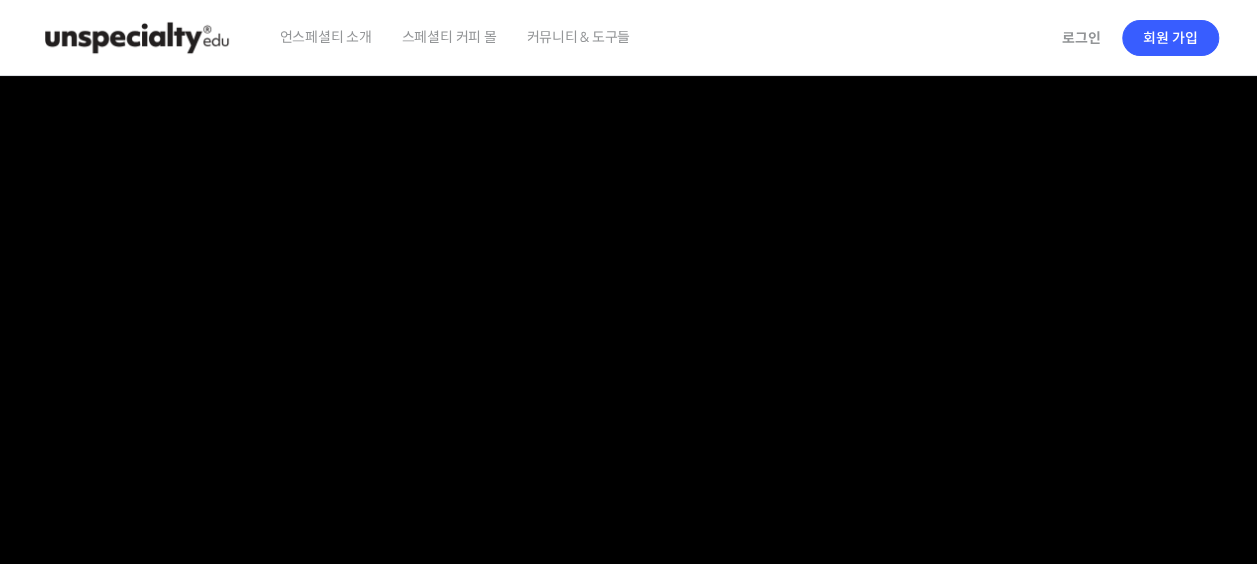 scroll, scrollTop: 0, scrollLeft: 0, axis: both 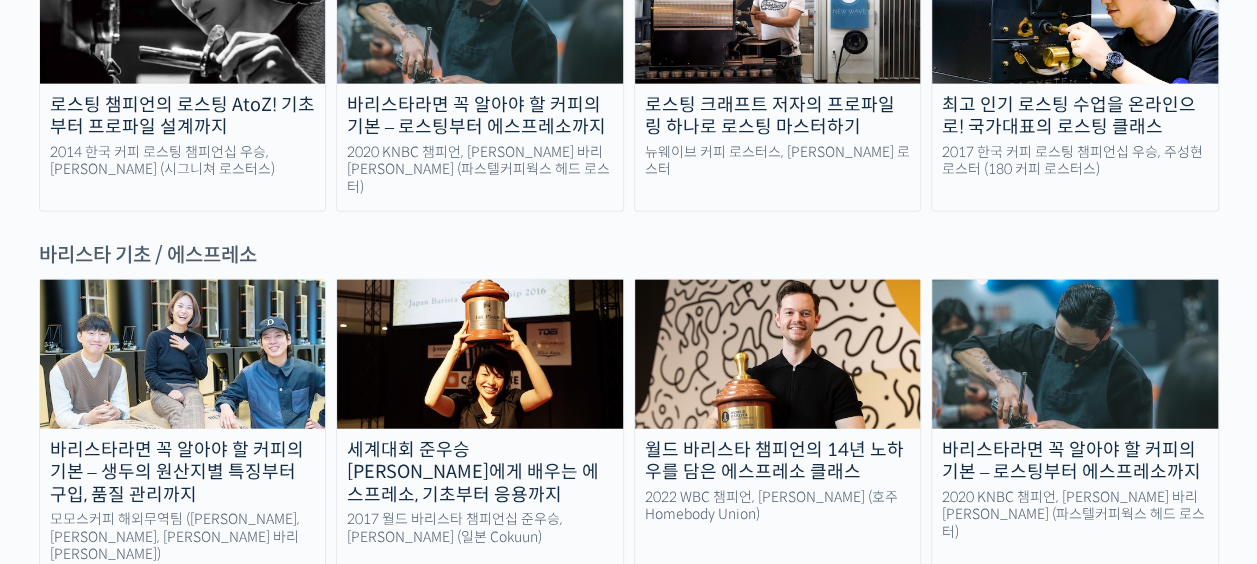 click on "바리스타라면 꼭 알아야 할 커피의 기본 – 생두의 원산지별 특징부터 구입, 품질 관리까지
모모스커피 해외무역팀 (전주연, 추경하, 김한중 바리스타)
세계대회 준우승 미키 스즈키에게 배우는 에스프레소, 기초부터 응용까지
2017 월드 바리스타 챔피언십 준우승, 미키 스즈키 (일본 Cokuun)
월드 바리스타 챔피언의 14년 노하우를 담은 에스프레소 클래스
2022 WBC 챔피언, 앤서니 더글라스 (호주 Homebody Union)
바리스타라면 꼭 알아야 할 커피의 기본 – 로스팅부터 에스프레소까지
2020 KNBC 챔피언, 방현영 바리스타 (파스텔커피웍스 헤드 로스터)" at bounding box center (629, 564) 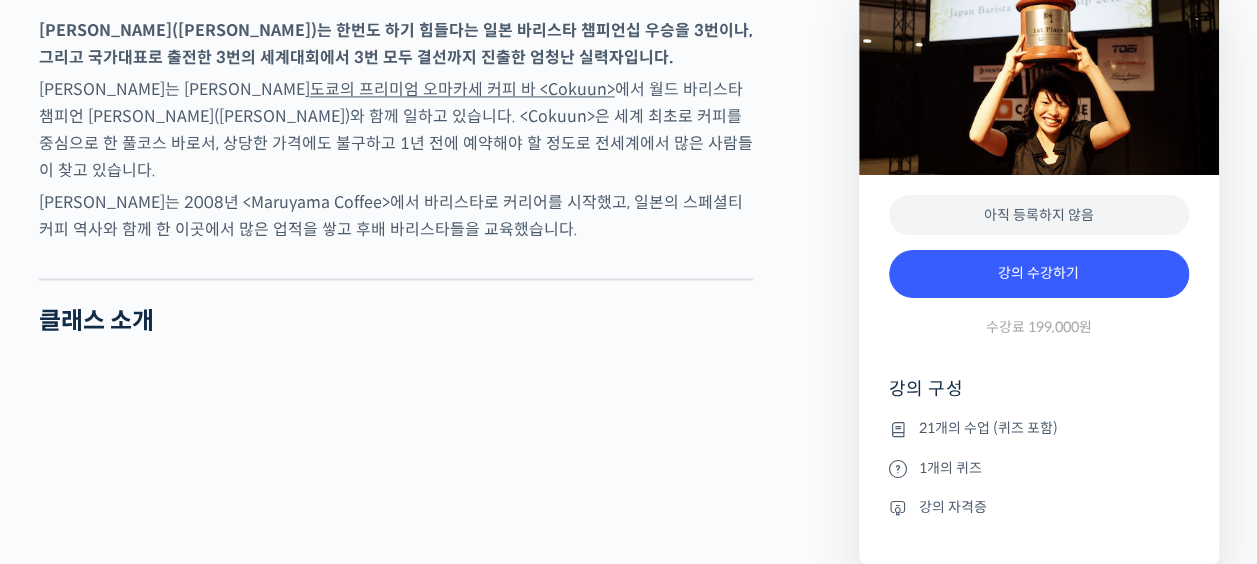 scroll, scrollTop: 1600, scrollLeft: 0, axis: vertical 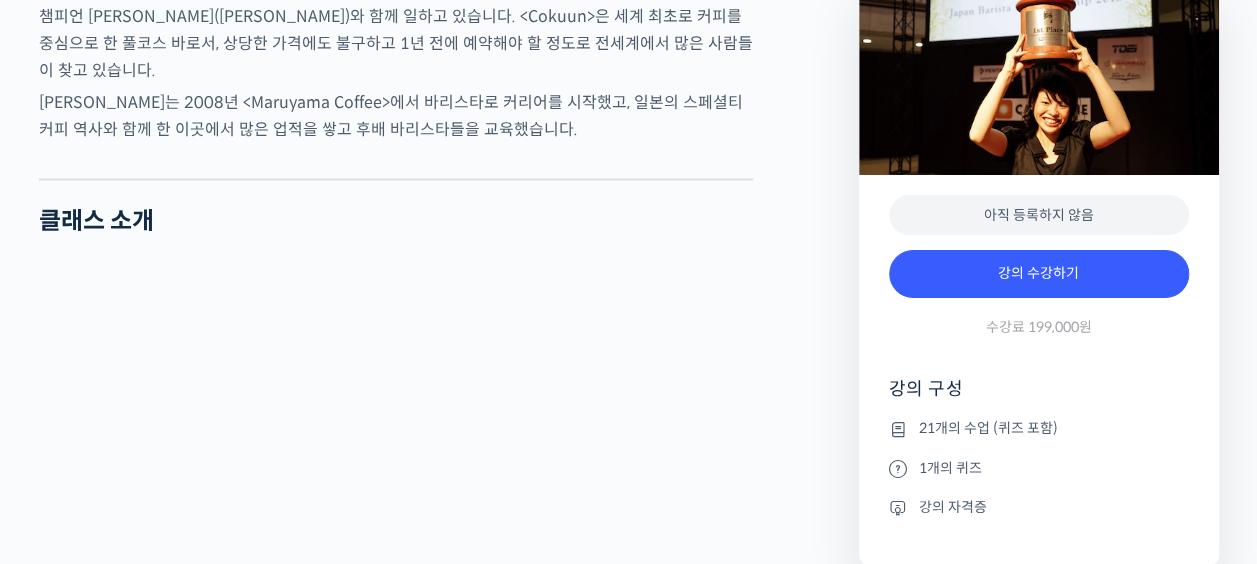 click on "미키 스즈키는 2008년 <Maruyama Coffee>에서 바리스타로 커리어를 시작했고, 일본의 스페셜티 커피 역사와 함께 한 이곳에서 많은 업적을 쌓고 후배 바리스타들을 교육했습니다." at bounding box center [396, 116] 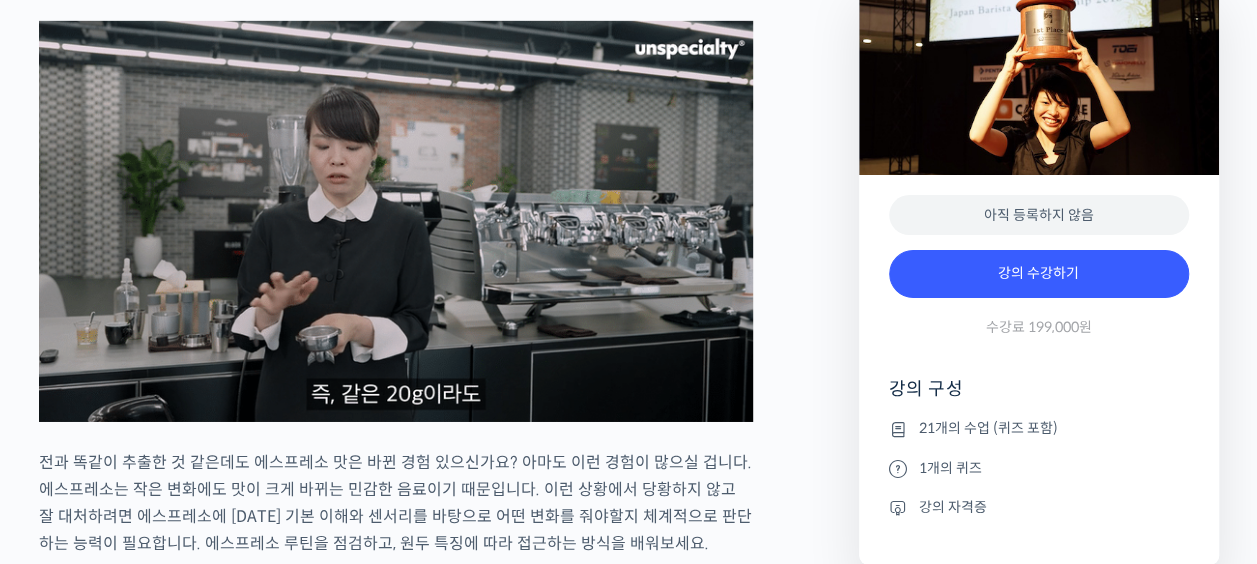 scroll, scrollTop: 3600, scrollLeft: 0, axis: vertical 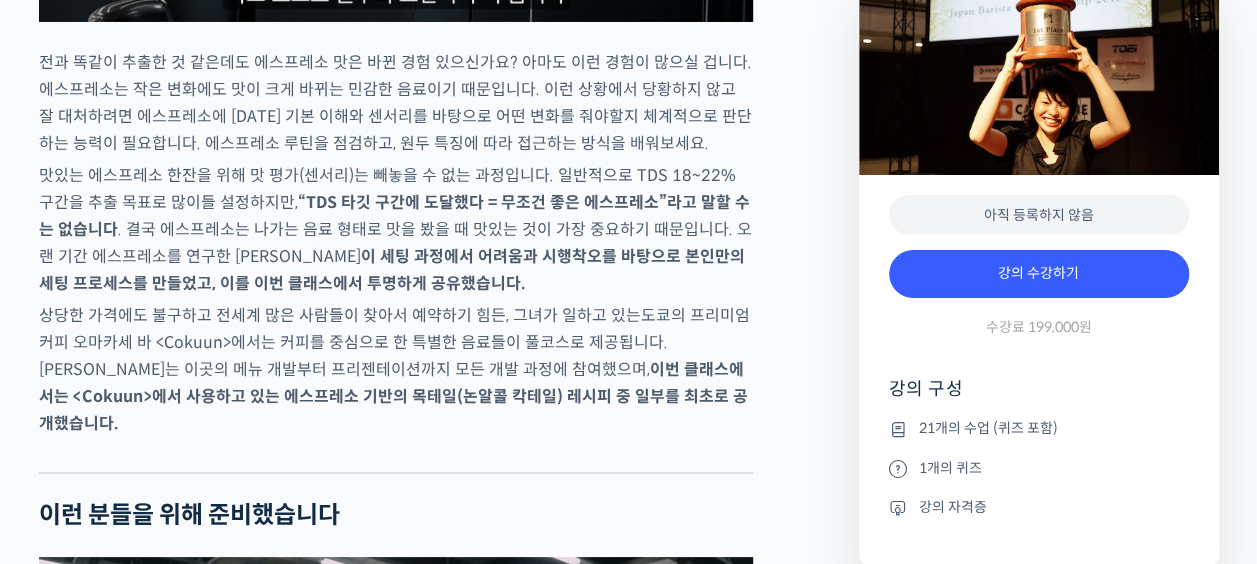 click on "맛있는 에스프레소 한잔을 위해 맛 평가(센서리)는 빼놓을 수 없는 과정입니다. 일반적으로 TDS 18~22% 구간을 추출 목표로 많이들 설정하지만,  “TDS 타깃 구간에 도달했다 = 무조건 좋은 에스프레소”라고 말할 수는 없습니다 . 결국 에스프레소는 나가는 음료 형태로 맛을 봤을 때 맛있는 것이 가장 중요하기 때문입니다. 오랜 기간 에스프레소를 연구한 미키 스즈키는  이 세팅 과정에서 어려움과 시행착오를 바탕으로 본인만의 세팅 프로세스를 만들었고, 이를 이번 클래스에서 투명하게 공유했습니다." at bounding box center [396, 229] 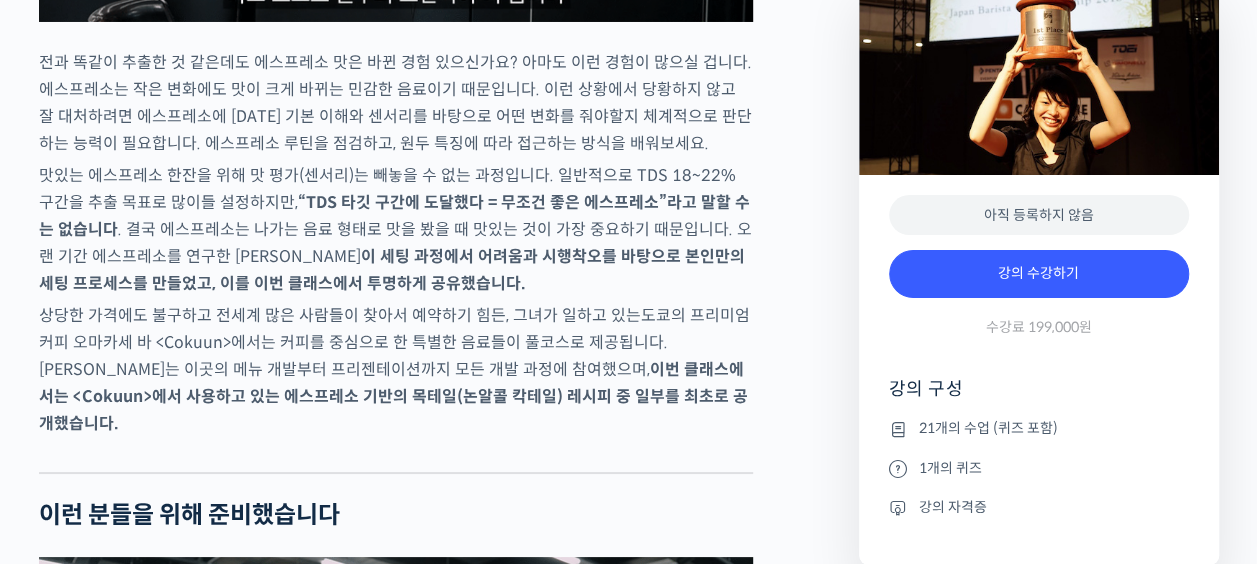 drag, startPoint x: 490, startPoint y: 300, endPoint x: 475, endPoint y: 305, distance: 15.811388 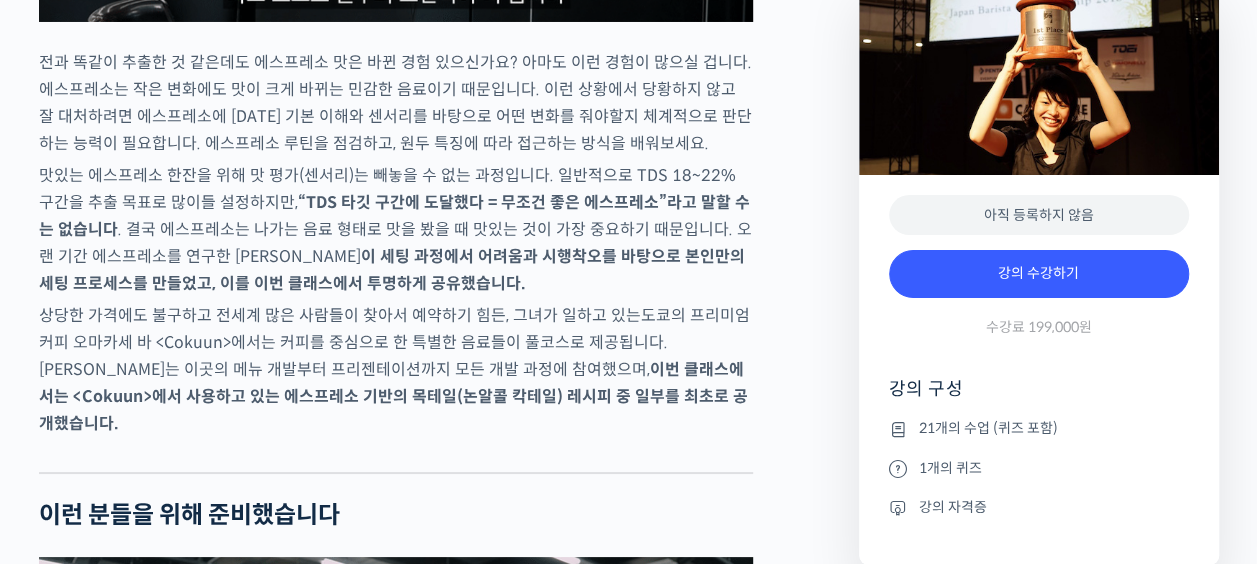 click on "맛있는 에스프레소 한잔을 위해 맛 평가(센서리)는 빼놓을 수 없는 과정입니다. 일반적으로 TDS 18~22% 구간을 추출 목표로 많이들 설정하지만,  “TDS 타깃 구간에 도달했다 = 무조건 좋은 에스프레소”라고 말할 수는 없습니다 . 결국 에스프레소는 나가는 음료 형태로 맛을 봤을 때 맛있는 것이 가장 중요하기 때문입니다. 오랜 기간 에스프레소를 연구한 미키 스즈키는  이 세팅 과정에서 어려움과 시행착오를 바탕으로 본인만의 세팅 프로세스를 만들었고, 이를 이번 클래스에서 투명하게 공유했습니다." at bounding box center [396, 229] 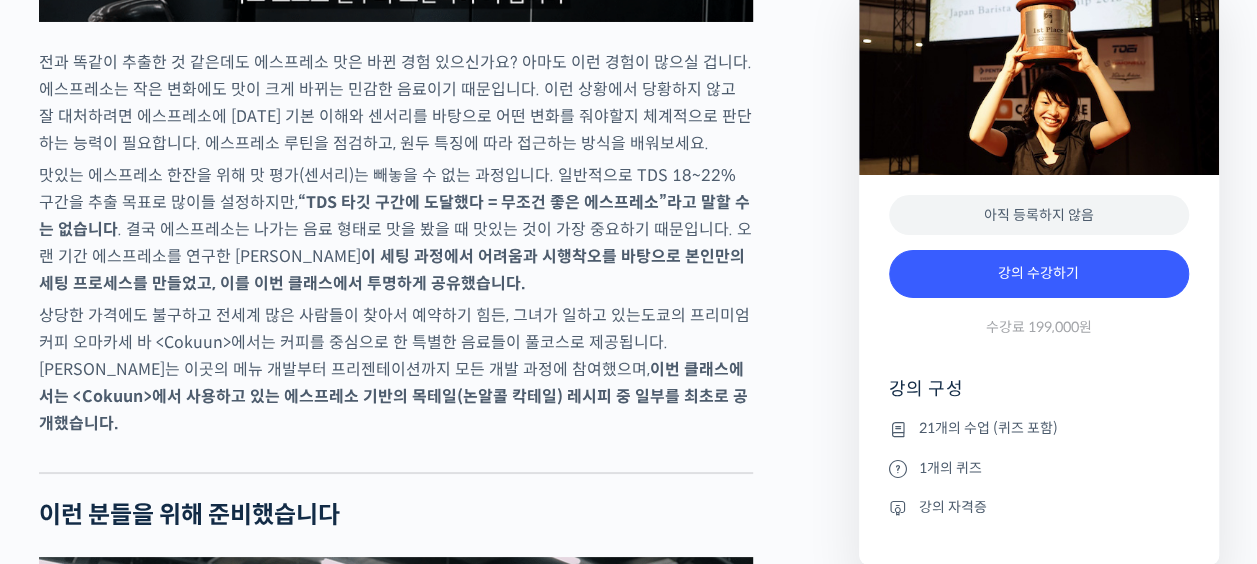 click on "맛있는 에스프레소 한잔을 위해 맛 평가(센서리)는 빼놓을 수 없는 과정입니다. 일반적으로 TDS 18~22% 구간을 추출 목표로 많이들 설정하지만,  “TDS 타깃 구간에 도달했다 = 무조건 좋은 에스프레소”라고 말할 수는 없습니다 . 결국 에스프레소는 나가는 음료 형태로 맛을 봤을 때 맛있는 것이 가장 중요하기 때문입니다. 오랜 기간 에스프레소를 연구한 미키 스즈키는  이 세팅 과정에서 어려움과 시행착오를 바탕으로 본인만의 세팅 프로세스를 만들었고, 이를 이번 클래스에서 투명하게 공유했습니다." at bounding box center (396, 229) 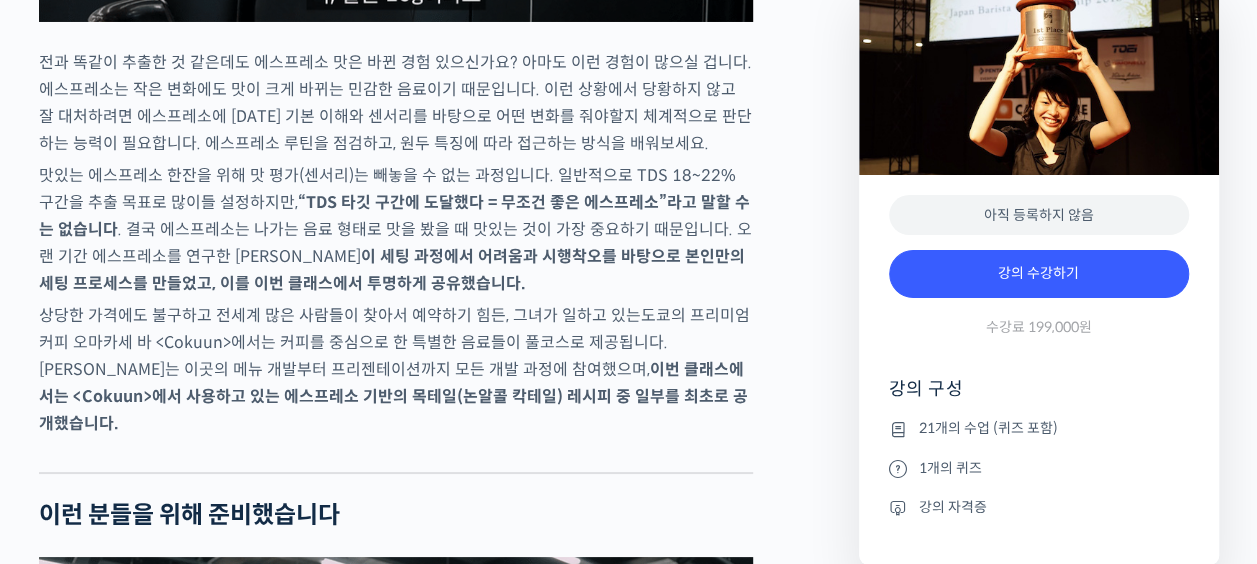 click on "맛있는 에스프레소 한잔을 위해 맛 평가(센서리)는 빼놓을 수 없는 과정입니다. 일반적으로 TDS 18~22% 구간을 추출 목표로 많이들 설정하지만,  “TDS 타깃 구간에 도달했다 = 무조건 좋은 에스프레소”라고 말할 수는 없습니다 . 결국 에스프레소는 나가는 음료 형태로 맛을 봤을 때 맛있는 것이 가장 중요하기 때문입니다. 오랜 기간 에스프레소를 연구한 미키 스즈키는  이 세팅 과정에서 어려움과 시행착오를 바탕으로 본인만의 세팅 프로세스를 만들었고, 이를 이번 클래스에서 투명하게 공유했습니다." at bounding box center (396, 229) 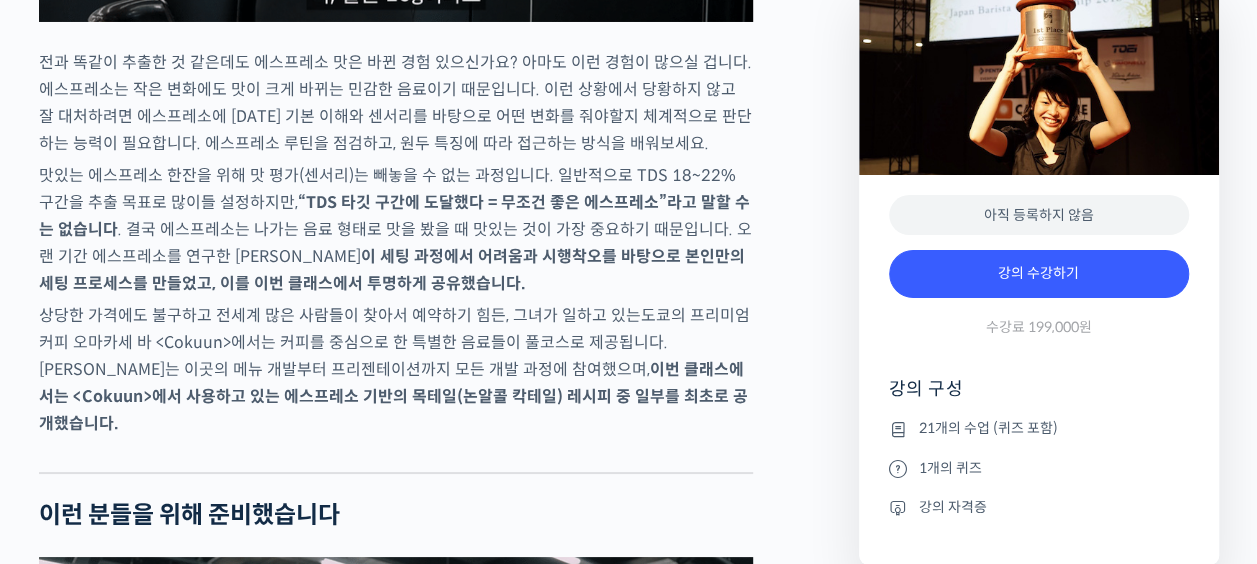 click on "맛있는 에스프레소 한잔을 위해 맛 평가(센서리)는 빼놓을 수 없는 과정입니다. 일반적으로 TDS 18~22% 구간을 추출 목표로 많이들 설정하지만,  “TDS 타깃 구간에 도달했다 = 무조건 좋은 에스프레소”라고 말할 수는 없습니다 . 결국 에스프레소는 나가는 음료 형태로 맛을 봤을 때 맛있는 것이 가장 중요하기 때문입니다. 오랜 기간 에스프레소를 연구한 미키 스즈키는  이 세팅 과정에서 어려움과 시행착오를 바탕으로 본인만의 세팅 프로세스를 만들었고, 이를 이번 클래스에서 투명하게 공유했습니다." at bounding box center (396, 229) 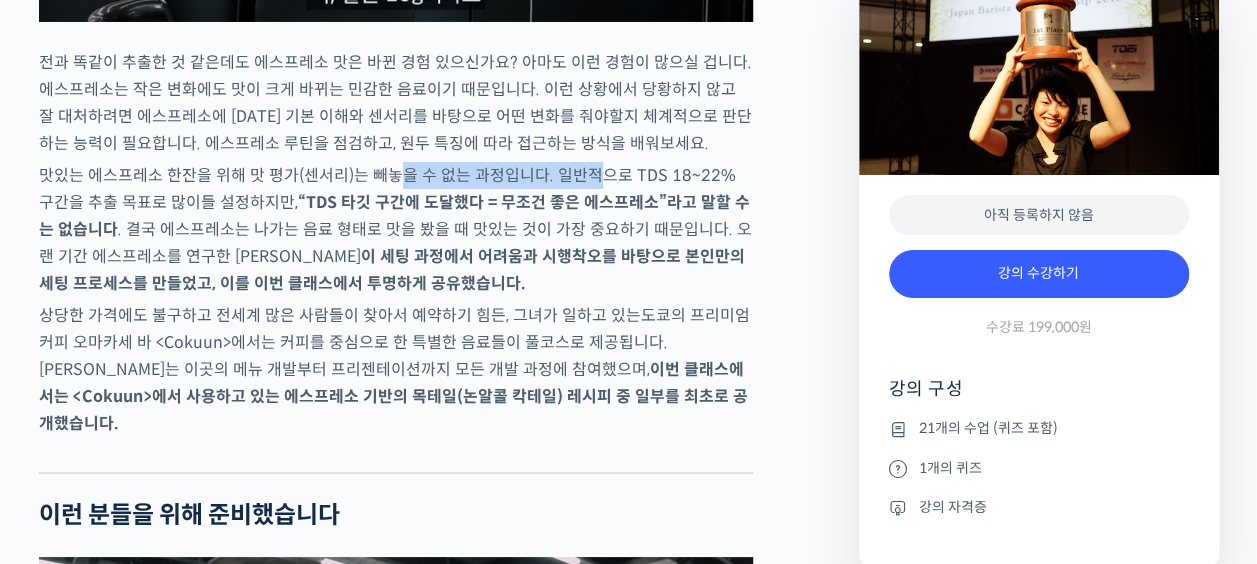 drag, startPoint x: 394, startPoint y: 195, endPoint x: 590, endPoint y: 202, distance: 196.12495 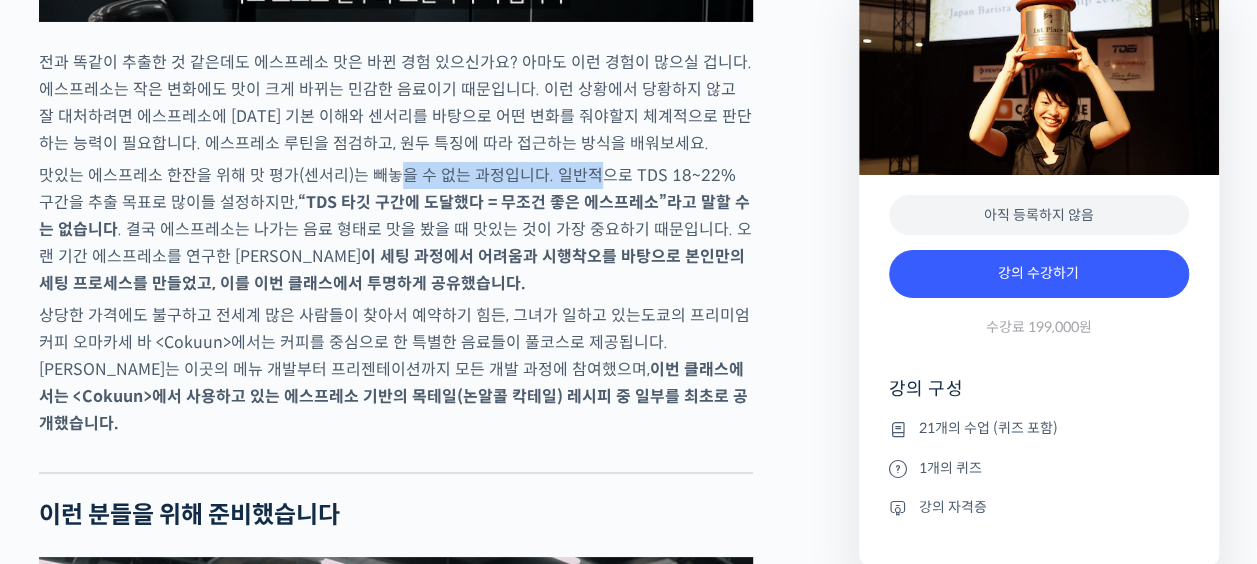 click on "맛있는 에스프레소 한잔을 위해 맛 평가(센서리)는 빼놓을 수 없는 과정입니다. 일반적으로 TDS 18~22% 구간을 추출 목표로 많이들 설정하지만,  “TDS 타깃 구간에 도달했다 = 무조건 좋은 에스프레소”라고 말할 수는 없습니다 . 결국 에스프레소는 나가는 음료 형태로 맛을 봤을 때 맛있는 것이 가장 중요하기 때문입니다. 오랜 기간 에스프레소를 연구한 미키 스즈키는  이 세팅 과정에서 어려움과 시행착오를 바탕으로 본인만의 세팅 프로세스를 만들었고, 이를 이번 클래스에서 투명하게 공유했습니다." at bounding box center (396, 229) 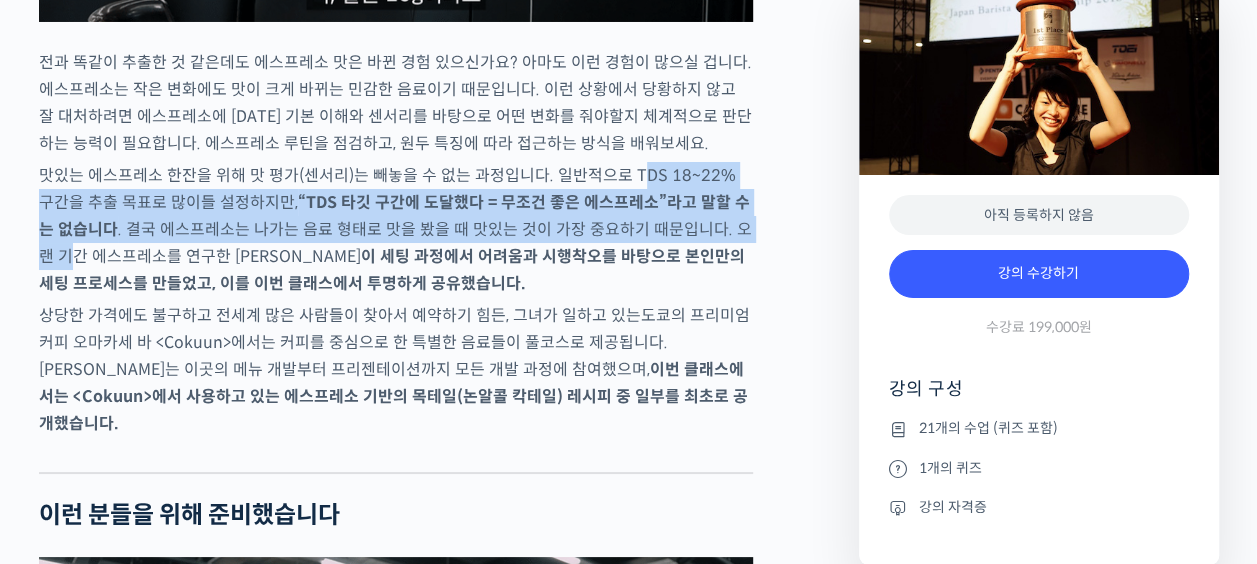 drag, startPoint x: 590, startPoint y: 202, endPoint x: 730, endPoint y: 243, distance: 145.88008 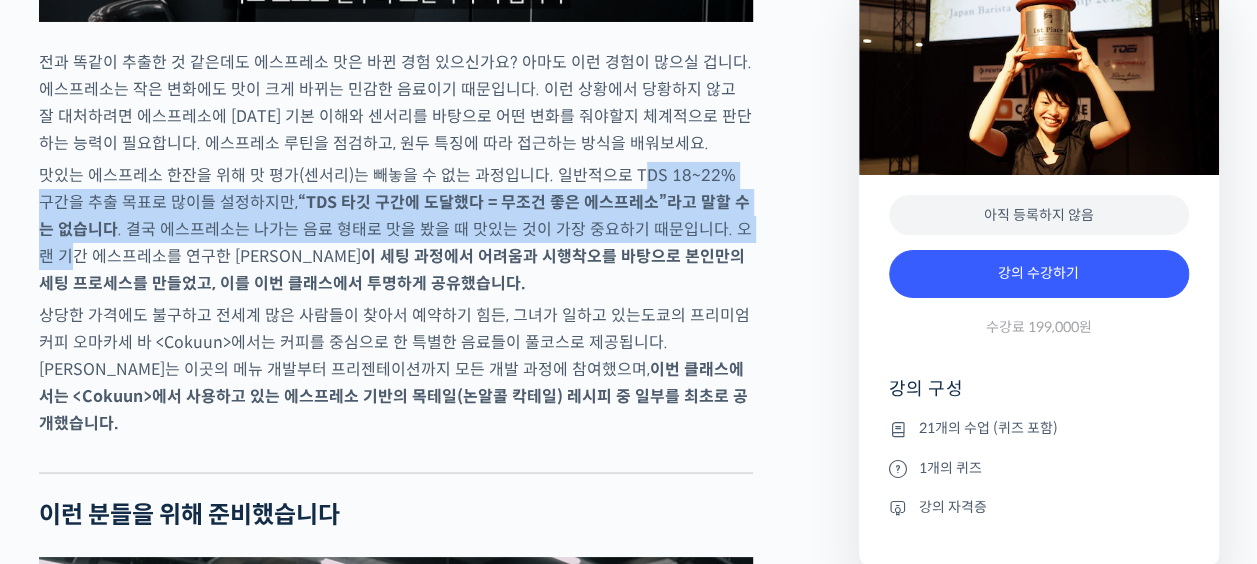click on "맛있는 에스프레소 한잔을 위해 맛 평가(센서리)는 빼놓을 수 없는 과정입니다. 일반적으로 TDS 18~22% 구간을 추출 목표로 많이들 설정하지만,  “TDS 타깃 구간에 도달했다 = 무조건 좋은 에스프레소”라고 말할 수는 없습니다 . 결국 에스프레소는 나가는 음료 형태로 맛을 봤을 때 맛있는 것이 가장 중요하기 때문입니다. 오랜 기간 에스프레소를 연구한 미키 스즈키는  이 세팅 과정에서 어려움과 시행착오를 바탕으로 본인만의 세팅 프로세스를 만들었고, 이를 이번 클래스에서 투명하게 공유했습니다." at bounding box center (396, 229) 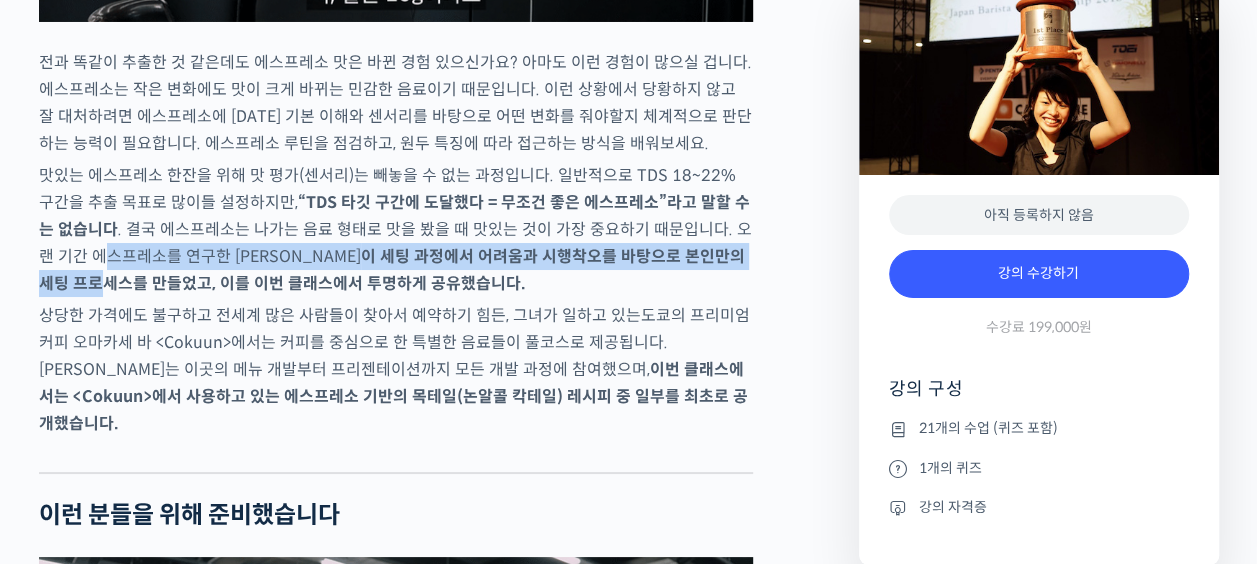 drag, startPoint x: 47, startPoint y: 271, endPoint x: 720, endPoint y: 278, distance: 673.0364 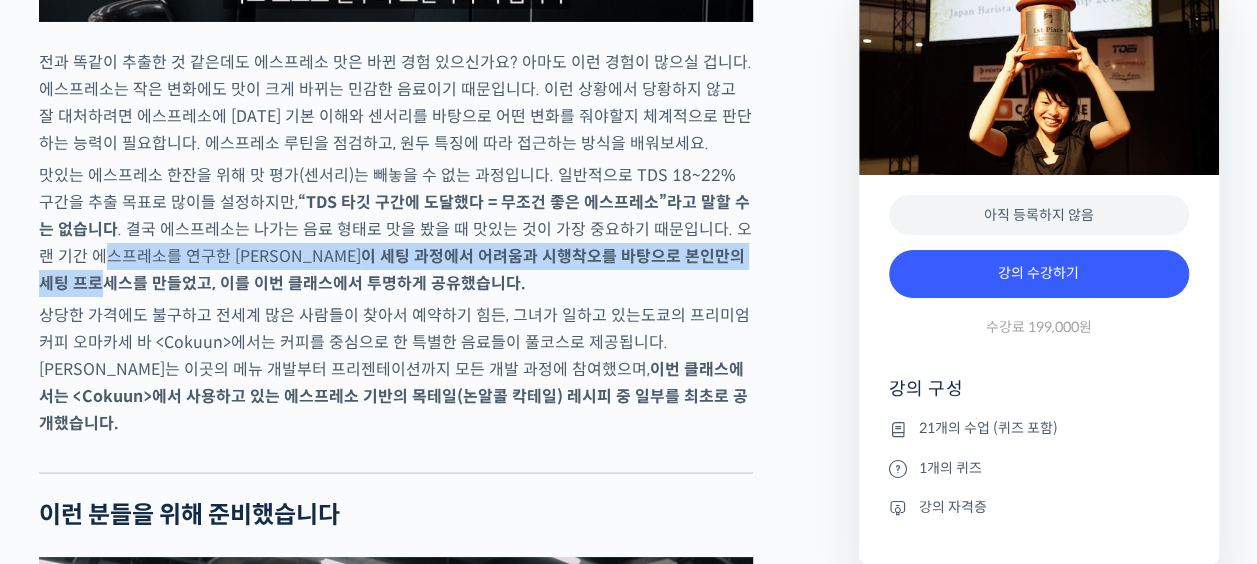 click on "맛있는 에스프레소 한잔을 위해 맛 평가(센서리)는 빼놓을 수 없는 과정입니다. 일반적으로 TDS 18~22% 구간을 추출 목표로 많이들 설정하지만,  “TDS 타깃 구간에 도달했다 = 무조건 좋은 에스프레소”라고 말할 수는 없습니다 . 결국 에스프레소는 나가는 음료 형태로 맛을 봤을 때 맛있는 것이 가장 중요하기 때문입니다. 오랜 기간 에스프레소를 연구한 미키 스즈키는  이 세팅 과정에서 어려움과 시행착오를 바탕으로 본인만의 세팅 프로세스를 만들었고, 이를 이번 클래스에서 투명하게 공유했습니다." at bounding box center (396, 229) 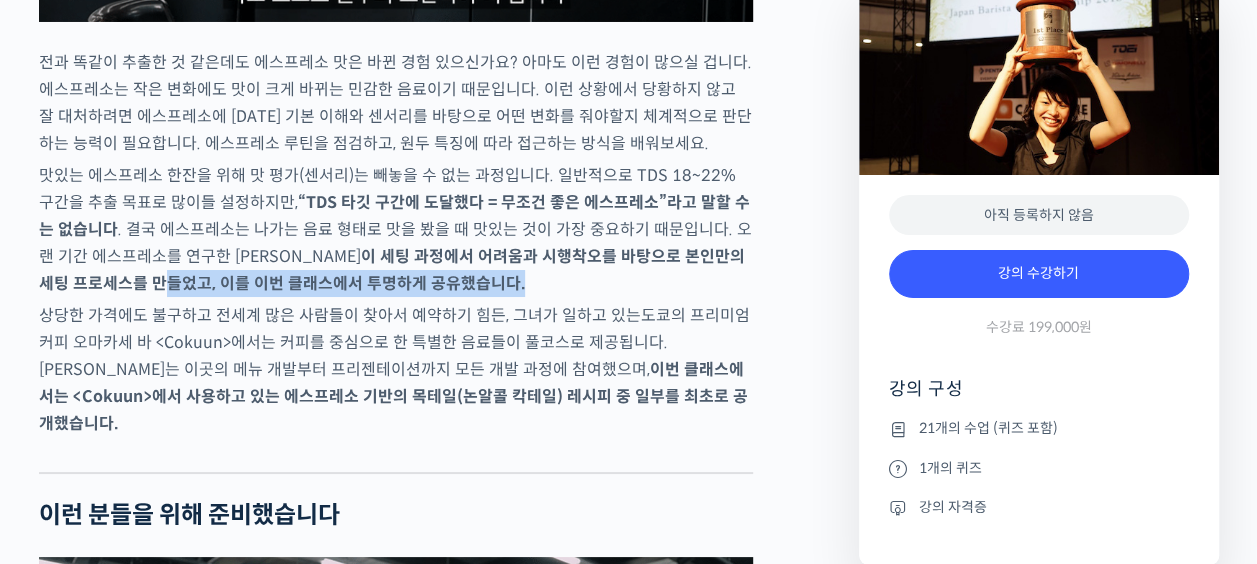 drag, startPoint x: 74, startPoint y: 298, endPoint x: 467, endPoint y: 308, distance: 393.1272 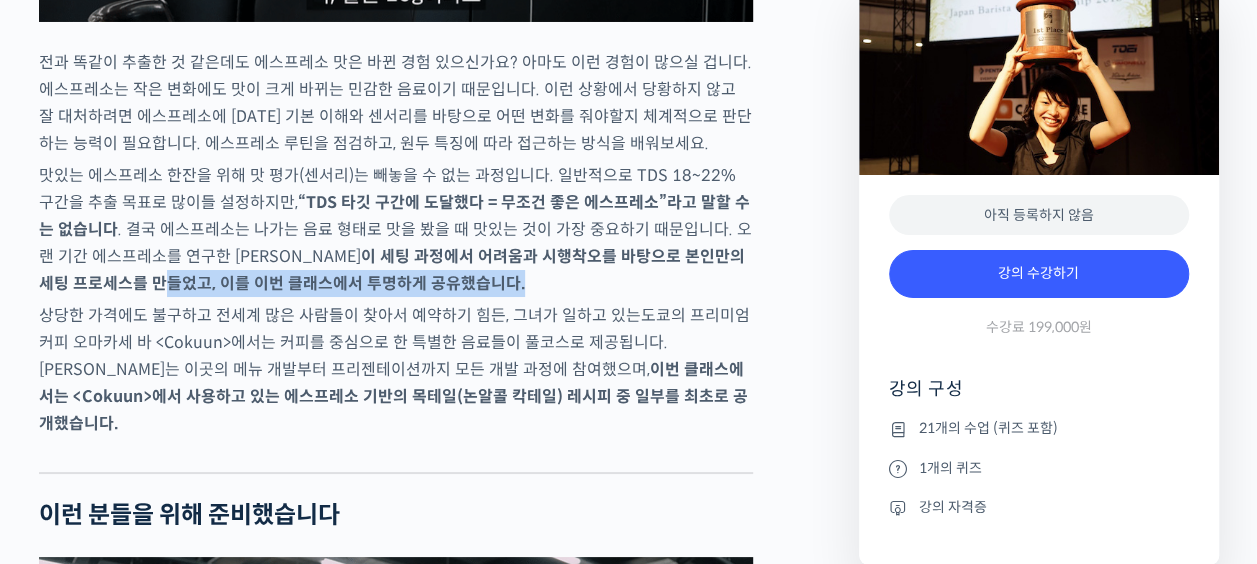 click on "맛있는 에스프레소 한잔을 위해 맛 평가(센서리)는 빼놓을 수 없는 과정입니다. 일반적으로 TDS 18~22% 구간을 추출 목표로 많이들 설정하지만,  “TDS 타깃 구간에 도달했다 = 무조건 좋은 에스프레소”라고 말할 수는 없습니다 . 결국 에스프레소는 나가는 음료 형태로 맛을 봤을 때 맛있는 것이 가장 중요하기 때문입니다. 오랜 기간 에스프레소를 연구한 미키 스즈키는  이 세팅 과정에서 어려움과 시행착오를 바탕으로 본인만의 세팅 프로세스를 만들었고, 이를 이번 클래스에서 투명하게 공유했습니다." at bounding box center [396, 229] 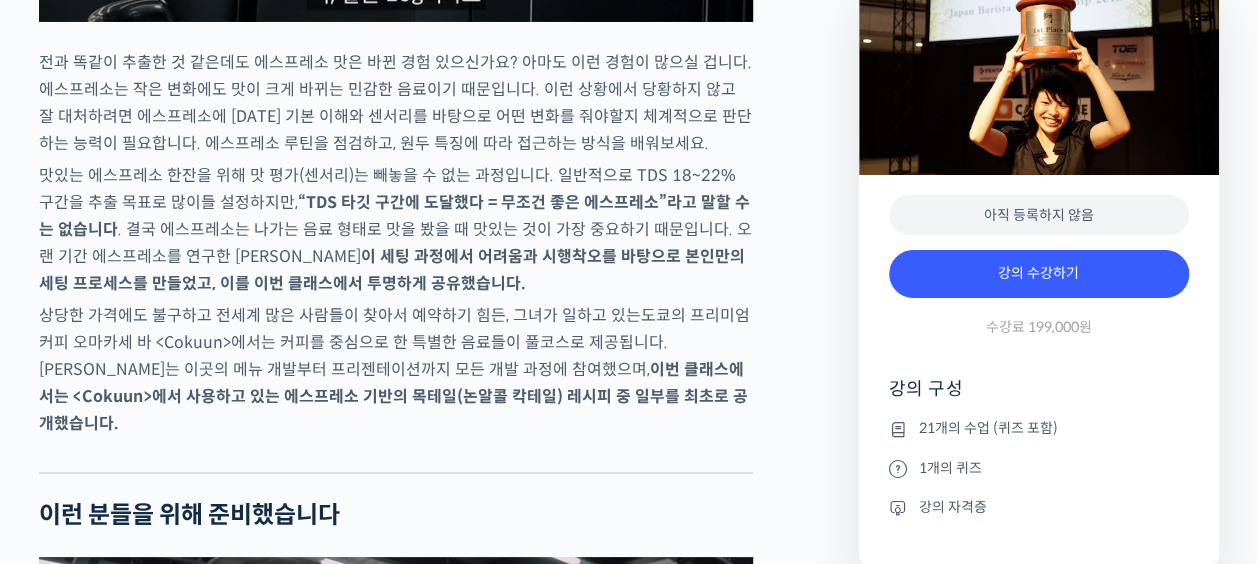 drag, startPoint x: 456, startPoint y: 310, endPoint x: 114, endPoint y: 333, distance: 342.77252 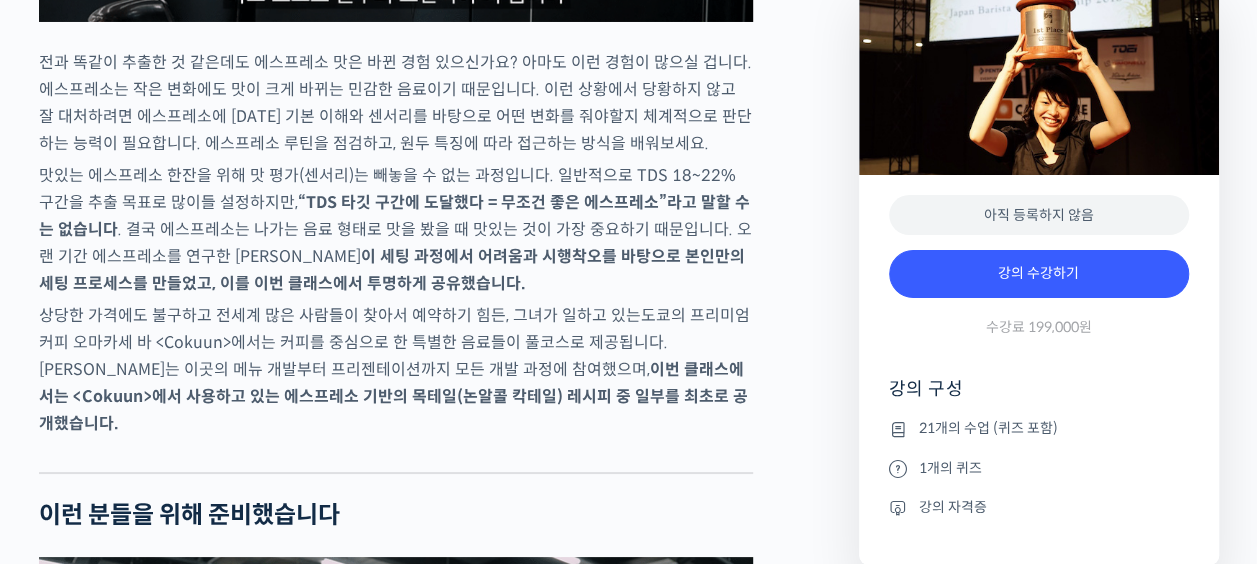 click on "상당한 가격에도 불구하고 전세계 많은 사람들이 찾아서 예약하기 힘든, 그녀가 일하고 있는  도쿄의 프리미엄 커피 오마카세 바 <Cokuun> 에서는 커피를 중심으로 한 특별한 음료들이 풀코스로 제공됩니다. 미키 스즈키는 이곳의 메뉴 개발부터 프리젠테이션까지 모든 개발 과정에 참여했으며,  이번 클래스에서는 <Cokuun>에서 사용하고 있는 에스프레소 기반의 목테일(논알콜 칵테일) 레시피 중 일부를 최초로 공개했습니다." at bounding box center [396, 369] 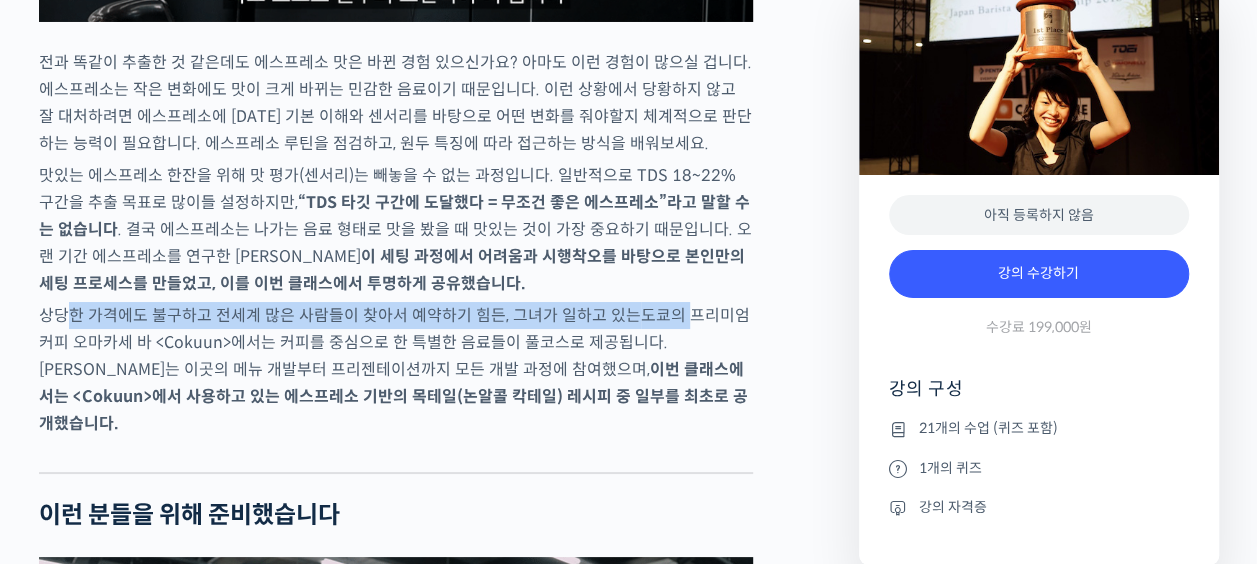 drag, startPoint x: 72, startPoint y: 334, endPoint x: 678, endPoint y: 332, distance: 606.0033 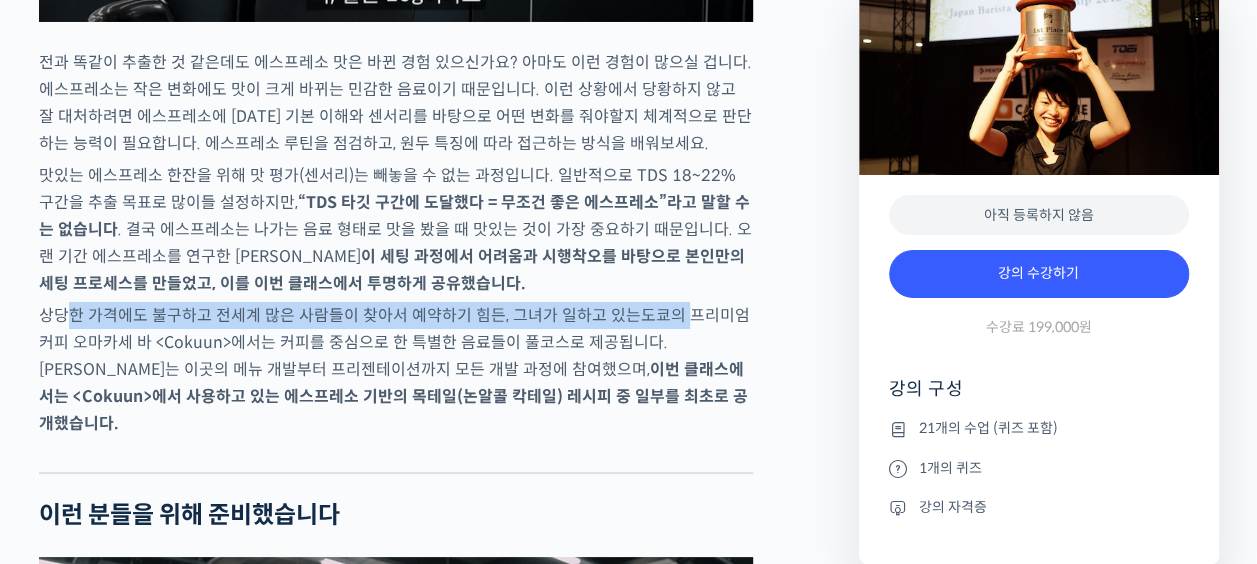 click on "상당한 가격에도 불구하고 전세계 많은 사람들이 찾아서 예약하기 힘든, 그녀가 일하고 있는  도쿄의 프리미엄 커피 오마카세 바 <Cokuun> 에서는 커피를 중심으로 한 특별한 음료들이 풀코스로 제공됩니다. 미키 스즈키는 이곳의 메뉴 개발부터 프리젠테이션까지 모든 개발 과정에 참여했으며,  이번 클래스에서는 <Cokuun>에서 사용하고 있는 에스프레소 기반의 목테일(논알콜 칵테일) 레시피 중 일부를 최초로 공개했습니다." at bounding box center [396, 369] 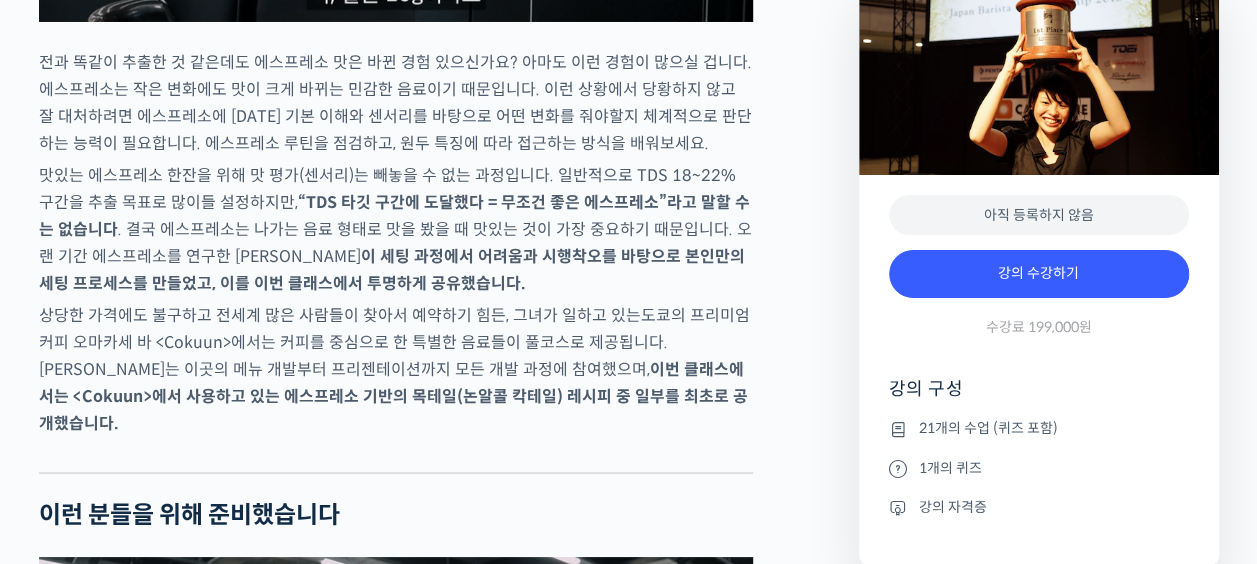 drag, startPoint x: 678, startPoint y: 332, endPoint x: 442, endPoint y: 298, distance: 238.43657 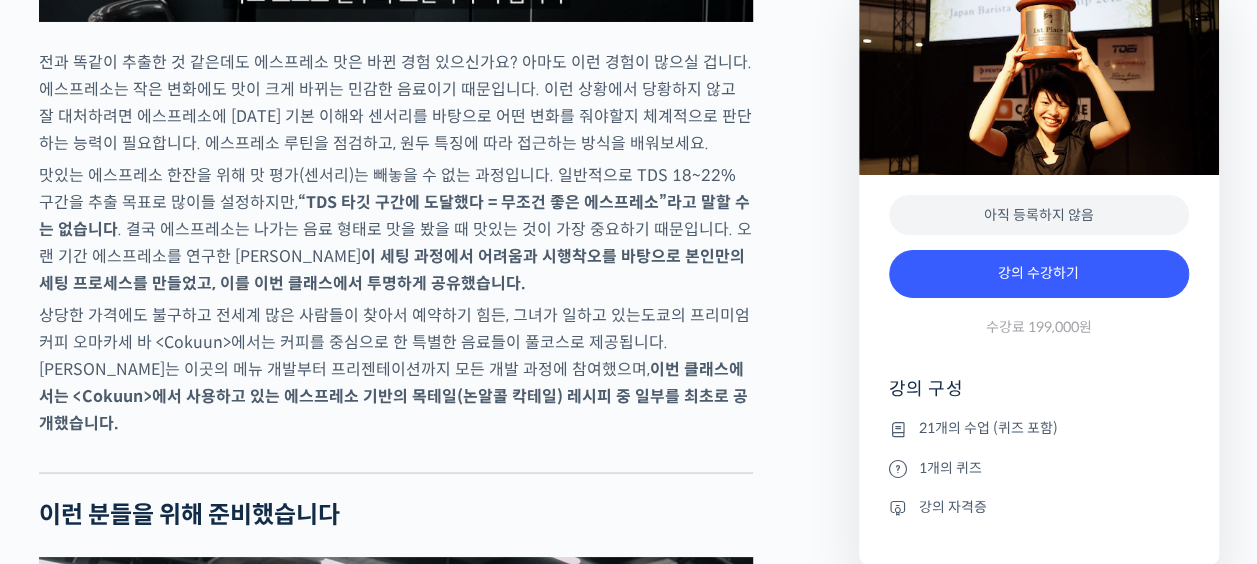 click on "맛있는 에스프레소 한잔을 위해 맛 평가(센서리)는 빼놓을 수 없는 과정입니다. 일반적으로 TDS 18~22% 구간을 추출 목표로 많이들 설정하지만,  “TDS 타깃 구간에 도달했다 = 무조건 좋은 에스프레소”라고 말할 수는 없습니다 . 결국 에스프레소는 나가는 음료 형태로 맛을 봤을 때 맛있는 것이 가장 중요하기 때문입니다. 오랜 기간 에스프레소를 연구한 미키 스즈키는  이 세팅 과정에서 어려움과 시행착오를 바탕으로 본인만의 세팅 프로세스를 만들었고, 이를 이번 클래스에서 투명하게 공유했습니다." at bounding box center [396, 229] 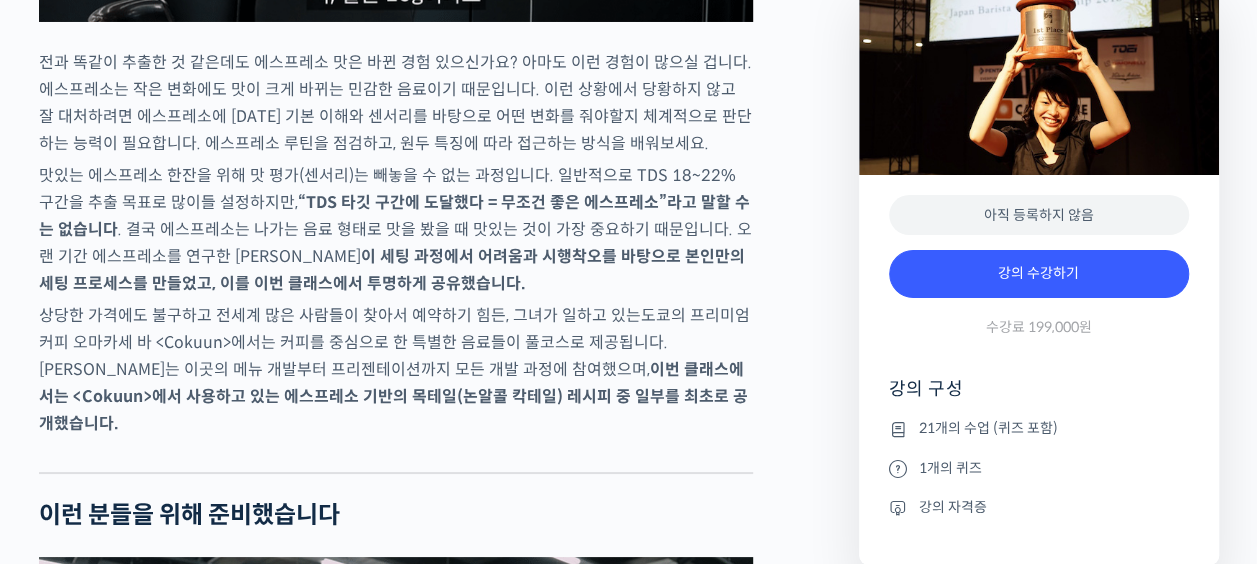 click on "맛있는 에스프레소 한잔을 위해 맛 평가(센서리)는 빼놓을 수 없는 과정입니다. 일반적으로 TDS 18~22% 구간을 추출 목표로 많이들 설정하지만,  “TDS 타깃 구간에 도달했다 = 무조건 좋은 에스프레소”라고 말할 수는 없습니다 . 결국 에스프레소는 나가는 음료 형태로 맛을 봤을 때 맛있는 것이 가장 중요하기 때문입니다. 오랜 기간 에스프레소를 연구한 미키 스즈키는  이 세팅 과정에서 어려움과 시행착오를 바탕으로 본인만의 세팅 프로세스를 만들었고, 이를 이번 클래스에서 투명하게 공유했습니다." at bounding box center [396, 229] 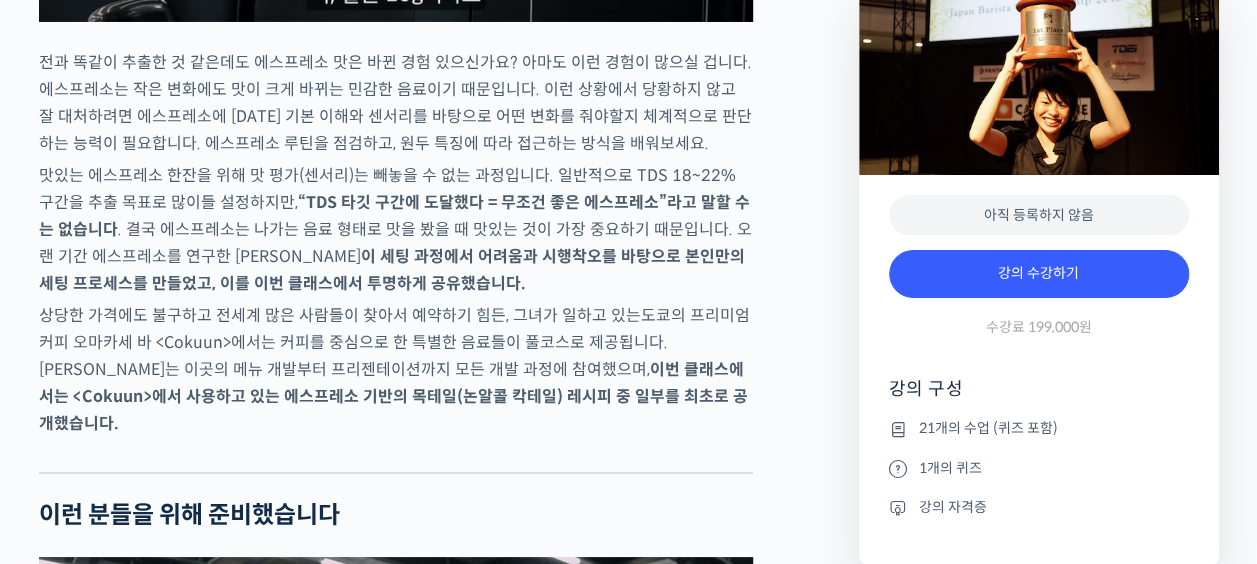 click on "이 세팅 과정에서 어려움과 시행착오를 바탕으로 본인만의 세팅 프로세스를 만들었고, 이를 이번 클래스에서 투명하게 공유했습니다." at bounding box center (392, 270) 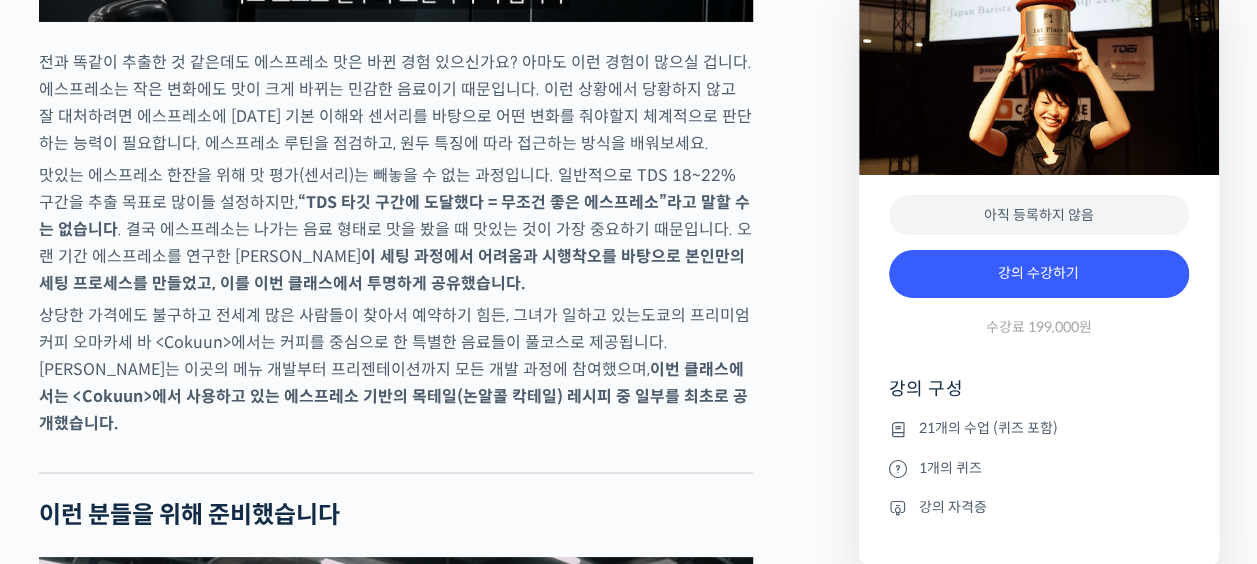 scroll, scrollTop: 3700, scrollLeft: 0, axis: vertical 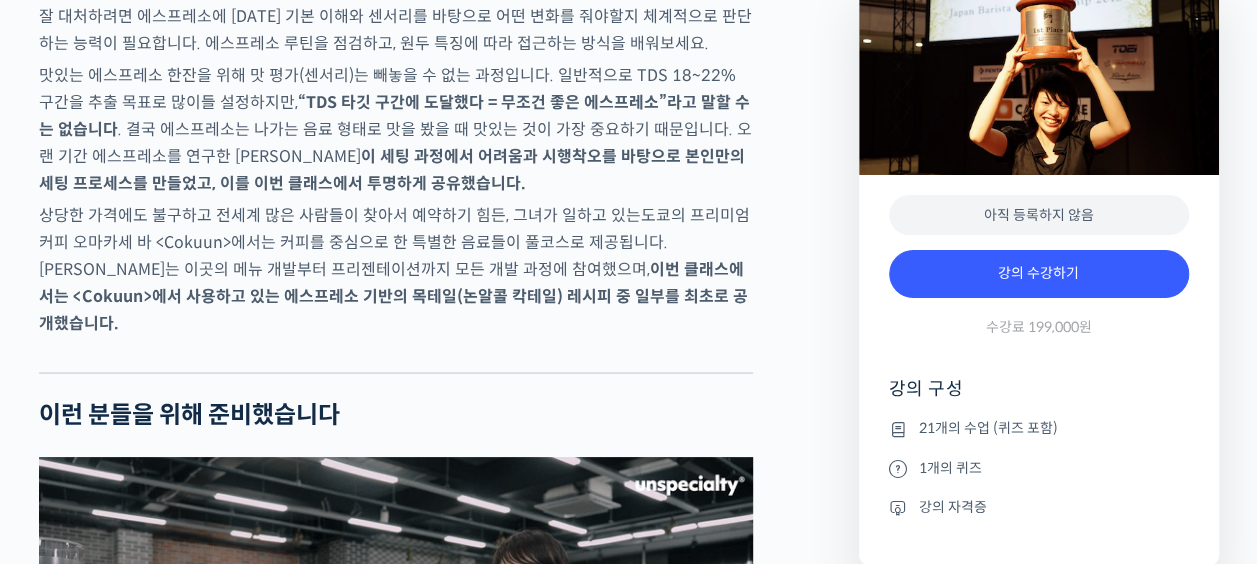 click on "이 세팅 과정에서 어려움과 시행착오를 바탕으로 본인만의 세팅 프로세스를 만들었고, 이를 이번 클래스에서 투명하게 공유했습니다." at bounding box center [392, 170] 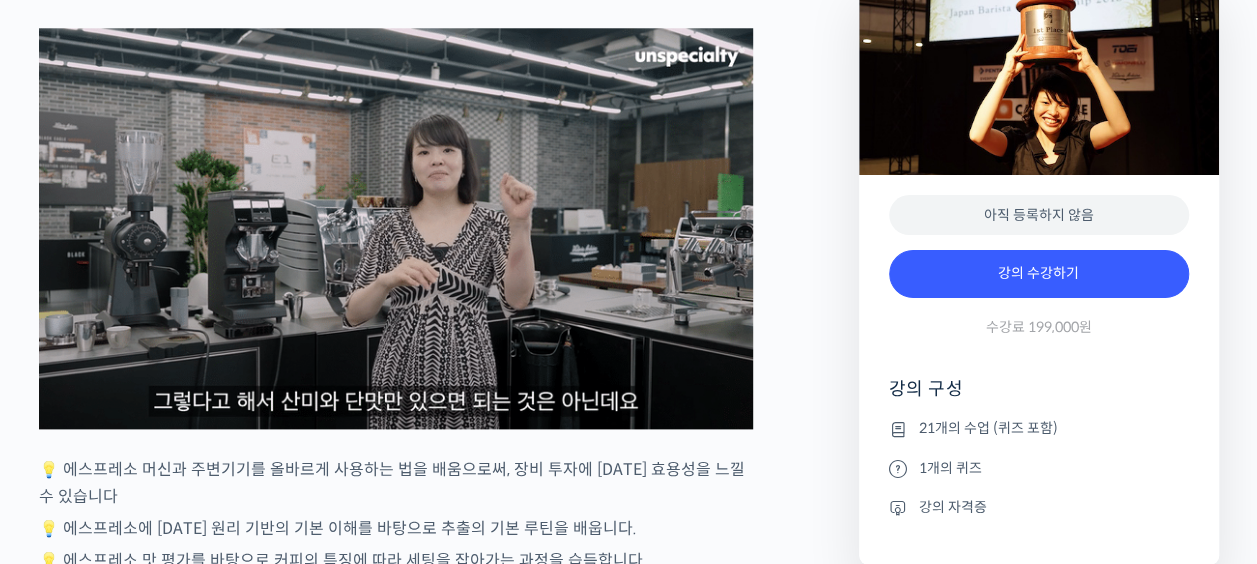 scroll, scrollTop: 5000, scrollLeft: 0, axis: vertical 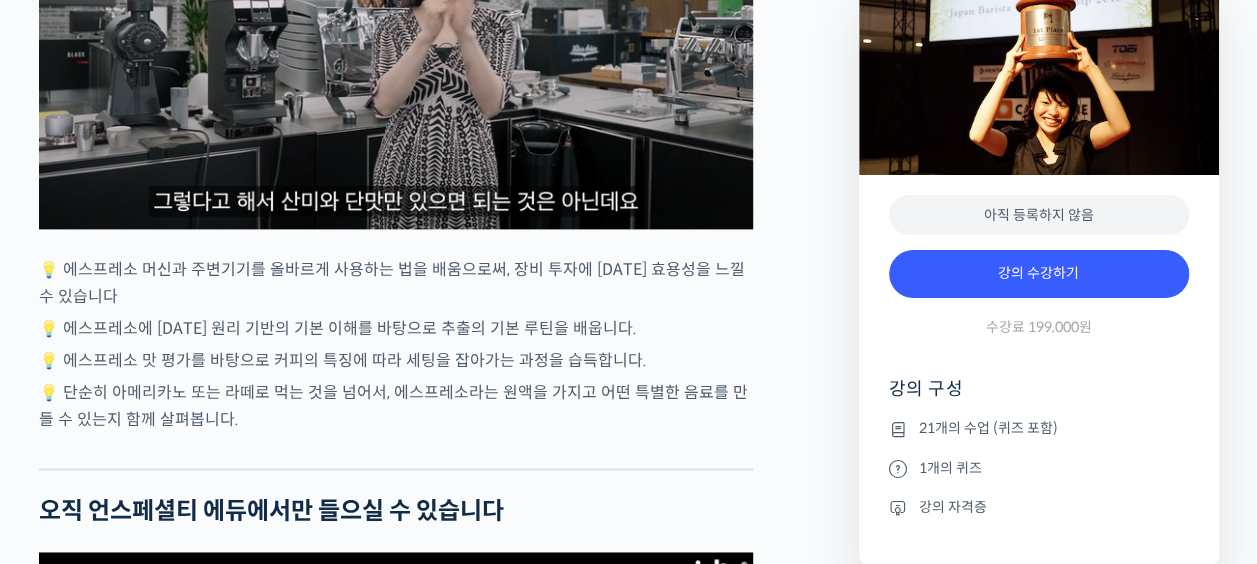 drag, startPoint x: 450, startPoint y: 284, endPoint x: 439, endPoint y: 288, distance: 11.7046995 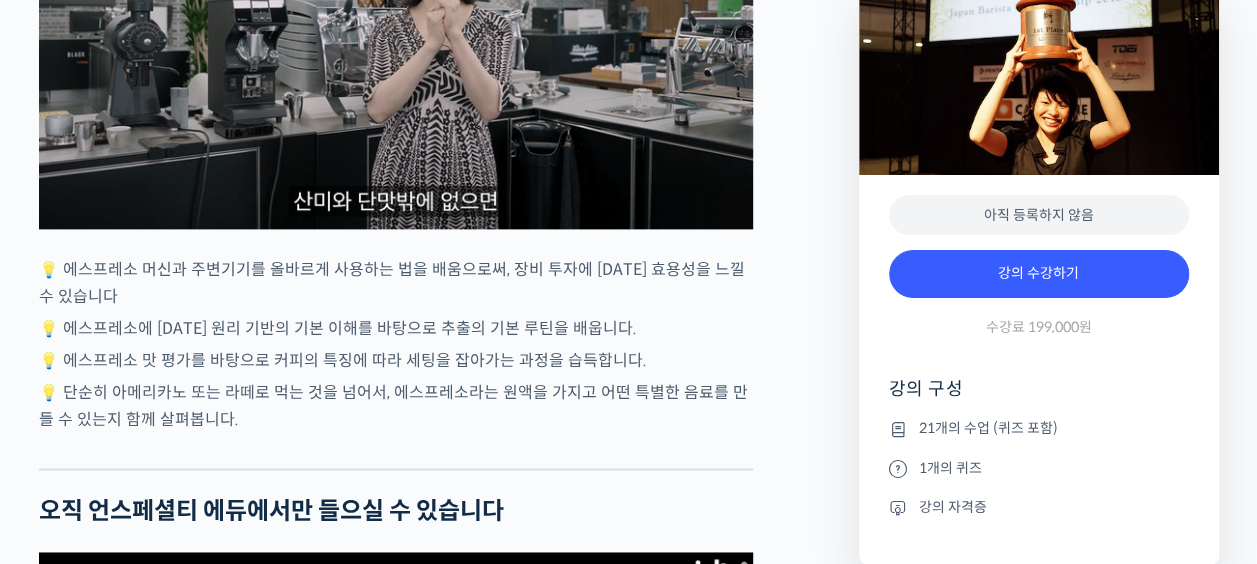 click on "💡 에스프레소 머신과 주변기기를 올바르게 사용하는 법을 배움으로써, 장비 투자에 대한 효용성을 느낄 수 있습니다" at bounding box center (396, 283) 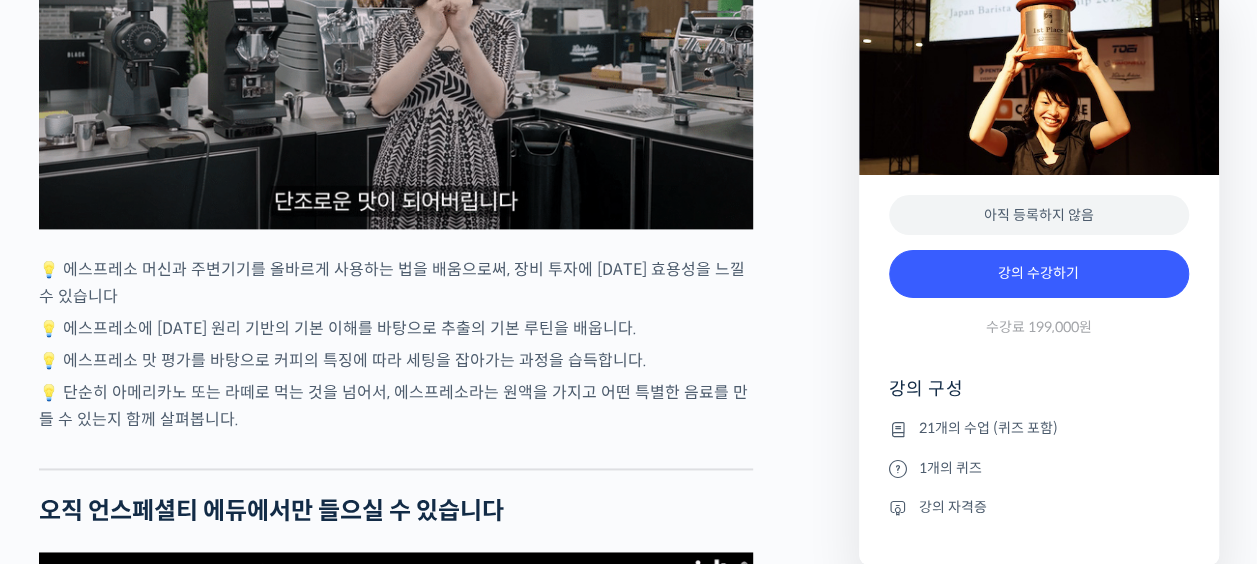 click on "💡 에스프레소 머신과 주변기기를 올바르게 사용하는 법을 배움으로써, 장비 투자에 대한 효용성을 느낄 수 있습니다" at bounding box center (396, 283) 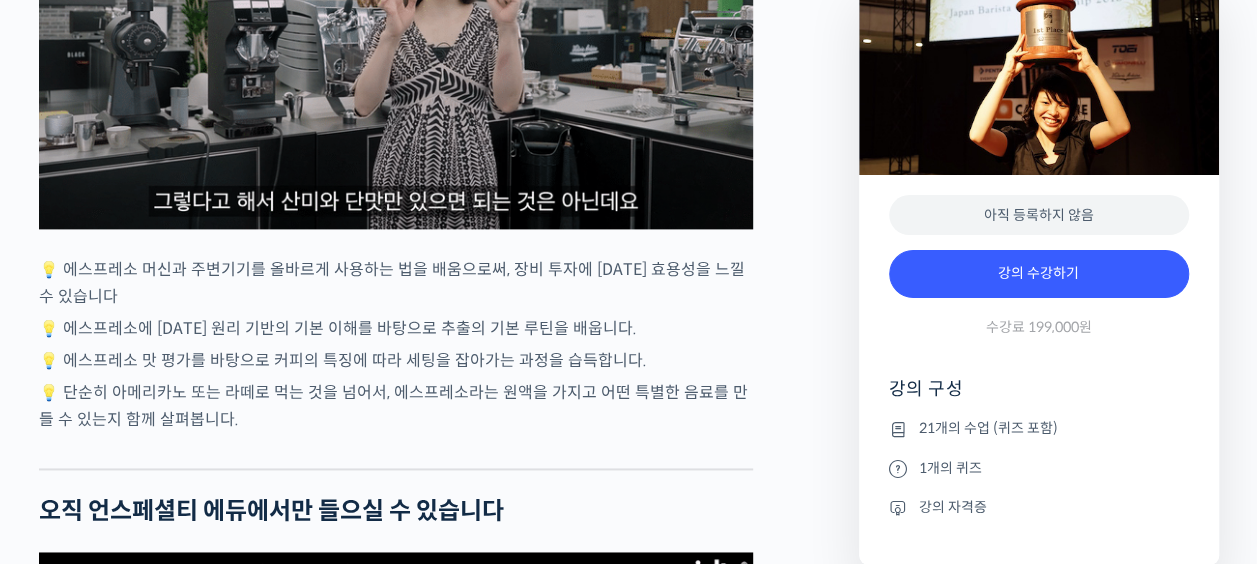 click on "💡 에스프레소 머신과 주변기기를 올바르게 사용하는 법을 배움으로써, 장비 투자에 대한 효용성을 느낄 수 있습니다" at bounding box center [396, 283] 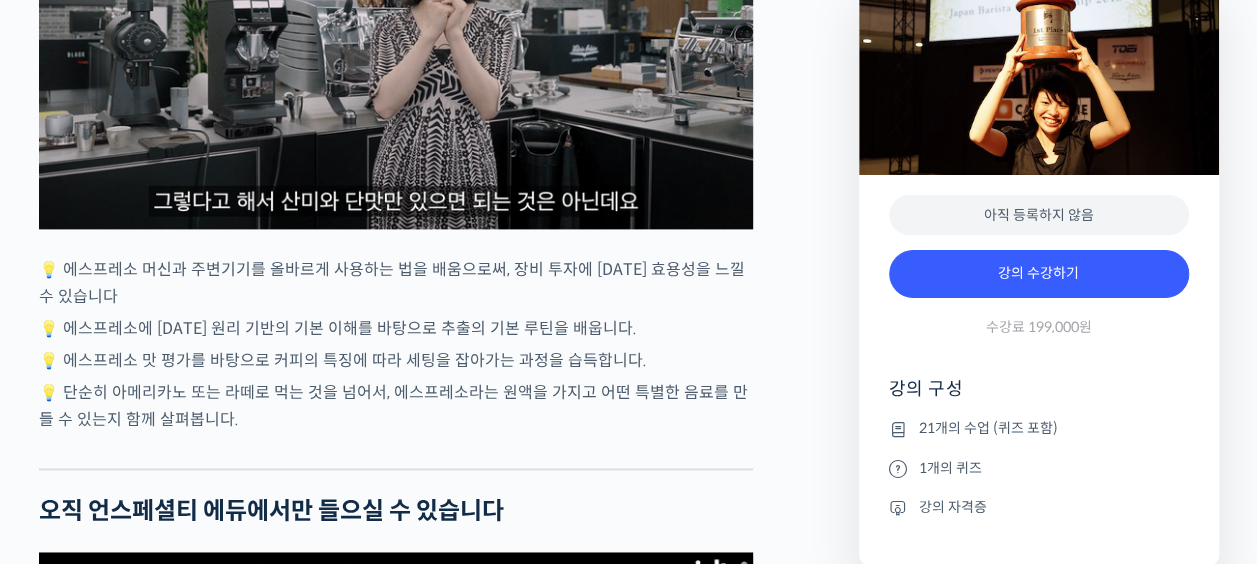 drag, startPoint x: 450, startPoint y: 286, endPoint x: 517, endPoint y: 286, distance: 67 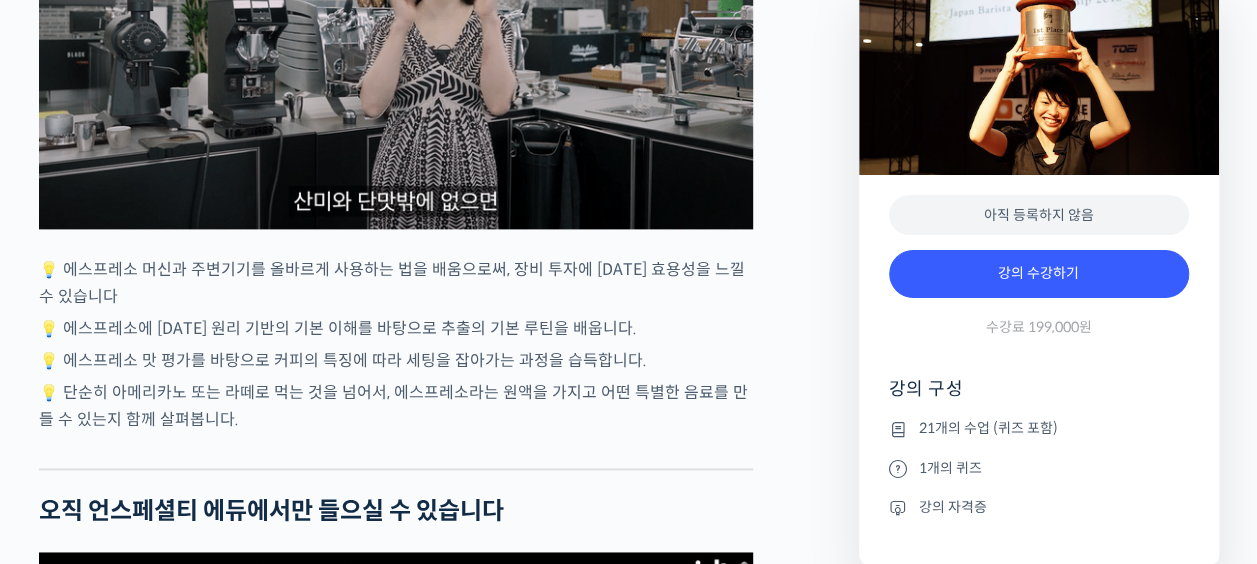 click on "💡 에스프레소 머신과 주변기기를 올바르게 사용하는 법을 배움으로써, 장비 투자에 대한 효용성을 느낄 수 있습니다" at bounding box center (396, 283) 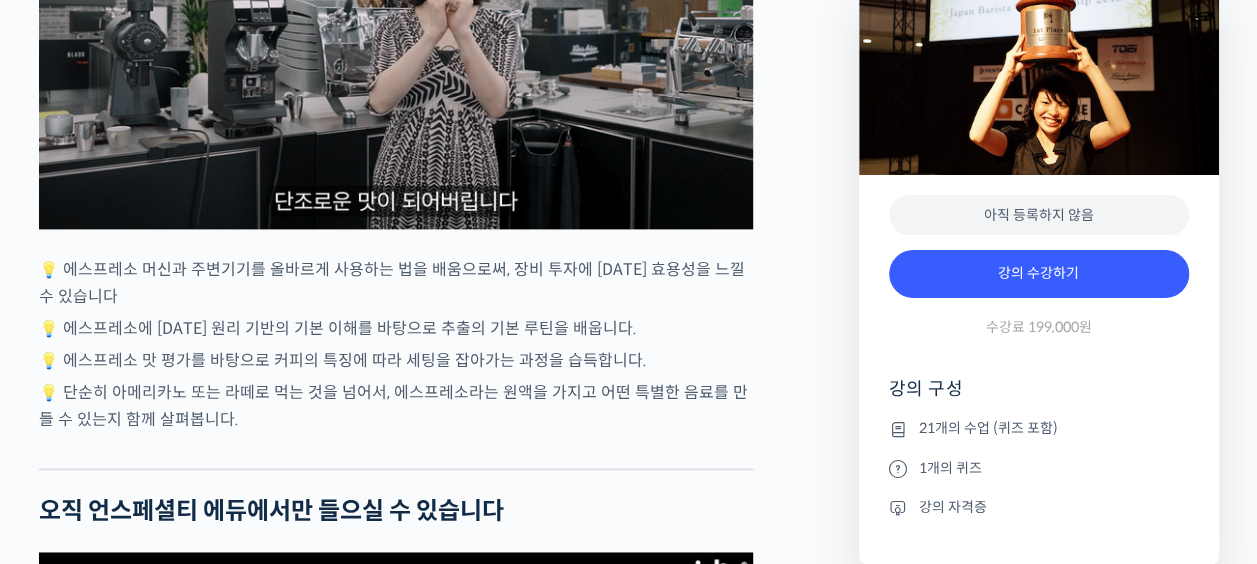 click on "💡 에스프레소 머신과 주변기기를 올바르게 사용하는 법을 배움으로써, 장비 투자에 대한 효용성을 느낄 수 있습니다" at bounding box center [396, 283] 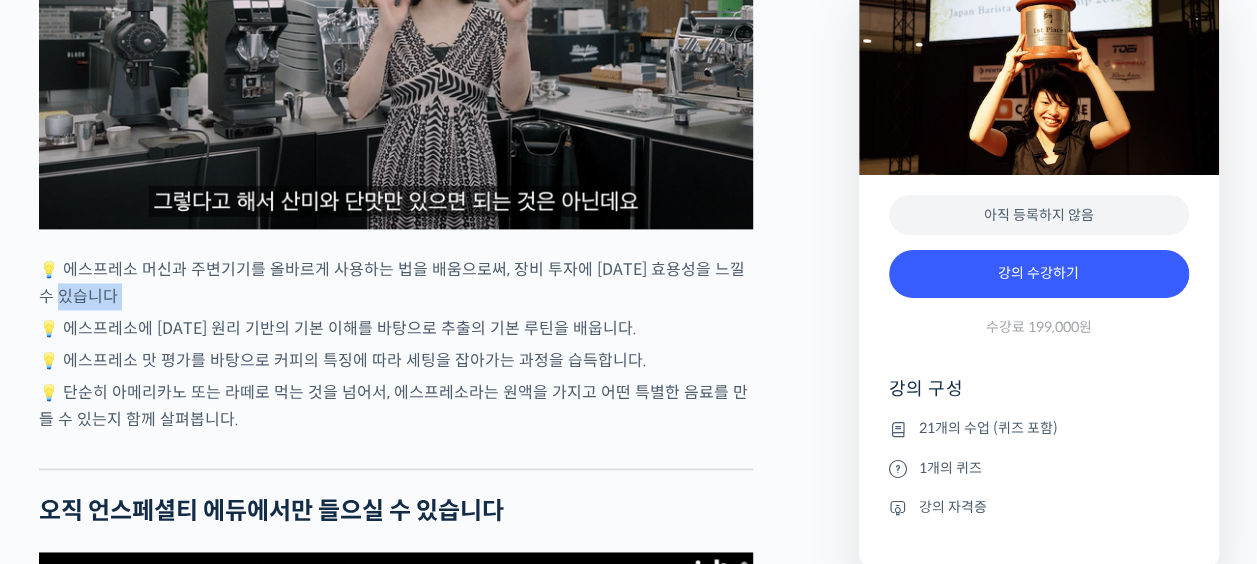 click on "💡 에스프레소 머신과 주변기기를 올바르게 사용하는 법을 배움으로써, 장비 투자에 대한 효용성을 느낄 수 있습니다" at bounding box center (396, 283) 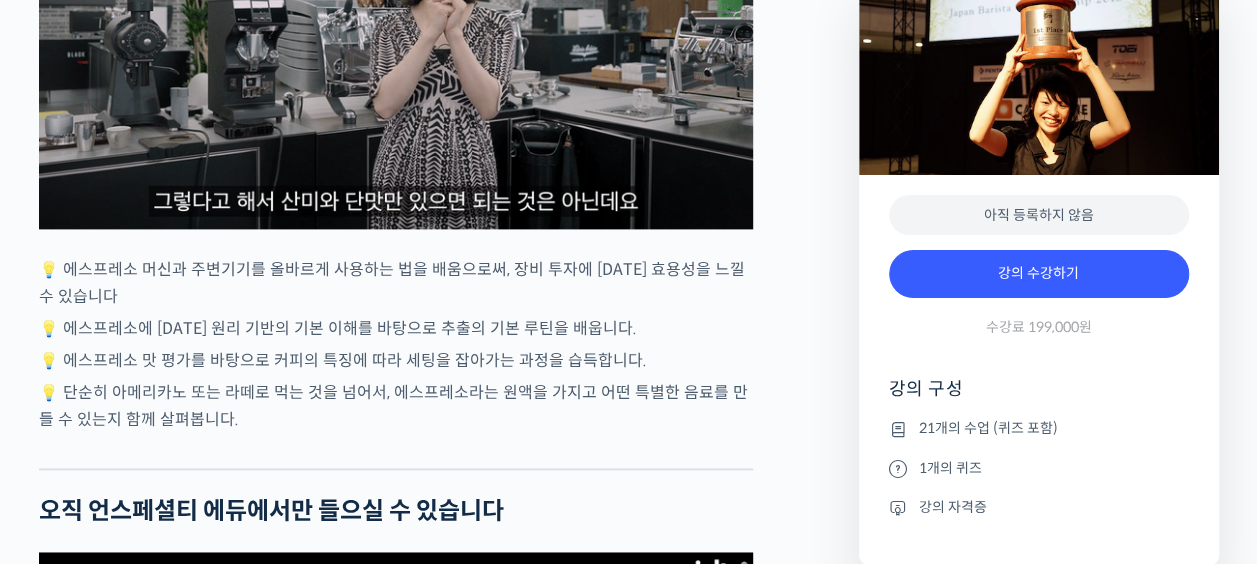 click at bounding box center [396, 453] 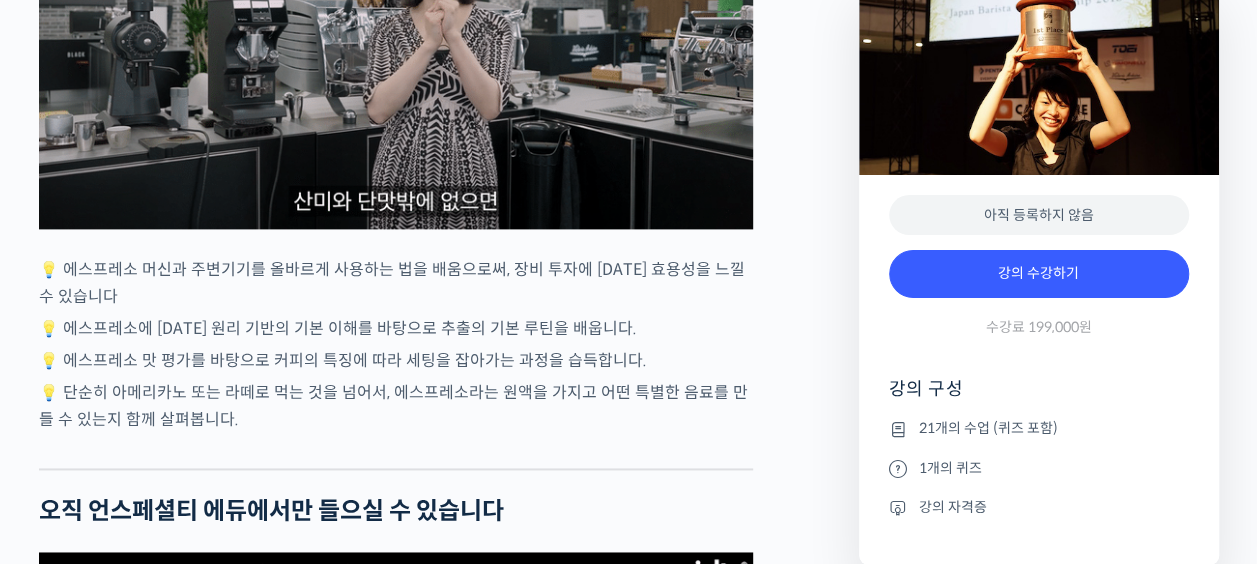 click on "💡 단순히 아메리카노 또는 라떼로 먹는 것을 넘어서, 에스프레소라는 원액을 가지고 어떤 특별한 음료를 만들 수 있는지 함께 살펴봅니다." at bounding box center (396, 406) 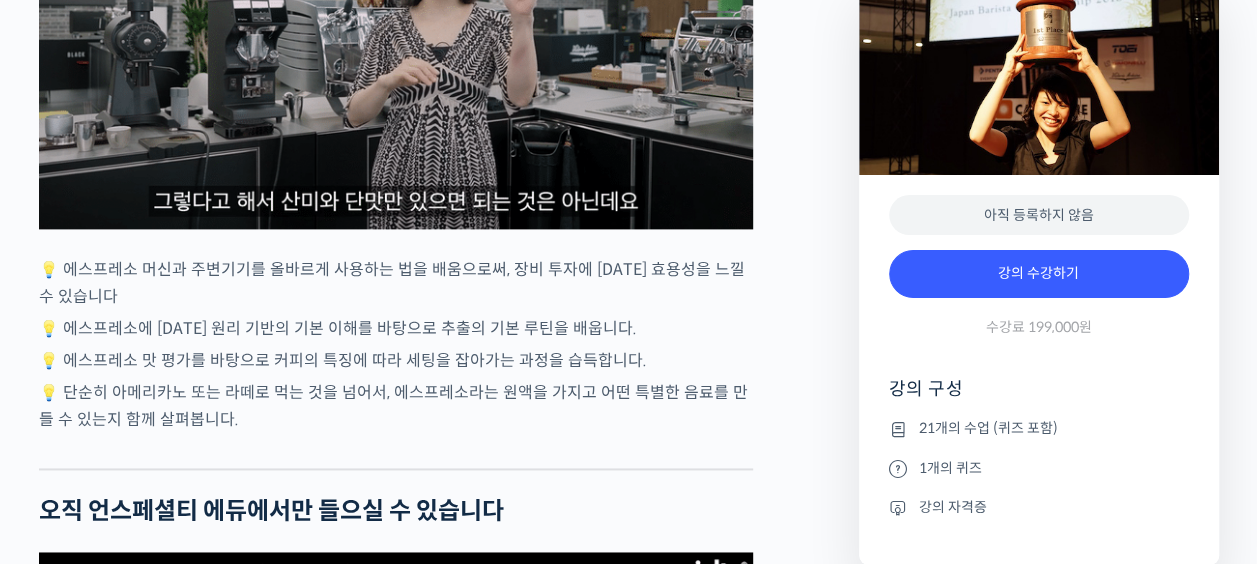 click on "💡 단순히 아메리카노 또는 라떼로 먹는 것을 넘어서, 에스프레소라는 원액을 가지고 어떤 특별한 음료를 만들 수 있는지 함께 살펴봅니다." at bounding box center [396, 406] 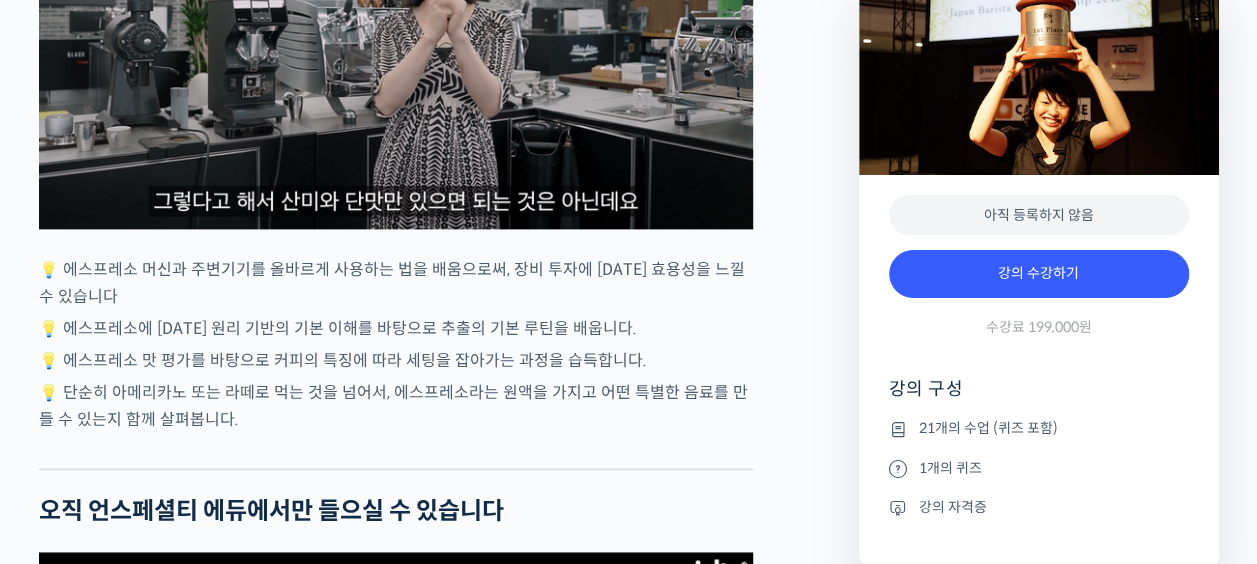click on "💡 에스프레소에 대한 원리 기반의 기본 이해를 바탕으로 추출의 기본 루틴을 배웁니다." at bounding box center [396, 328] 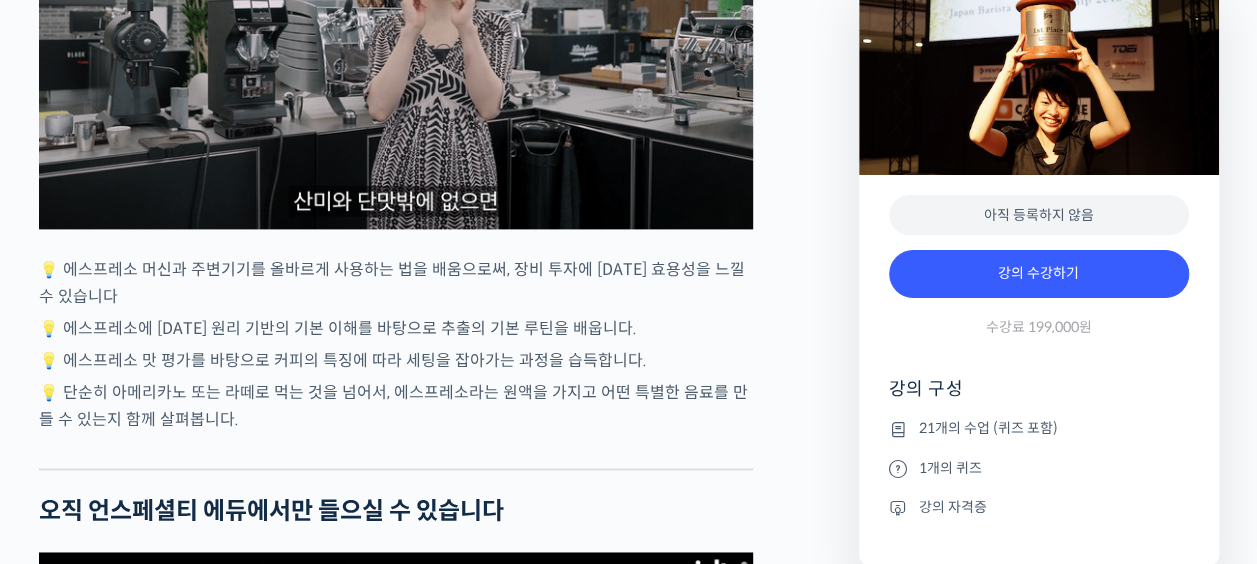 click on "💡 에스프레소에 대한 원리 기반의 기본 이해를 바탕으로 추출의 기본 루틴을 배웁니다." at bounding box center [396, 328] 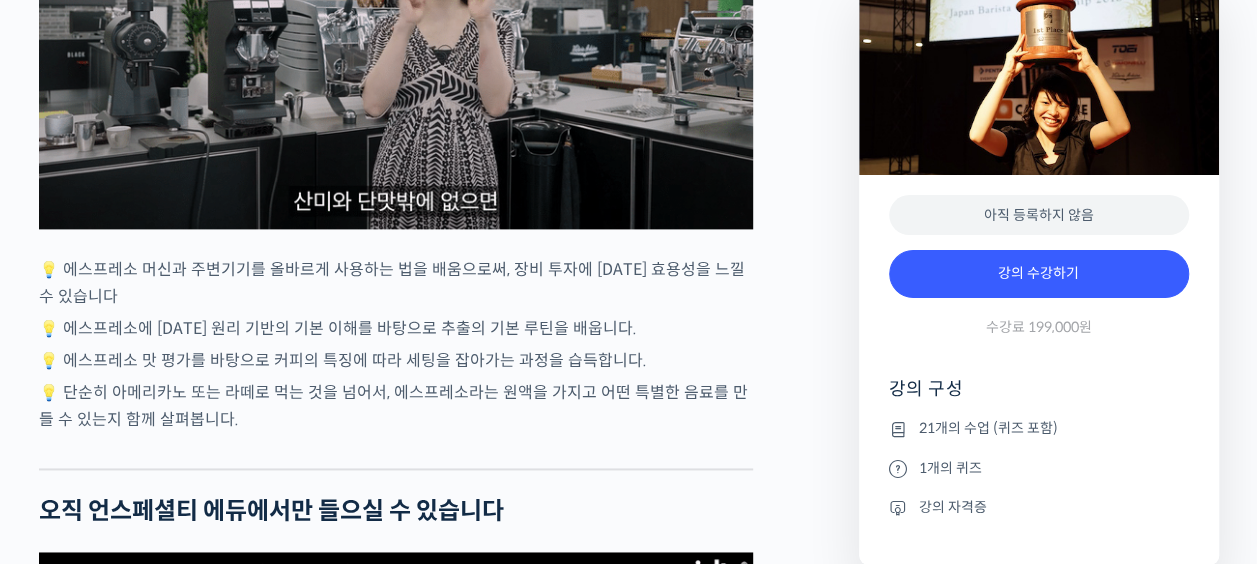 click on "미키 스즈키를 소개합니다!
2017 월드 바리스타 챔피언십(World Barista Championship) 준우승 🥈 2012 월드 바리스타 챔피언십 결선 진출 2011 월드 바리스타 챔피언십 결선 진출 2016, 2011, 2010 일본 바리스타 챔피언십 총 3회 우승 🏆
미키 스즈키(Miki Suzuki)는 한번도 하기 힘들다는 일본 바리스타 챔피언십 우승을 3번이나, 그리고 국가대표로 출전한 3번의 세계대회에서 3번 모두 결선까지 진출한 엄청난 실력자입니다.
미키 스즈키는 현재  도쿄의 프리미엄 오마카세 커피 바 <Cokuun> 에서 월드 바리스타 챔피언 히데 이자키(Hide Izaki)와 함께 일하고 있습니다. <Cokuun>은 세계 최초로 커피를 중심으로 한 풀코스 바로서, 상당한 가격에도 불구하고 1년 전에 예약해야 할 정도로 전세계에서 많은 사람들이 찾고 있습니다.
클래스 소개" at bounding box center [396, -471] 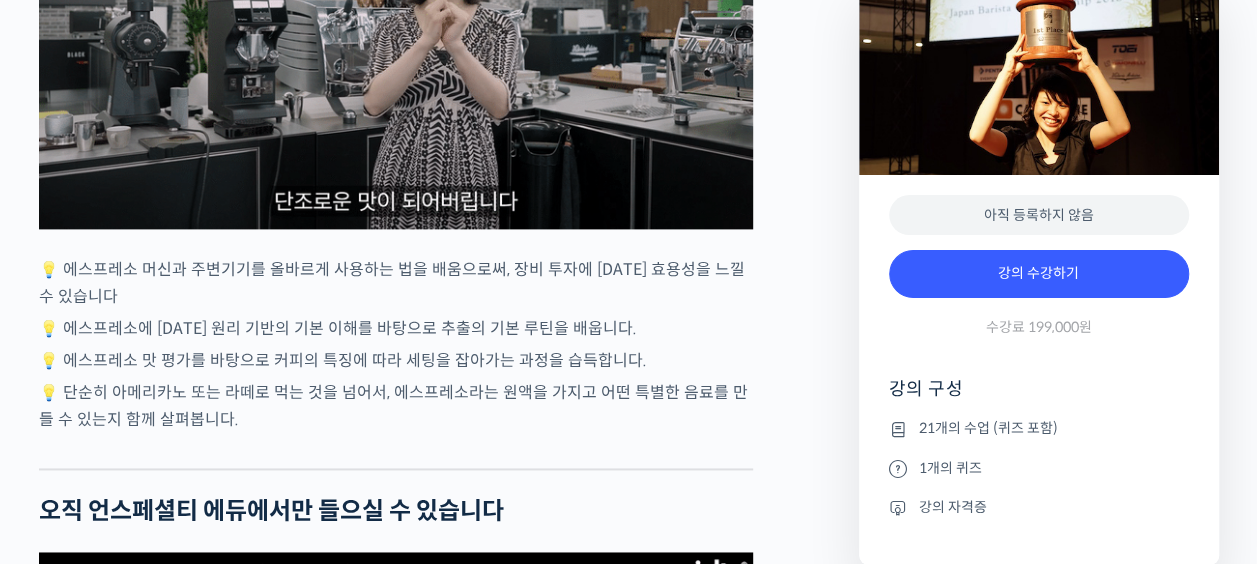 click on "💡 에스프레소 머신과 주변기기를 올바르게 사용하는 법을 배움으로써, 장비 투자에 대한 효용성을 느낄 수 있습니다" at bounding box center (396, 283) 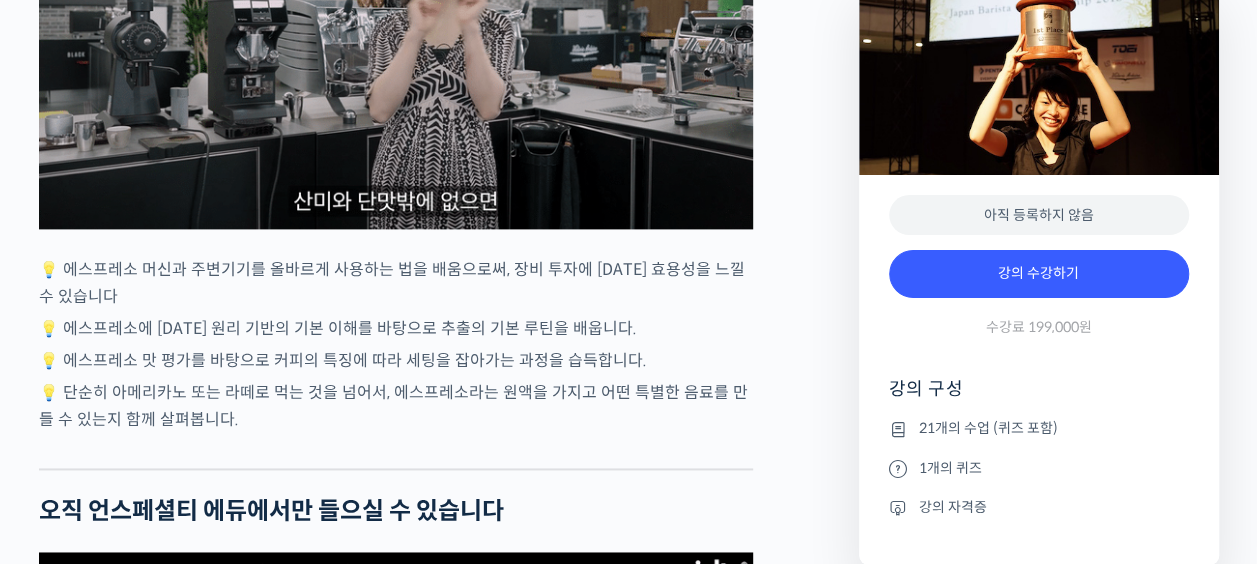 click on "💡 에스프레소 머신과 주변기기를 올바르게 사용하는 법을 배움으로써, 장비 투자에 대한 효용성을 느낄 수 있습니다" at bounding box center [396, 283] 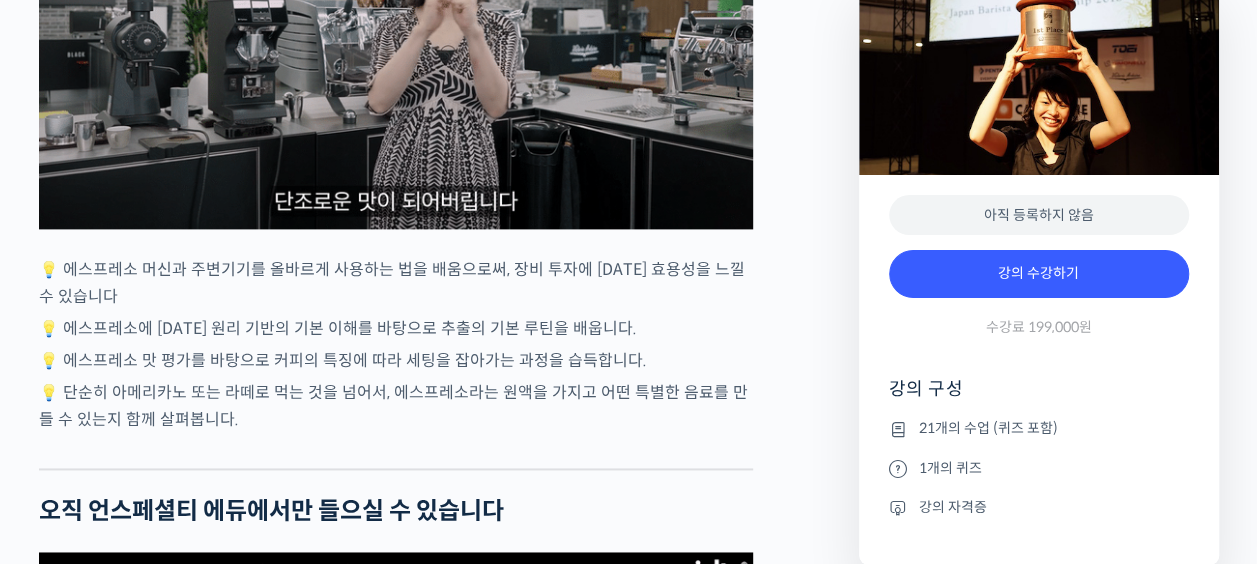 click on "💡 에스프레소 머신과 주변기기를 올바르게 사용하는 법을 배움으로써, 장비 투자에 대한 효용성을 느낄 수 있습니다" at bounding box center (396, 283) 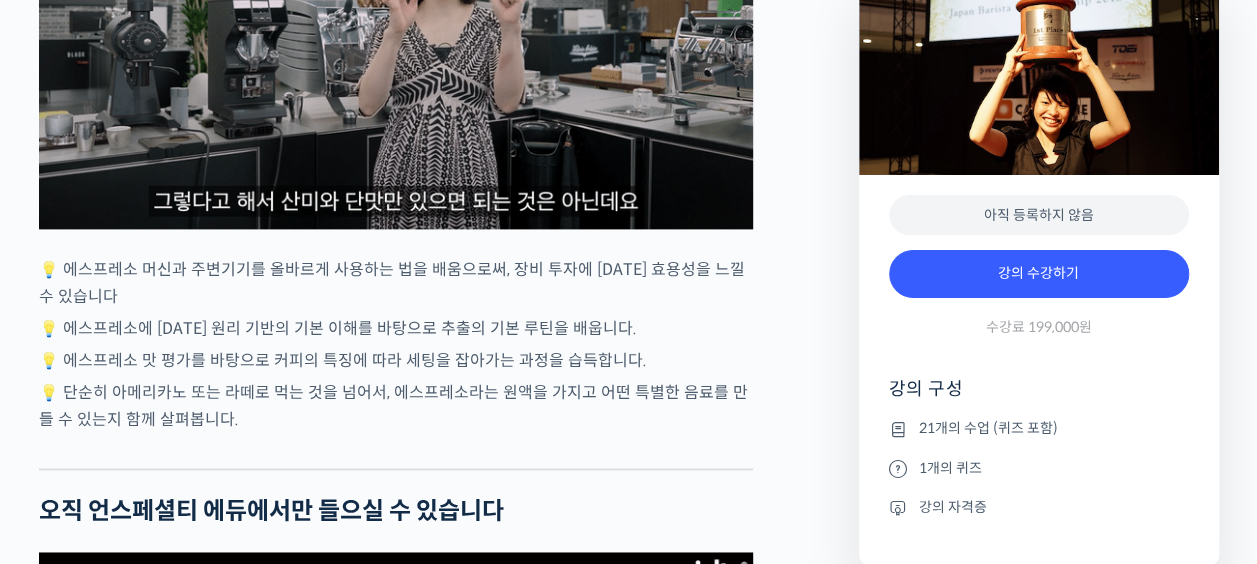 click on "💡 에스프레소 머신과 주변기기를 올바르게 사용하는 법을 배움으로써, 장비 투자에 대한 효용성을 느낄 수 있습니다" at bounding box center [396, 283] 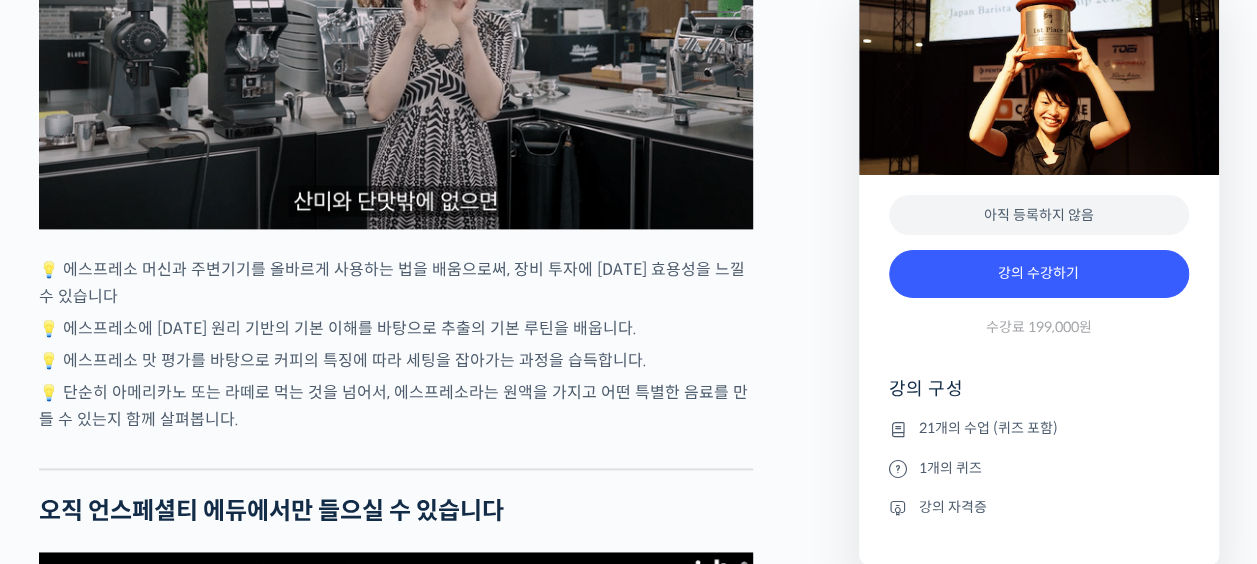 click on "💡 에스프레소 머신과 주변기기를 올바르게 사용하는 법을 배움으로써, 장비 투자에 대한 효용성을 느낄 수 있습니다" at bounding box center (396, 283) 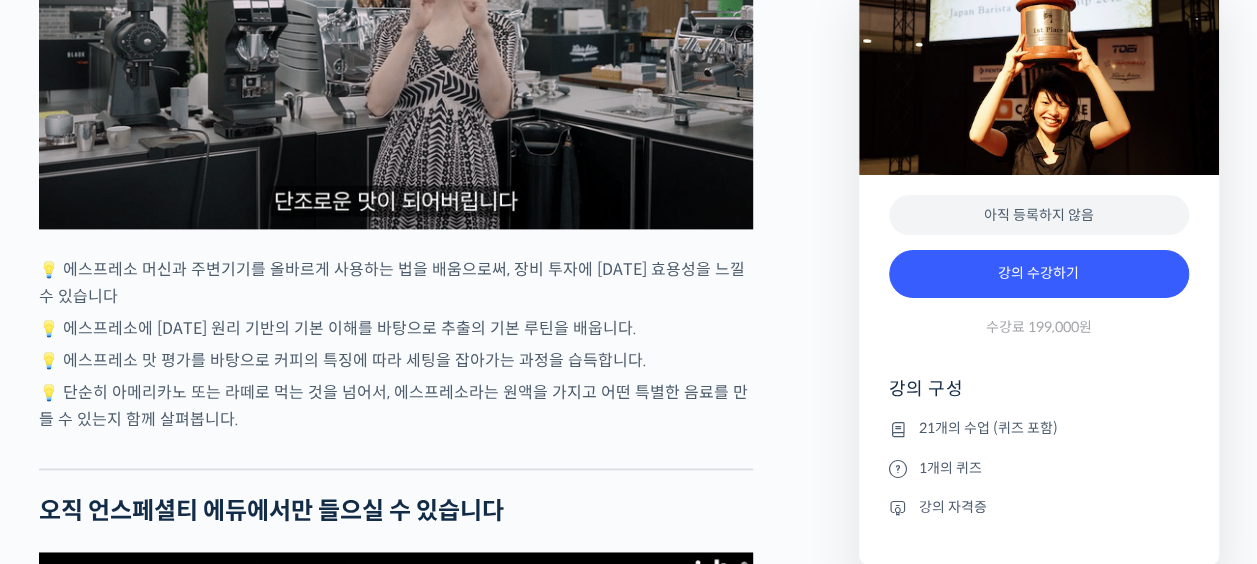 click on "💡 에스프레소 머신과 주변기기를 올바르게 사용하는 법을 배움으로써, 장비 투자에 대한 효용성을 느낄 수 있습니다" at bounding box center (396, 283) 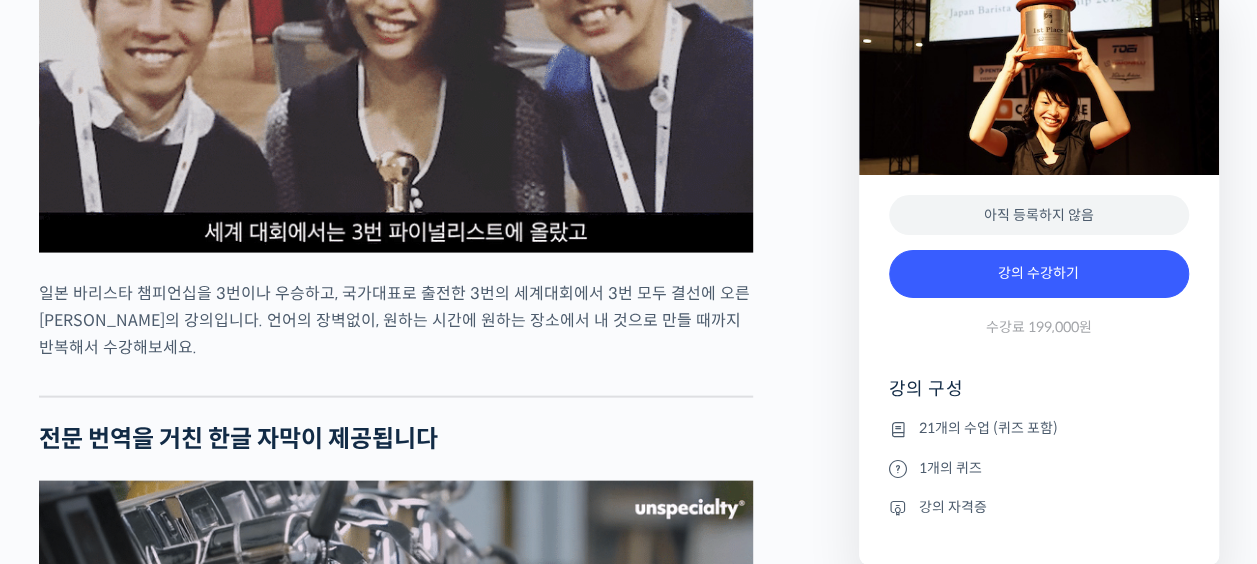 scroll, scrollTop: 5900, scrollLeft: 0, axis: vertical 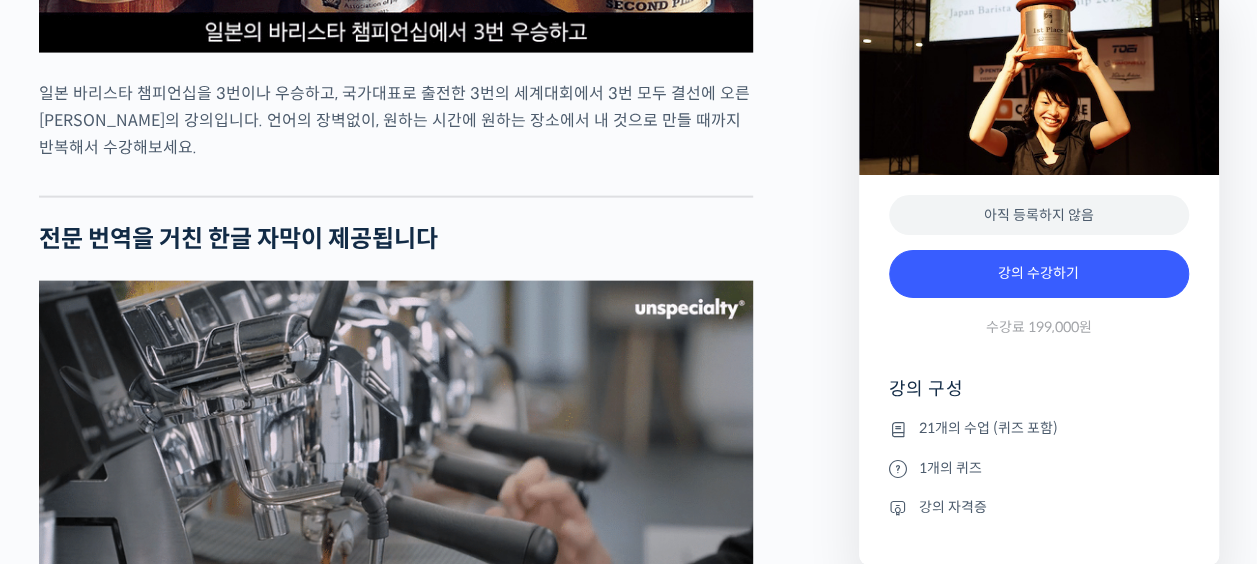 click on "일본 바리스타 챔피언십을 3번이나 우승하고, 국가대표로 출전한 3번의 세계대회에서 3번 모두 결선에 오른 미키 스즈키의 강의입니다. 언어의 장벽없이, 원하는 시간에 원하는 장소에서 내 것으로 만들 때까지 반복해서 수강해보세요." at bounding box center [396, 120] 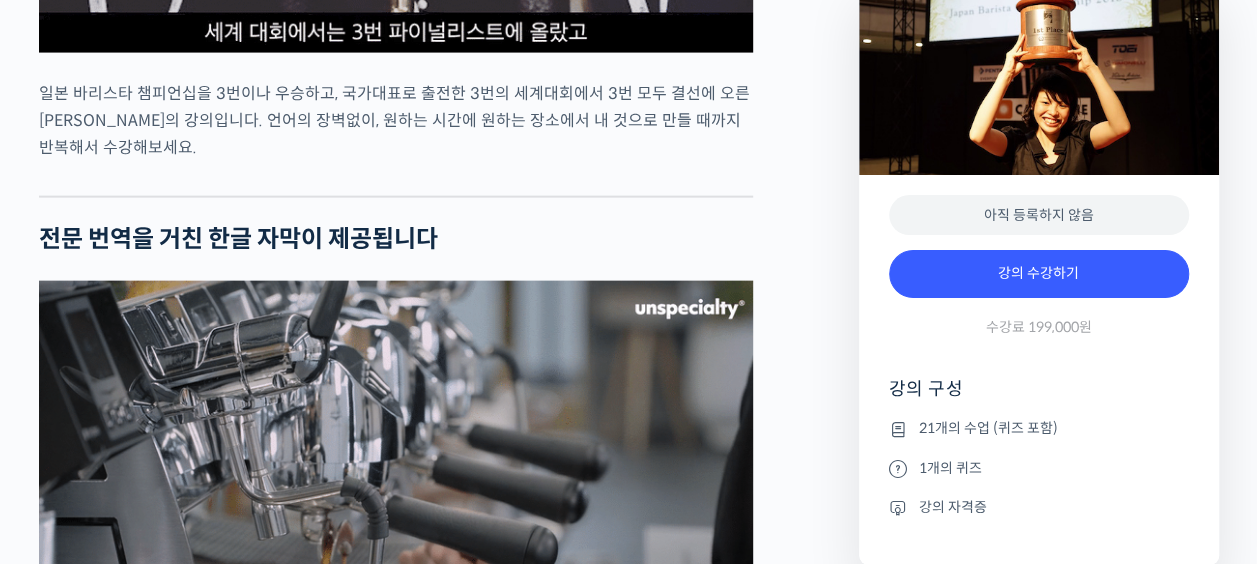 click on "일본 바리스타 챔피언십을 3번이나 우승하고, 국가대표로 출전한 3번의 세계대회에서 3번 모두 결선에 오른 미키 스즈키의 강의입니다. 언어의 장벽없이, 원하는 시간에 원하는 장소에서 내 것으로 만들 때까지 반복해서 수강해보세요." at bounding box center (396, 120) 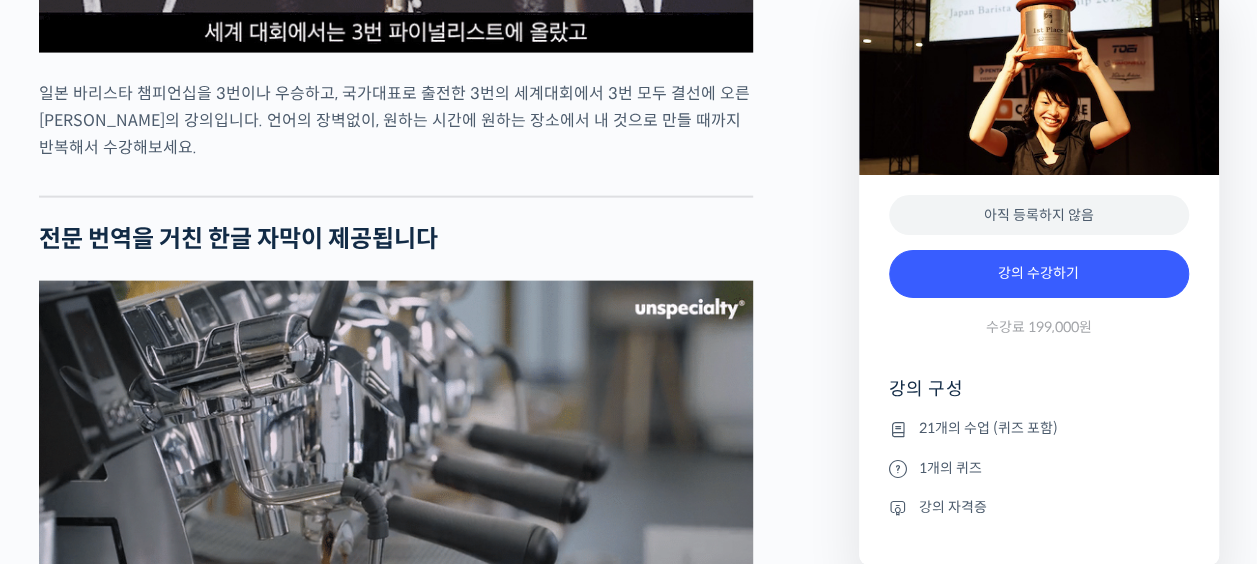 click on "일본 바리스타 챔피언십을 3번이나 우승하고, 국가대표로 출전한 3번의 세계대회에서 3번 모두 결선에 오른 미키 스즈키의 강의입니다. 언어의 장벽없이, 원하는 시간에 원하는 장소에서 내 것으로 만들 때까지 반복해서 수강해보세요." at bounding box center [396, 120] 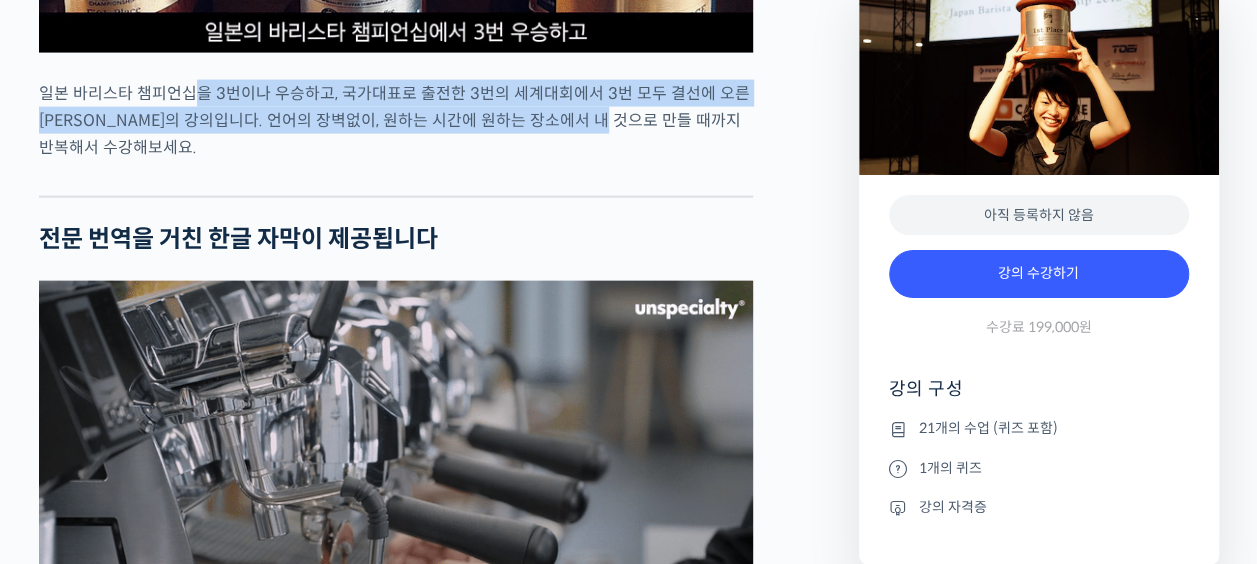 drag, startPoint x: 196, startPoint y: 75, endPoint x: 592, endPoint y: 139, distance: 401.13837 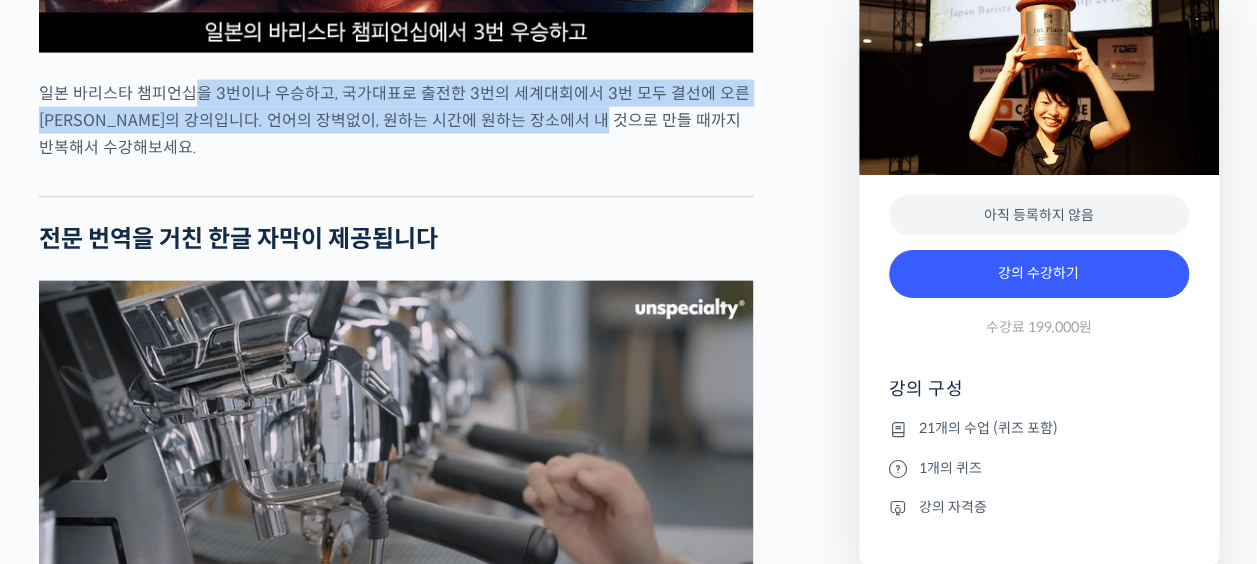 click on "일본 바리스타 챔피언십을 3번이나 우승하고, 국가대표로 출전한 3번의 세계대회에서 3번 모두 결선에 오른 미키 스즈키의 강의입니다. 언어의 장벽없이, 원하는 시간에 원하는 장소에서 내 것으로 만들 때까지 반복해서 수강해보세요." at bounding box center [396, 120] 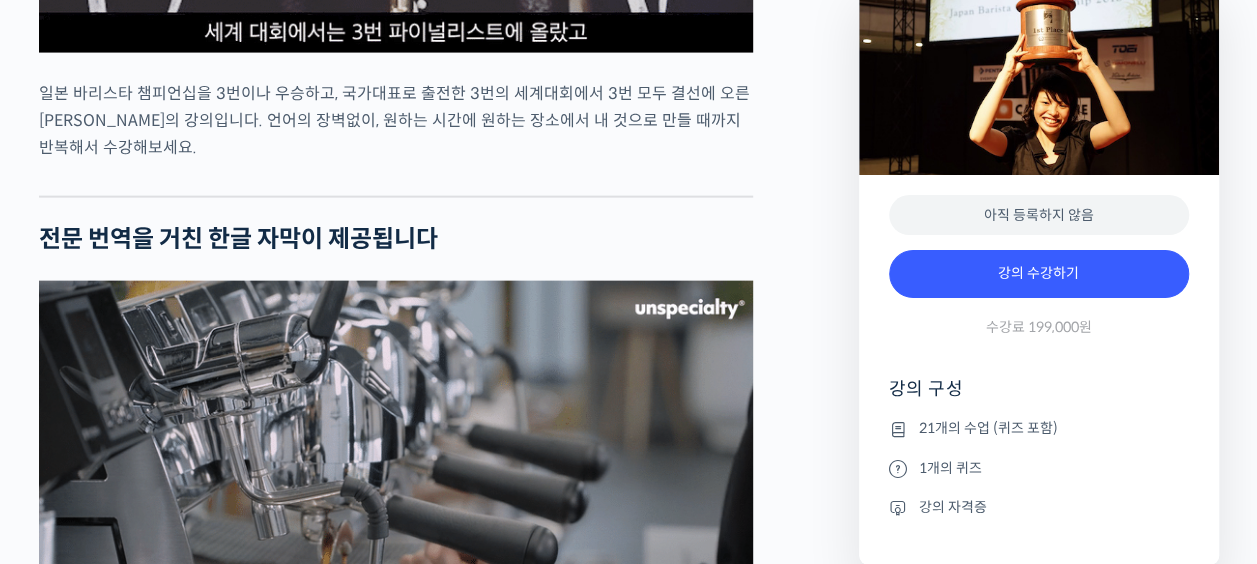 drag, startPoint x: 592, startPoint y: 139, endPoint x: 539, endPoint y: 171, distance: 61.91123 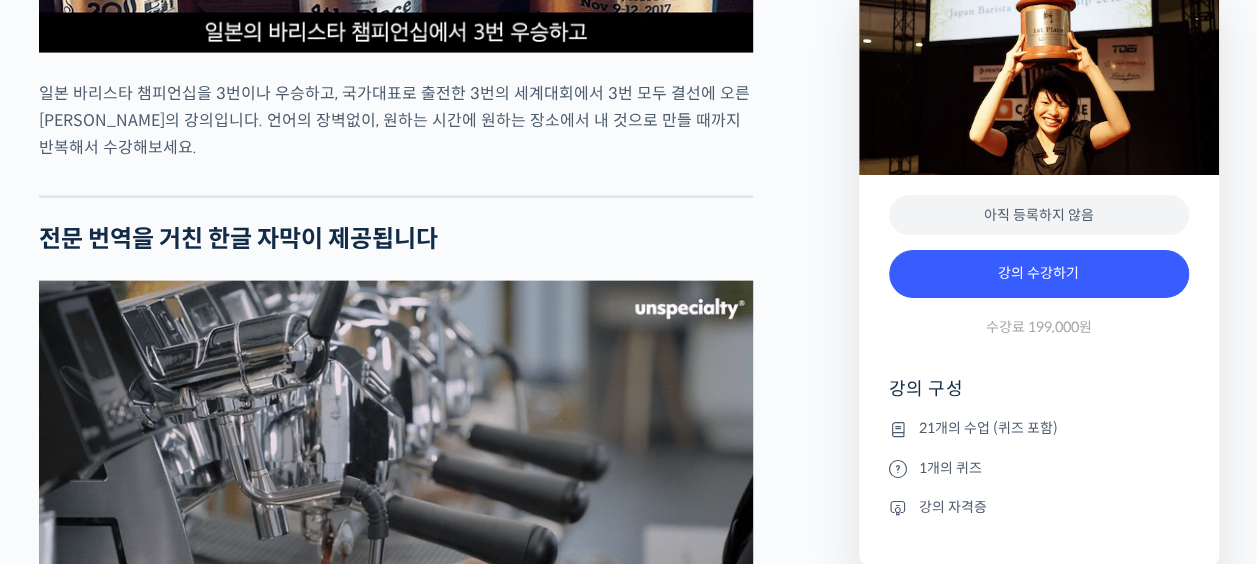 click at bounding box center [396, 181] 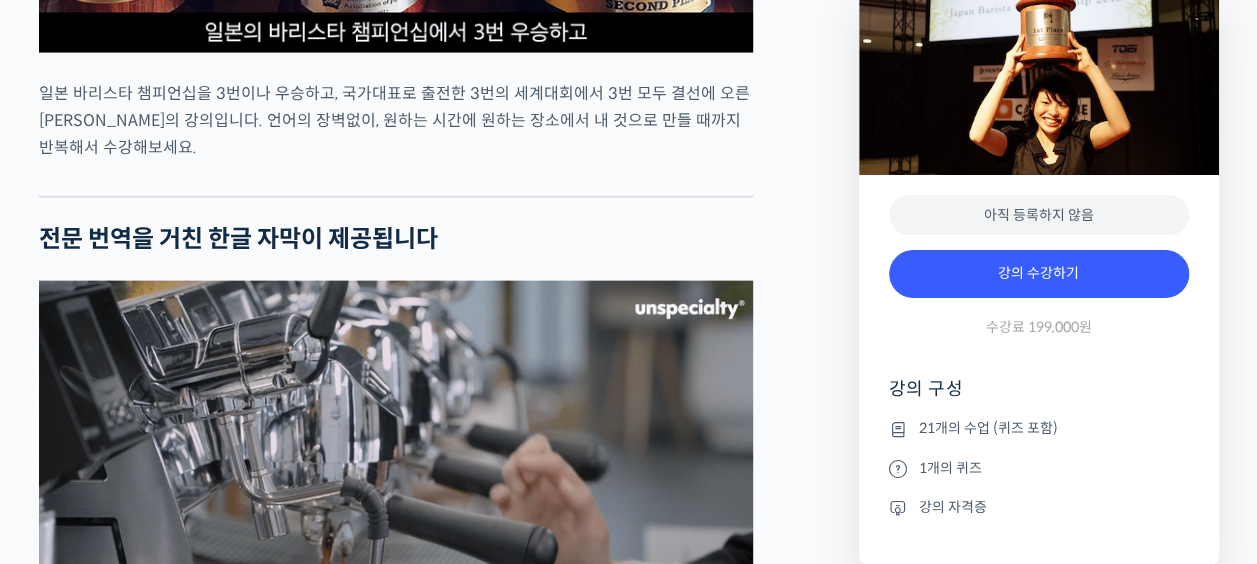 click at bounding box center (396, 181) 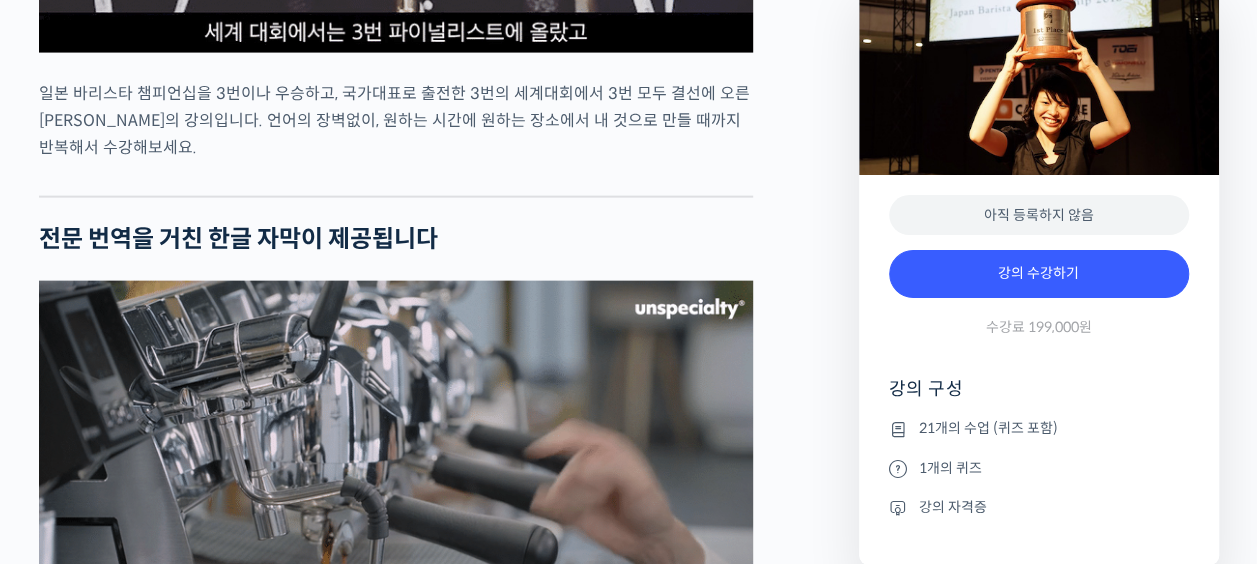 click on "일본 바리스타 챔피언십을 3번이나 우승하고, 국가대표로 출전한 3번의 세계대회에서 3번 모두 결선에 오른 미키 스즈키의 강의입니다. 언어의 장벽없이, 원하는 시간에 원하는 장소에서 내 것으로 만들 때까지 반복해서 수강해보세요." at bounding box center (396, 120) 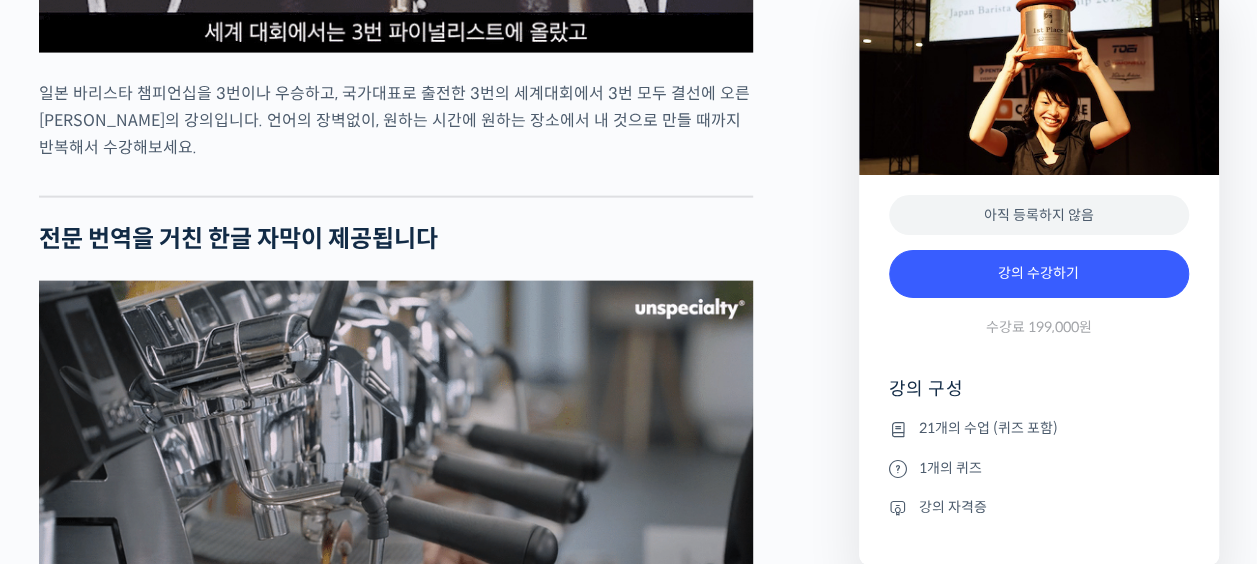 drag, startPoint x: 498, startPoint y: 132, endPoint x: 495, endPoint y: 153, distance: 21.213203 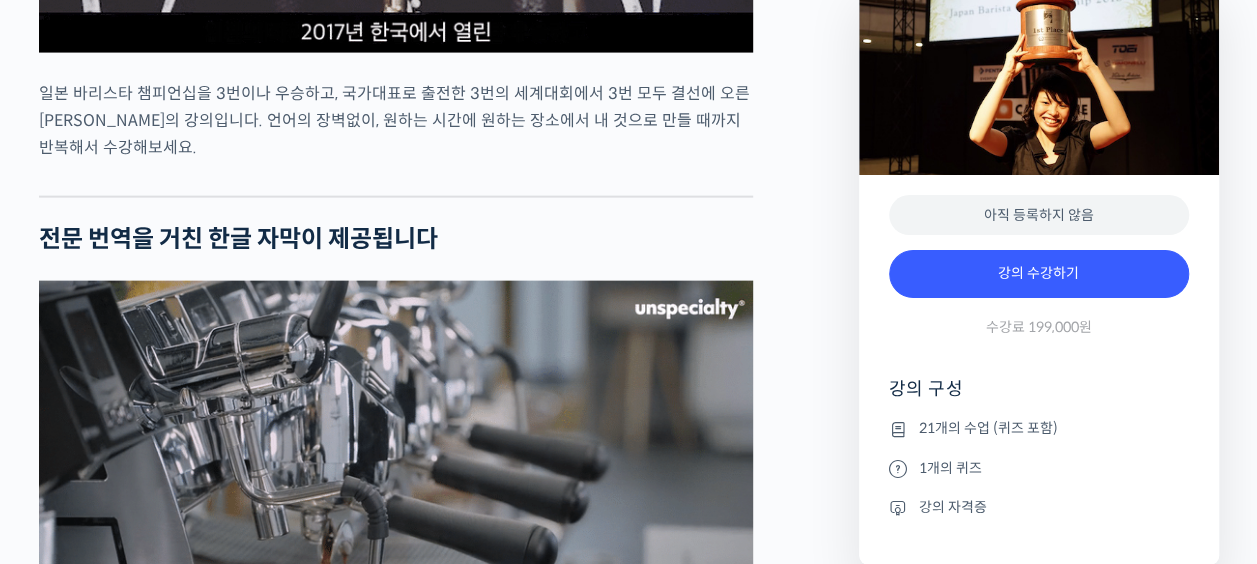 click on "일본 바리스타 챔피언십을 3번이나 우승하고, 국가대표로 출전한 3번의 세계대회에서 3번 모두 결선에 오른 미키 스즈키의 강의입니다. 언어의 장벽없이, 원하는 시간에 원하는 장소에서 내 것으로 만들 때까지 반복해서 수강해보세요." at bounding box center (396, 120) 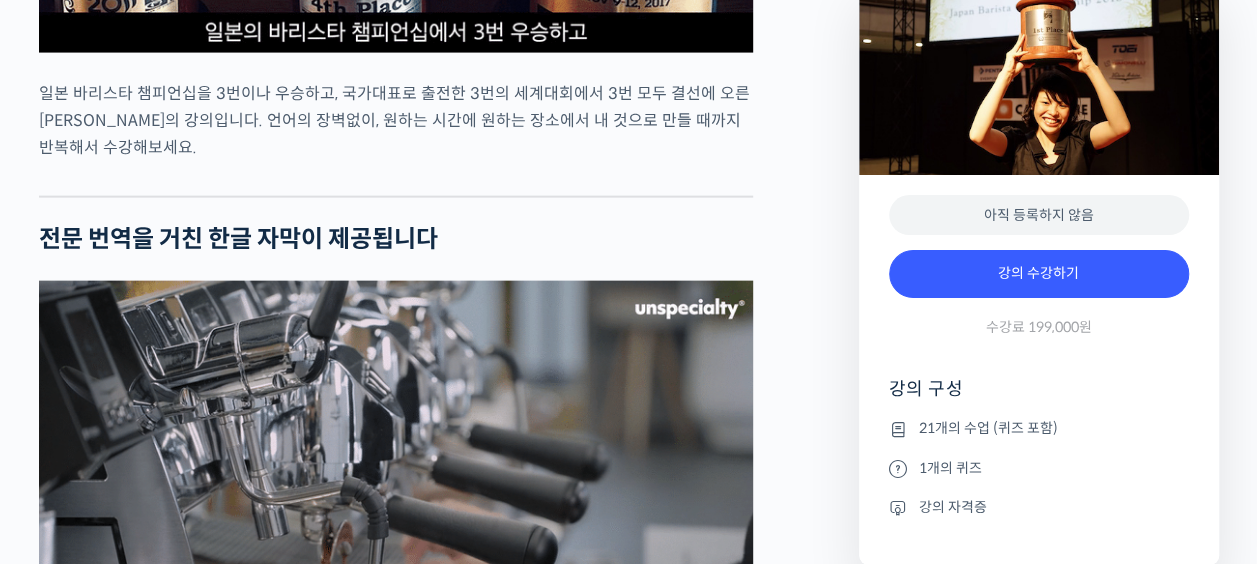 click on "미키 스즈키를 소개합니다!
2017 월드 바리스타 챔피언십(World Barista Championship) 준우승 🥈 2012 월드 바리스타 챔피언십 결선 진출 2011 월드 바리스타 챔피언십 결선 진출 2016, 2011, 2010 일본 바리스타 챔피언십 총 3회 우승 🏆
미키 스즈키(Miki Suzuki)는 한번도 하기 힘들다는 일본 바리스타 챔피언십 우승을 3번이나, 그리고 국가대표로 출전한 3번의 세계대회에서 3번 모두 결선까지 진출한 엄청난 실력자입니다.
미키 스즈키는 현재  도쿄의 프리미엄 오마카세 커피 바 <Cokuun> 에서 월드 바리스타 챔피언 히데 이자키(Hide Izaki)와 함께 일하고 있습니다. <Cokuun>은 세계 최초로 커피를 중심으로 한 풀코스 바로서, 상당한 가격에도 불구하고 1년 전에 예약해야 할 정도로 전세계에서 많은 사람들이 찾고 있습니다.
클래스 소개" at bounding box center (396, -1371) 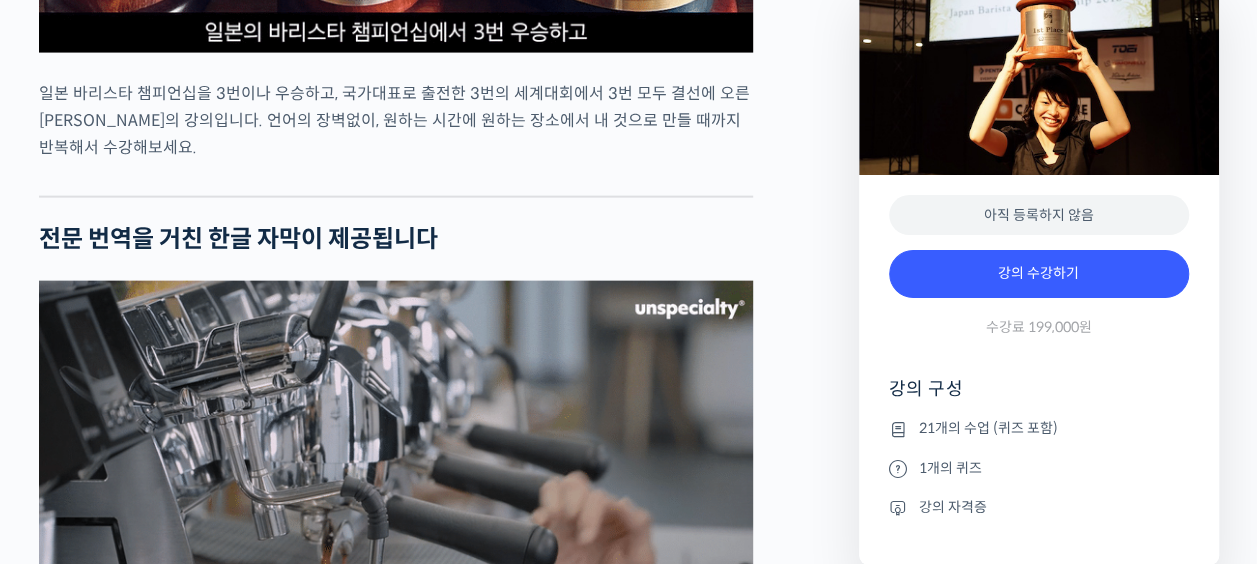 click at bounding box center [396, 181] 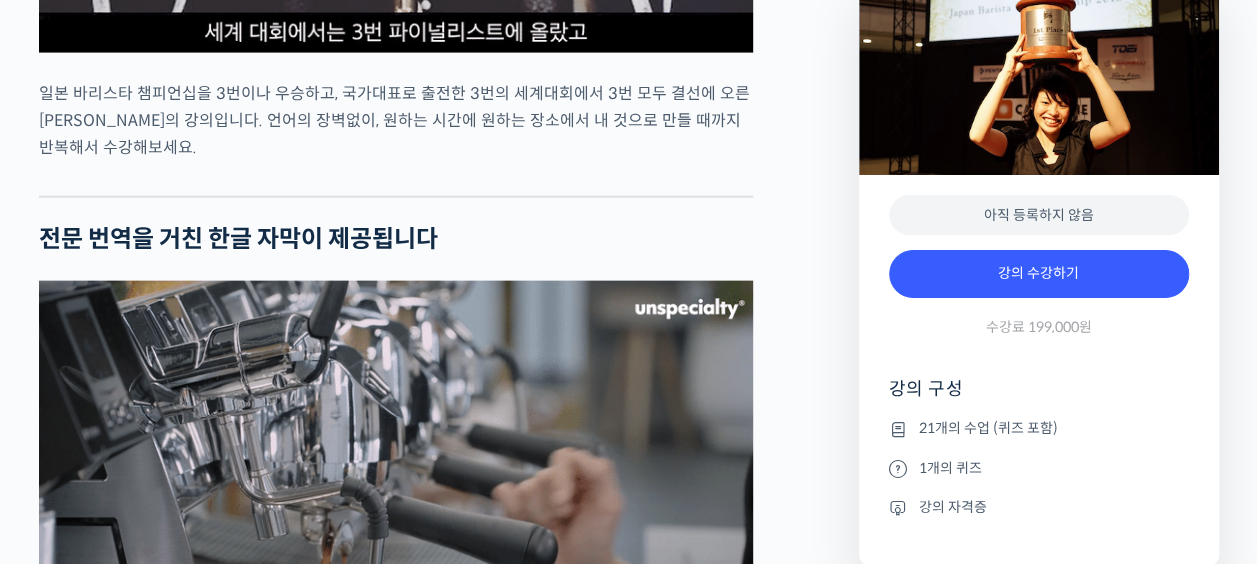 click at bounding box center [396, 181] 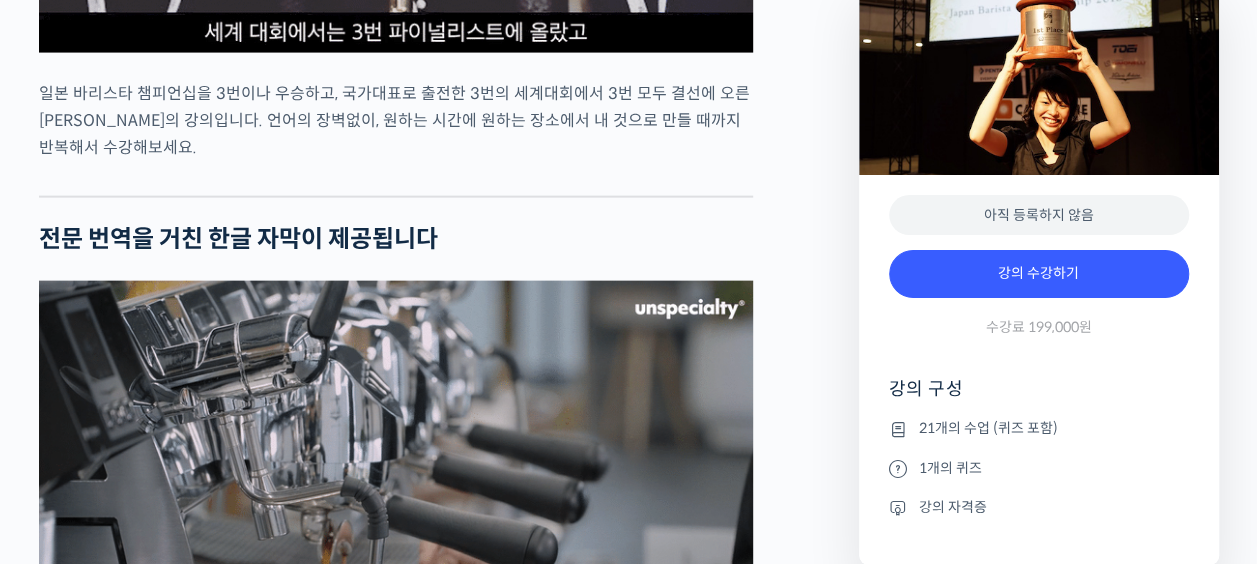 drag, startPoint x: 473, startPoint y: 155, endPoint x: 537, endPoint y: 152, distance: 64.070274 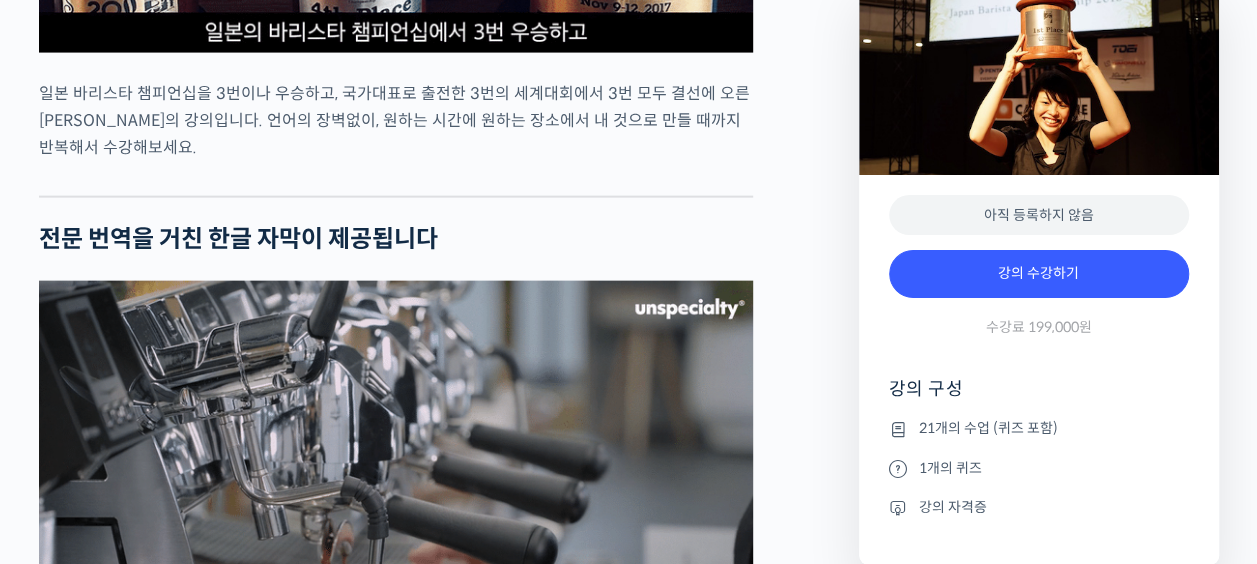 click on "미키 스즈키를 소개합니다!
2017 월드 바리스타 챔피언십(World Barista Championship) 준우승 🥈 2012 월드 바리스타 챔피언십 결선 진출 2011 월드 바리스타 챔피언십 결선 진출 2016, 2011, 2010 일본 바리스타 챔피언십 총 3회 우승 🏆
미키 스즈키(Miki Suzuki)는 한번도 하기 힘들다는 일본 바리스타 챔피언십 우승을 3번이나, 그리고 국가대표로 출전한 3번의 세계대회에서 3번 모두 결선까지 진출한 엄청난 실력자입니다.
미키 스즈키는 현재  도쿄의 프리미엄 오마카세 커피 바 <Cokuun> 에서 월드 바리스타 챔피언 히데 이자키(Hide Izaki)와 함께 일하고 있습니다. <Cokuun>은 세계 최초로 커피를 중심으로 한 풀코스 바로서, 상당한 가격에도 불구하고 1년 전에 예약해야 할 정도로 전세계에서 많은 사람들이 찾고 있습니다.
클래스 소개" at bounding box center [396, -1371] 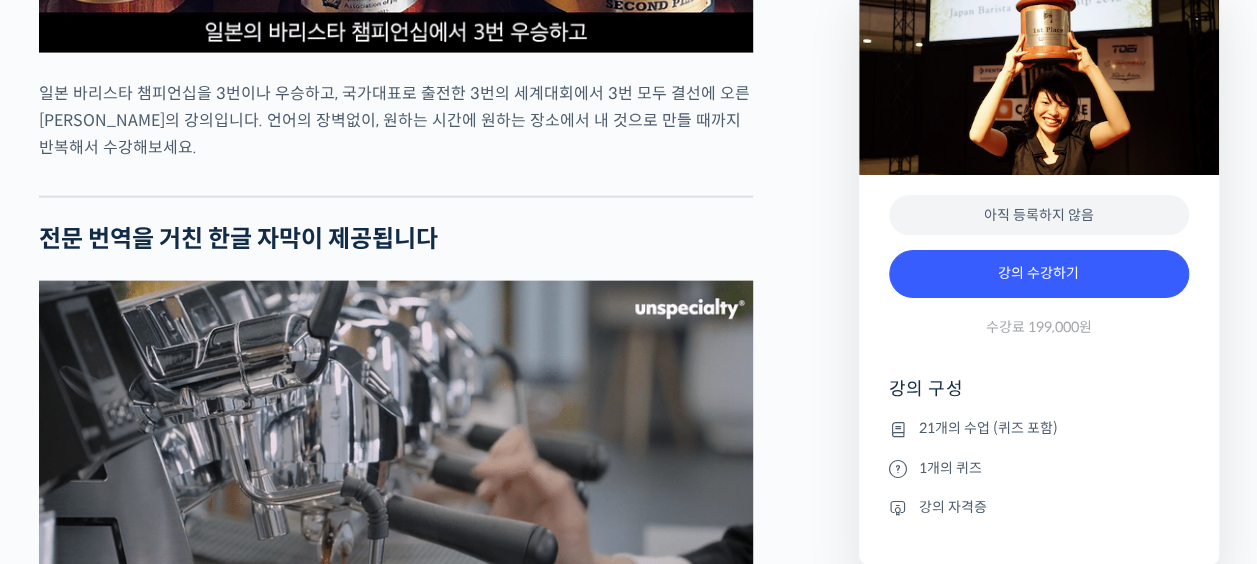 click on "미키 스즈키를 소개합니다!
2017 월드 바리스타 챔피언십(World Barista Championship) 준우승 🥈 2012 월드 바리스타 챔피언십 결선 진출 2011 월드 바리스타 챔피언십 결선 진출 2016, 2011, 2010 일본 바리스타 챔피언십 총 3회 우승 🏆
미키 스즈키(Miki Suzuki)는 한번도 하기 힘들다는 일본 바리스타 챔피언십 우승을 3번이나, 그리고 국가대표로 출전한 3번의 세계대회에서 3번 모두 결선까지 진출한 엄청난 실력자입니다.
미키 스즈키는 현재  도쿄의 프리미엄 오마카세 커피 바 <Cokuun> 에서 월드 바리스타 챔피언 히데 이자키(Hide Izaki)와 함께 일하고 있습니다. <Cokuun>은 세계 최초로 커피를 중심으로 한 풀코스 바로서, 상당한 가격에도 불구하고 1년 전에 예약해야 할 정도로 전세계에서 많은 사람들이 찾고 있습니다.
클래스 소개" at bounding box center (396, -1371) 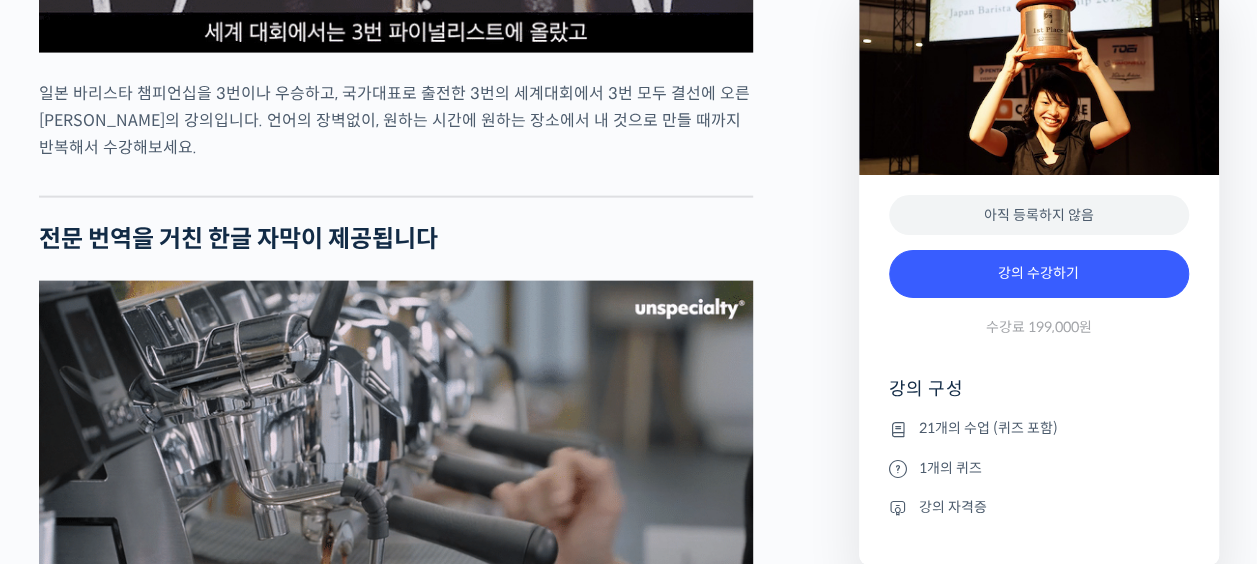 click at bounding box center [396, 181] 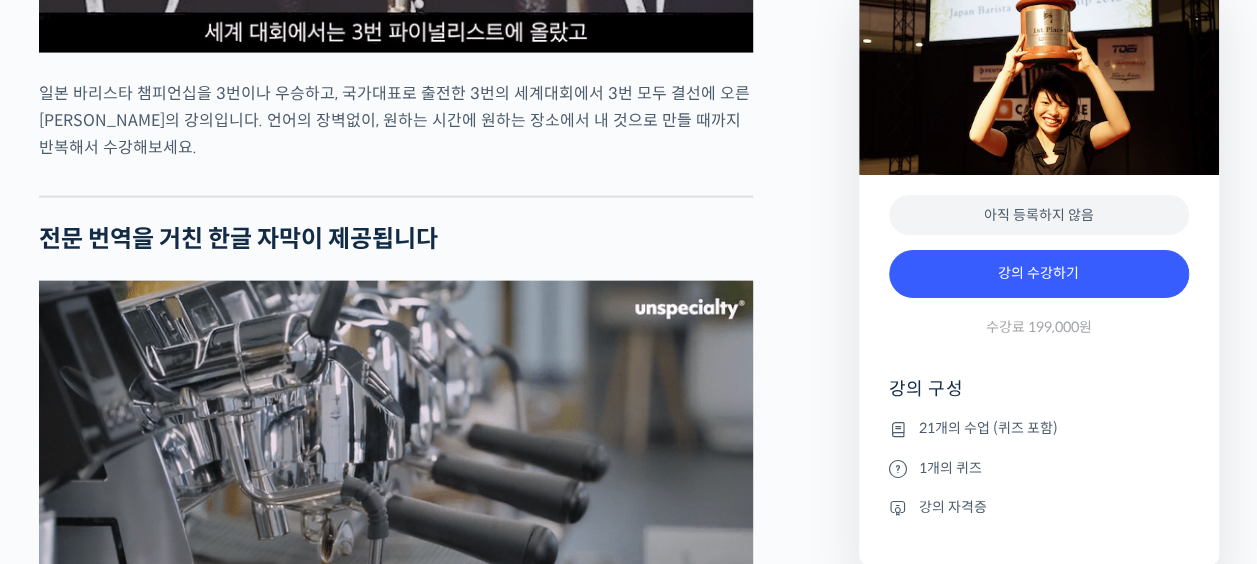 click at bounding box center [396, 181] 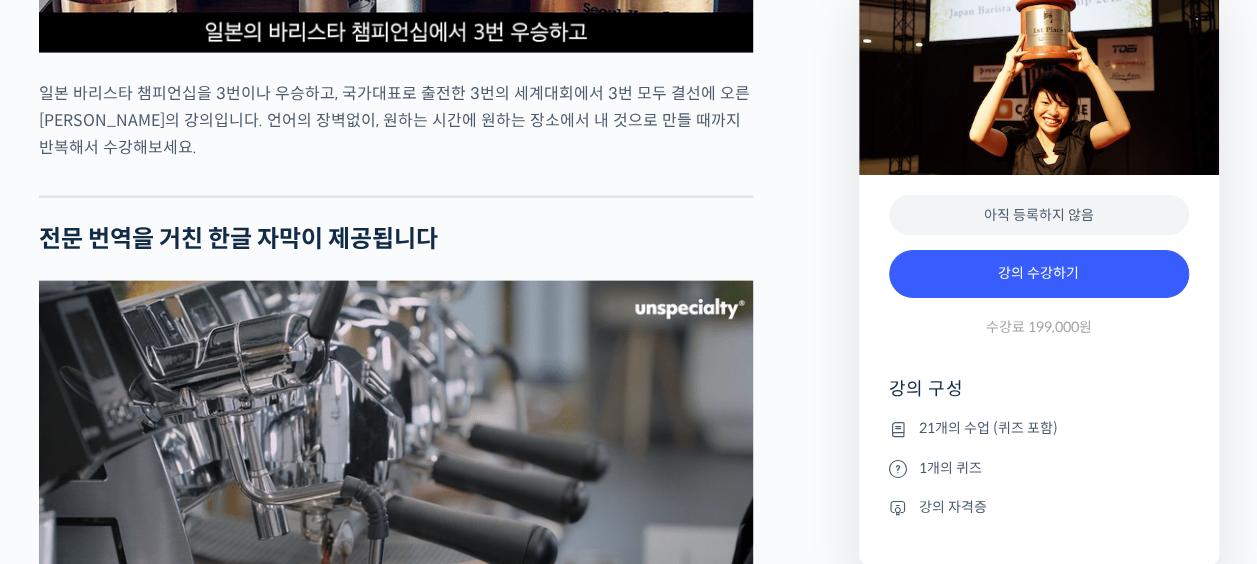 click on "일본 바리스타 챔피언십을 3번이나 우승하고, 국가대표로 출전한 3번의 세계대회에서 3번 모두 결선에 오른 미키 스즈키의 강의입니다. 언어의 장벽없이, 원하는 시간에 원하는 장소에서 내 것으로 만들 때까지 반복해서 수강해보세요." at bounding box center [396, 120] 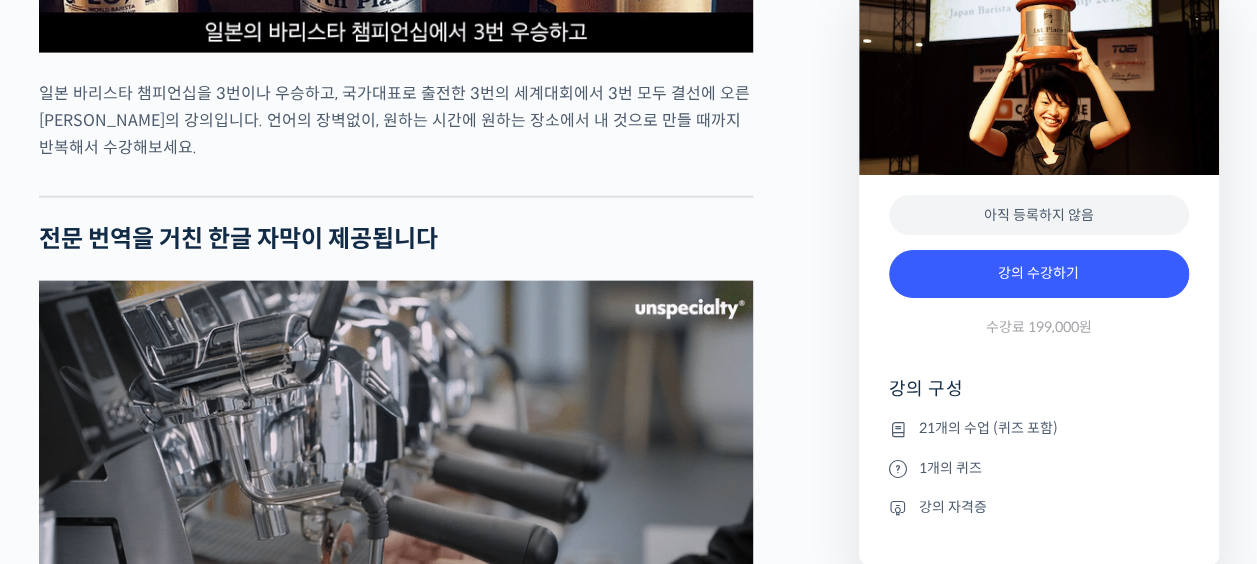 click on "일본 바리스타 챔피언십을 3번이나 우승하고, 국가대표로 출전한 3번의 세계대회에서 3번 모두 결선에 오른 미키 스즈키의 강의입니다. 언어의 장벽없이, 원하는 시간에 원하는 장소에서 내 것으로 만들 때까지 반복해서 수강해보세요." at bounding box center (396, 120) 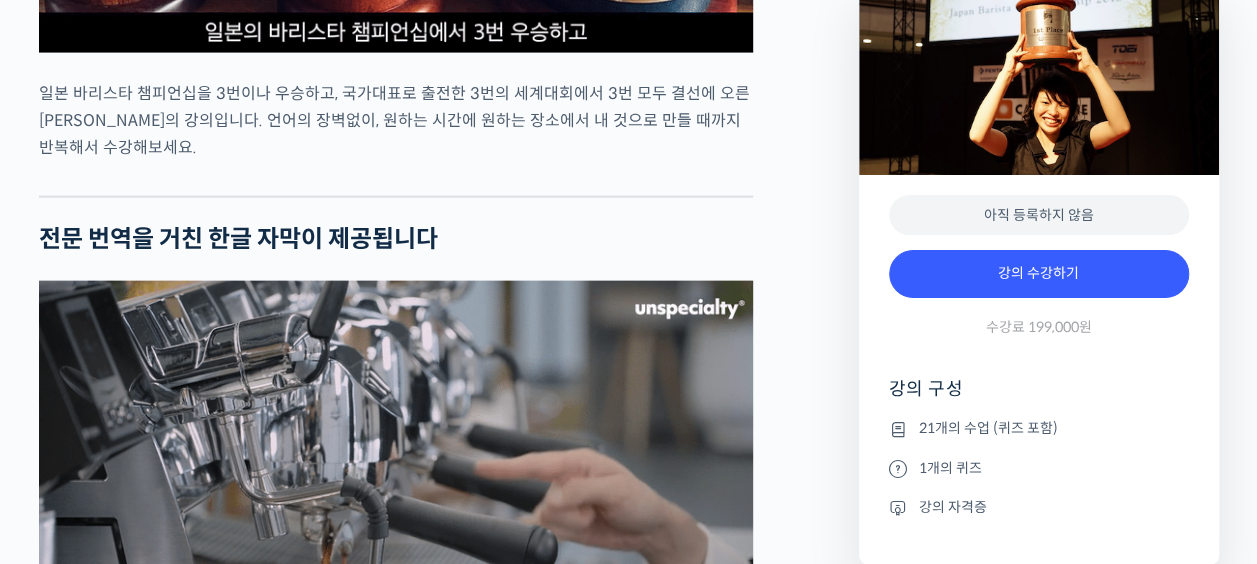 click on "일본 바리스타 챔피언십을 3번이나 우승하고, 국가대표로 출전한 3번의 세계대회에서 3번 모두 결선에 오른 미키 스즈키의 강의입니다. 언어의 장벽없이, 원하는 시간에 원하는 장소에서 내 것으로 만들 때까지 반복해서 수강해보세요." at bounding box center [396, 120] 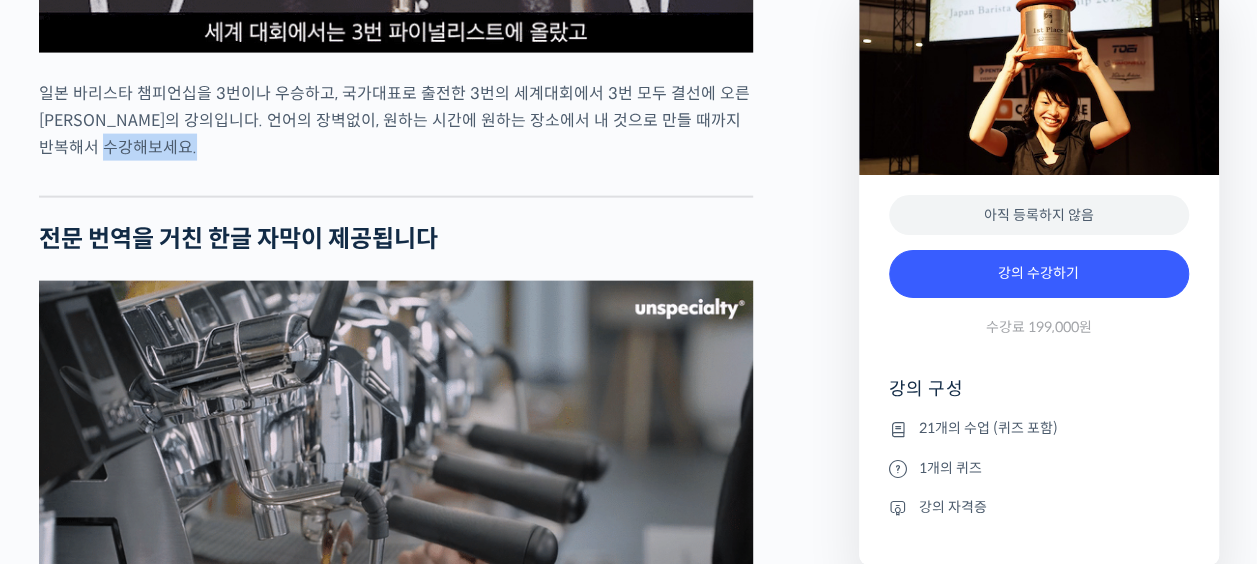 click on "일본 바리스타 챔피언십을 3번이나 우승하고, 국가대표로 출전한 3번의 세계대회에서 3번 모두 결선에 오른 미키 스즈키의 강의입니다. 언어의 장벽없이, 원하는 시간에 원하는 장소에서 내 것으로 만들 때까지 반복해서 수강해보세요." at bounding box center [396, 120] 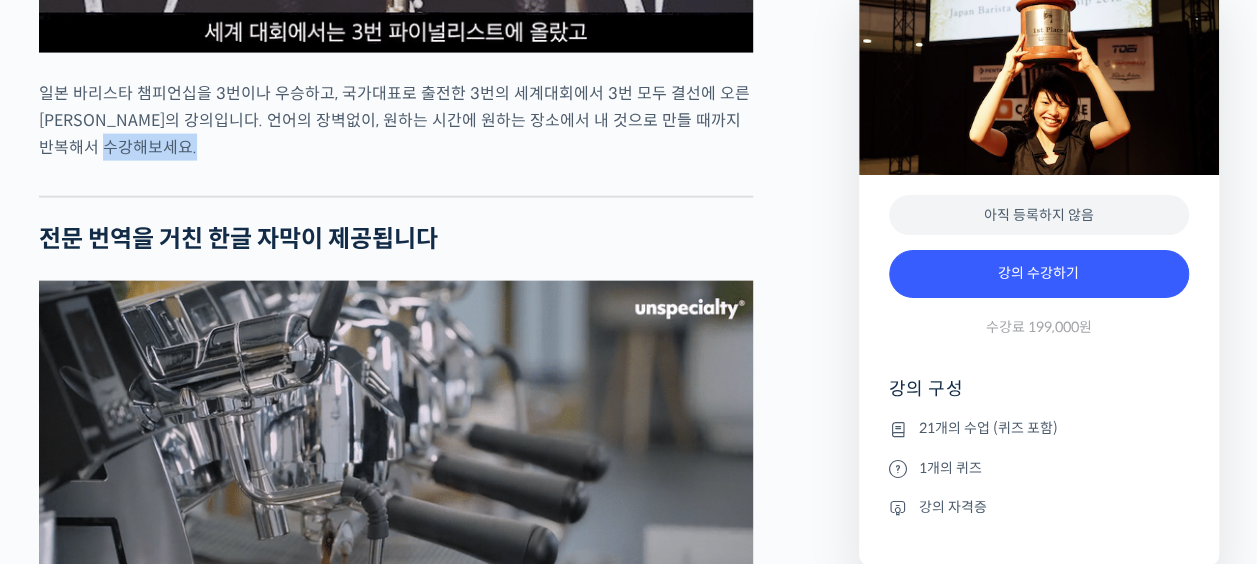 drag, startPoint x: 484, startPoint y: 158, endPoint x: 574, endPoint y: 174, distance: 91.411156 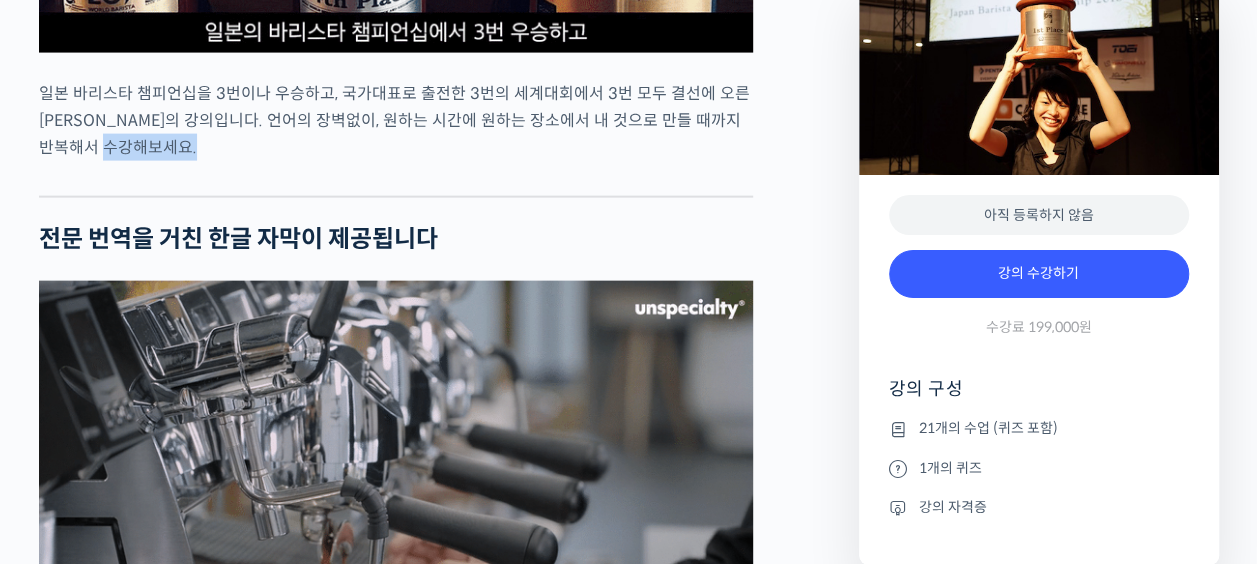 click at bounding box center (396, 181) 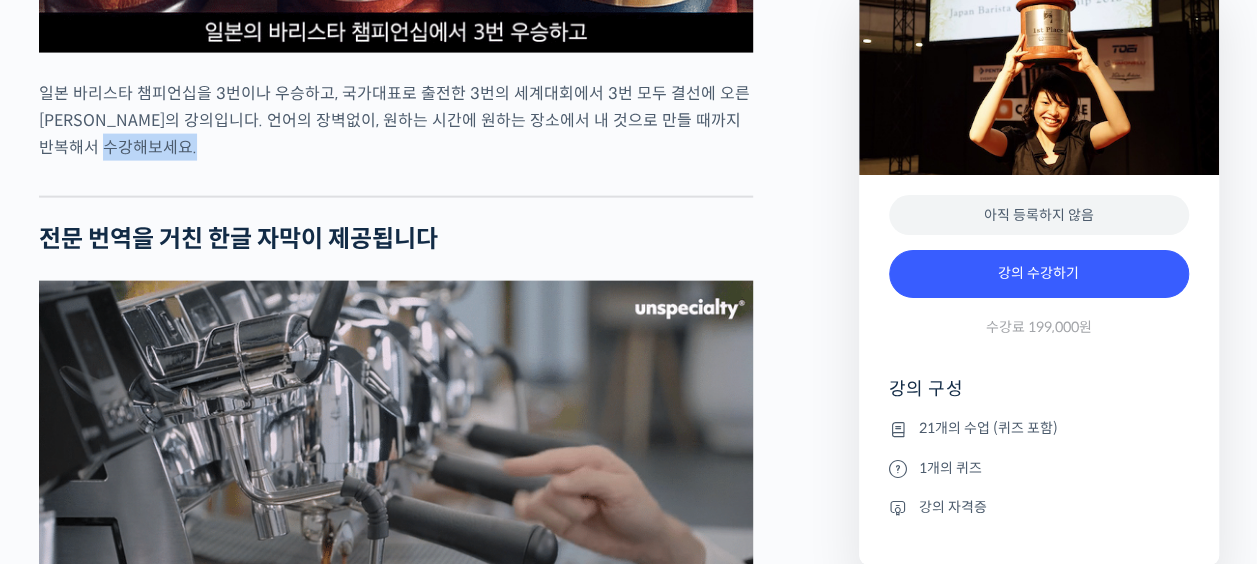 click at bounding box center (396, 181) 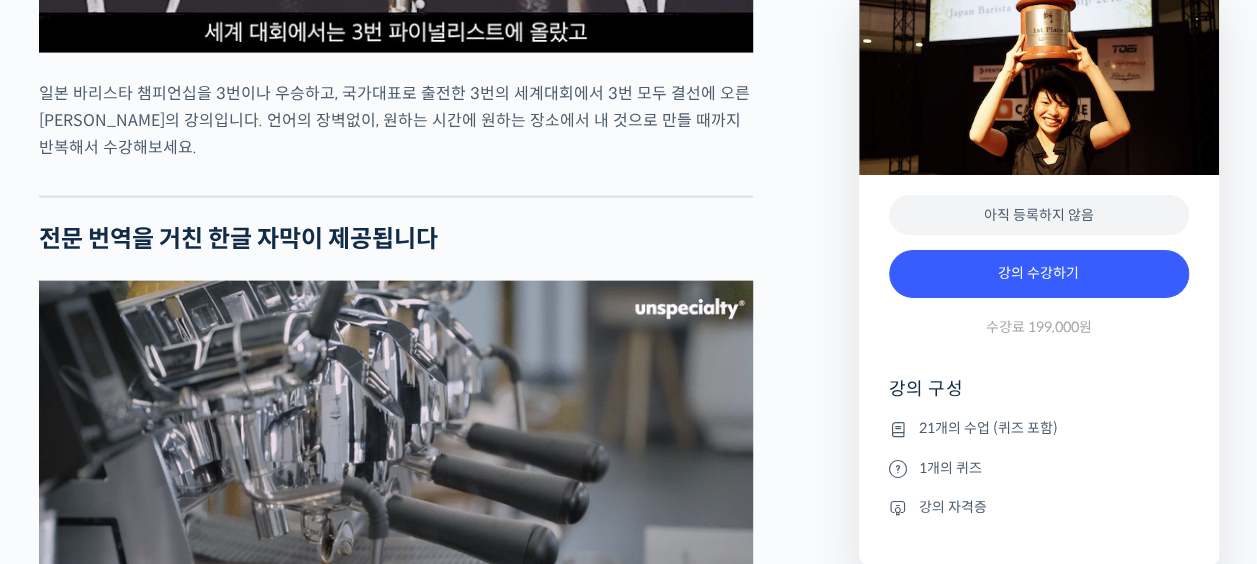 click at bounding box center [396, 181] 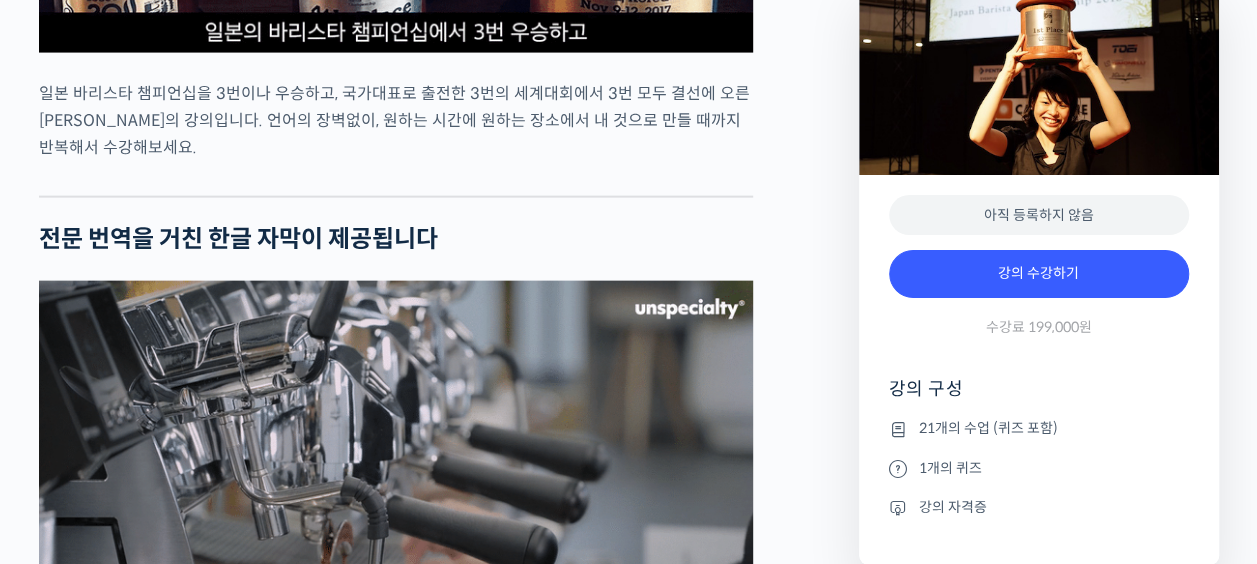 click at bounding box center [396, 181] 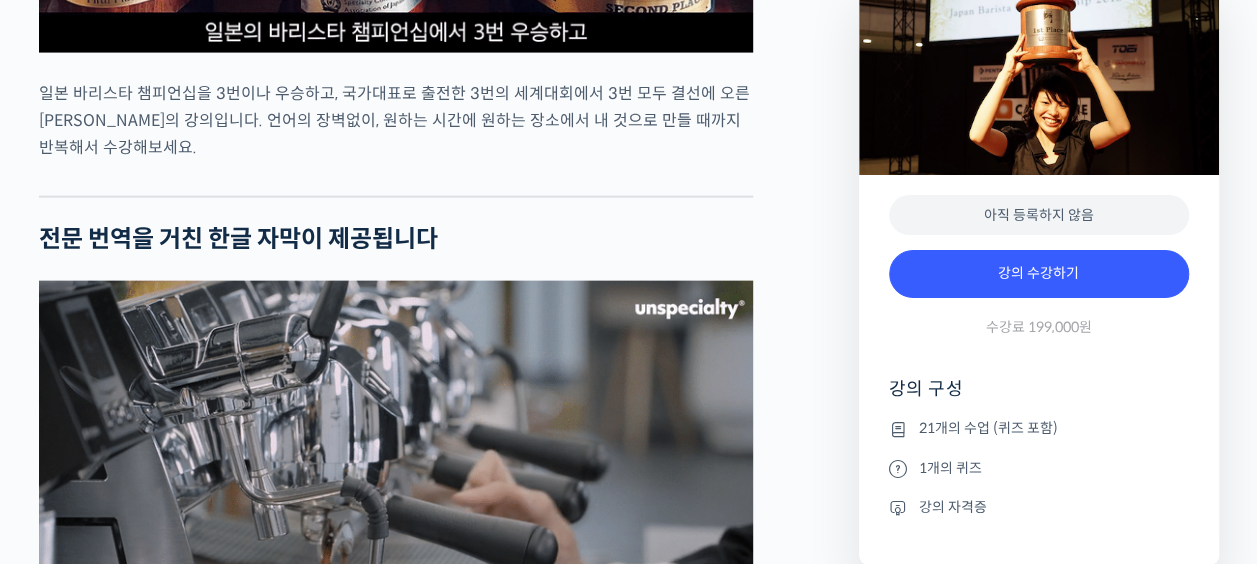 drag, startPoint x: 503, startPoint y: 162, endPoint x: 516, endPoint y: 160, distance: 13.152946 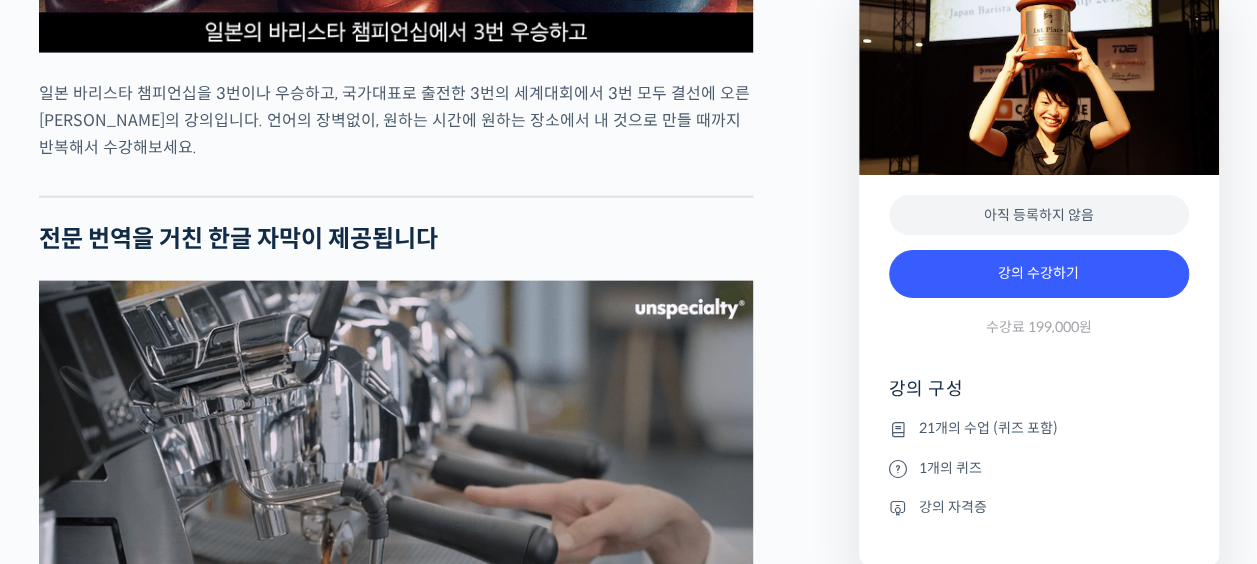 click at bounding box center (396, 181) 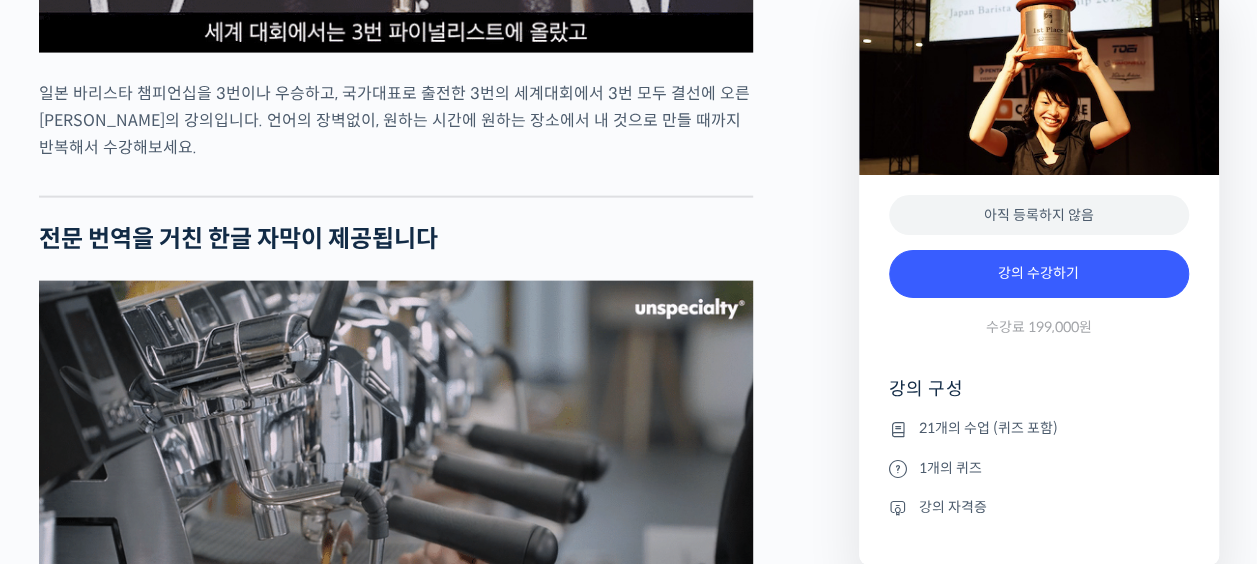 click at bounding box center [396, 181] 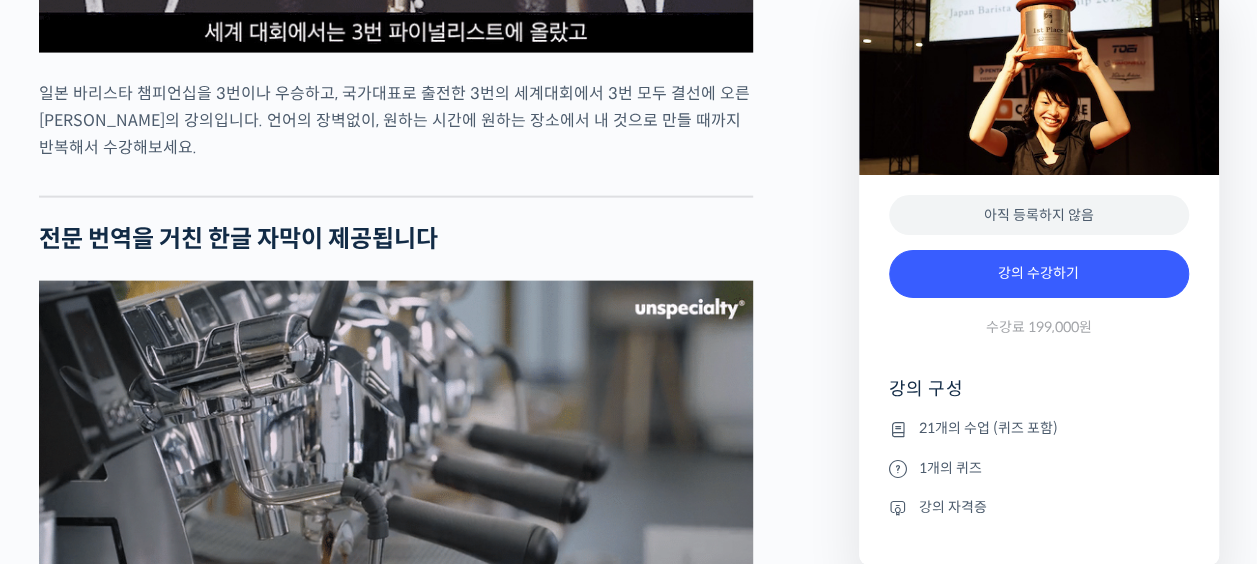 drag, startPoint x: 530, startPoint y: 144, endPoint x: 470, endPoint y: 171, distance: 65.795135 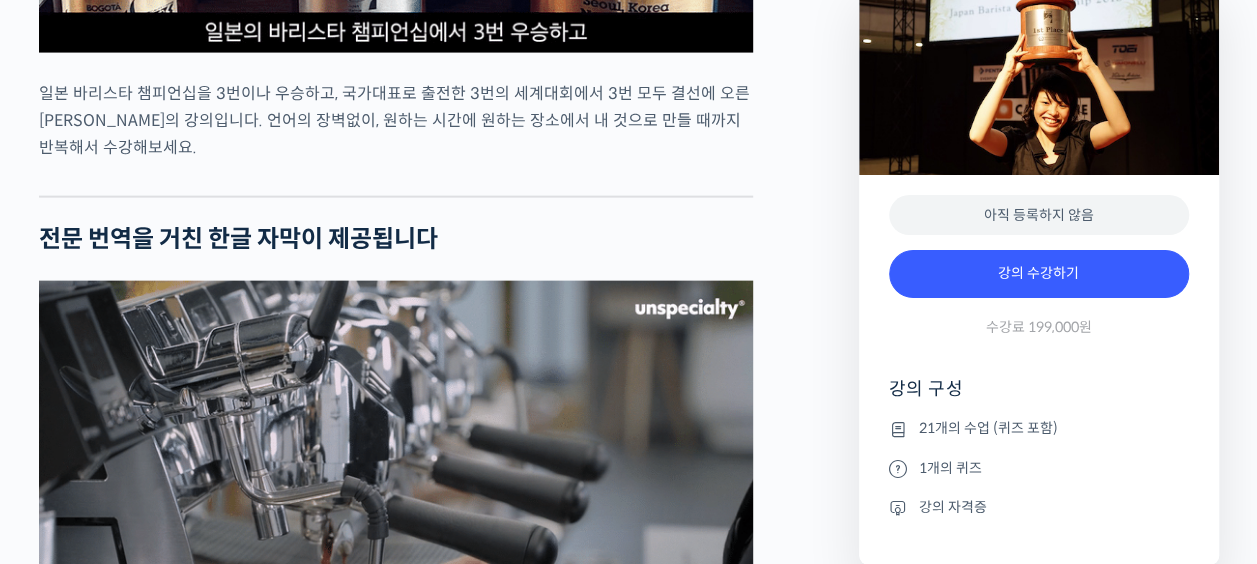 click on "일본 바리스타 챔피언십을 3번이나 우승하고, 국가대표로 출전한 3번의 세계대회에서 3번 모두 결선에 오른 미키 스즈키의 강의입니다. 언어의 장벽없이, 원하는 시간에 원하는 장소에서 내 것으로 만들 때까지 반복해서 수강해보세요." at bounding box center (396, 120) 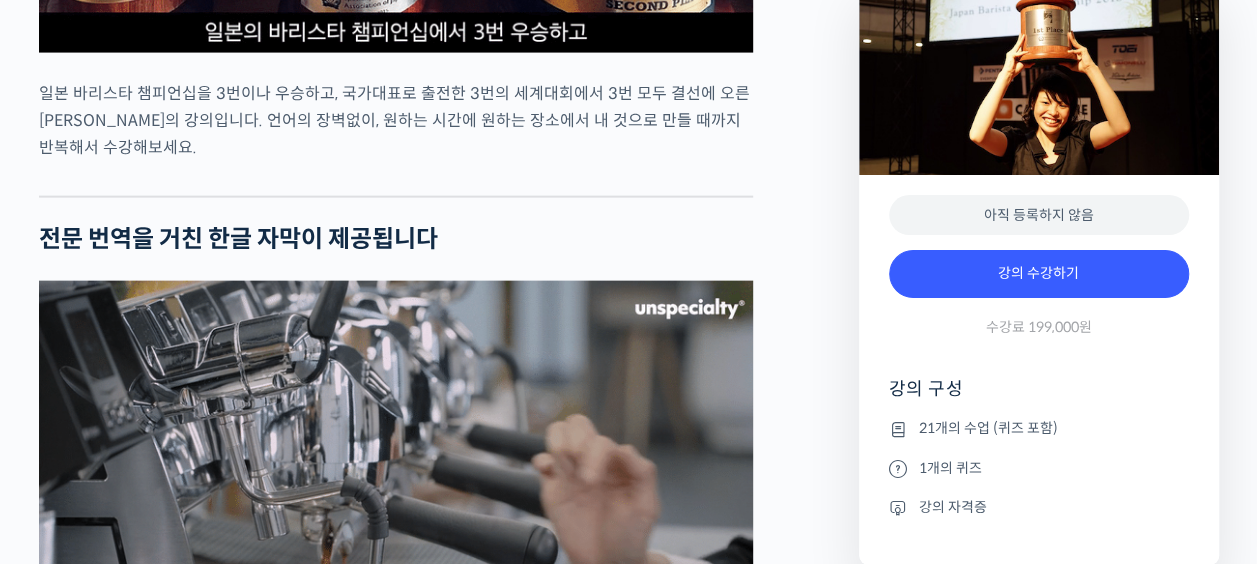 click at bounding box center (396, 181) 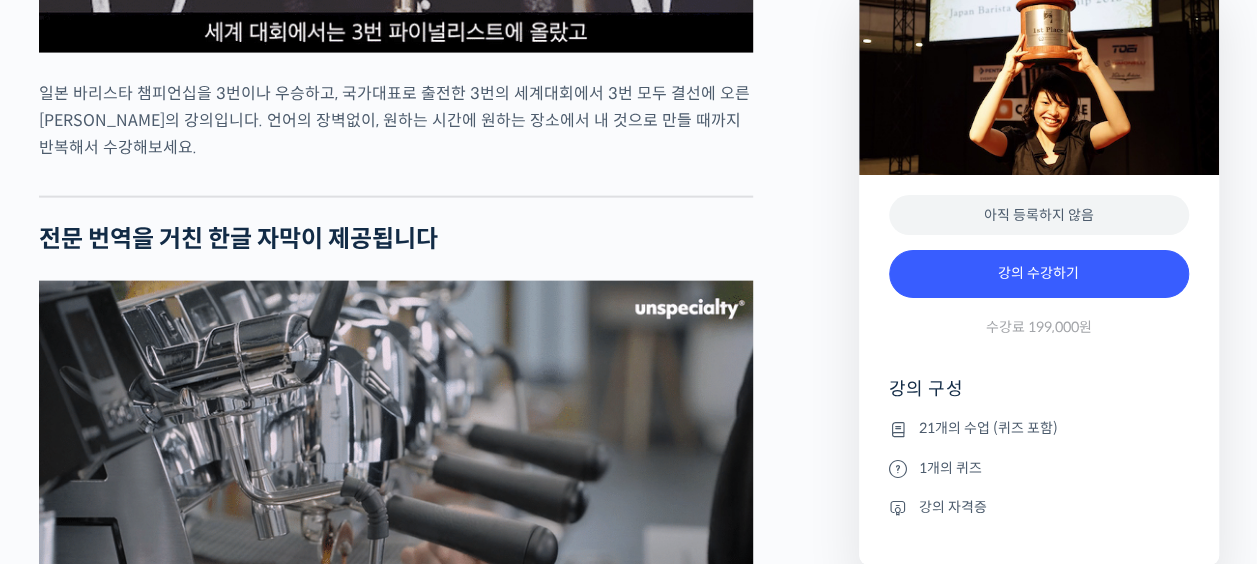 click at bounding box center (396, 181) 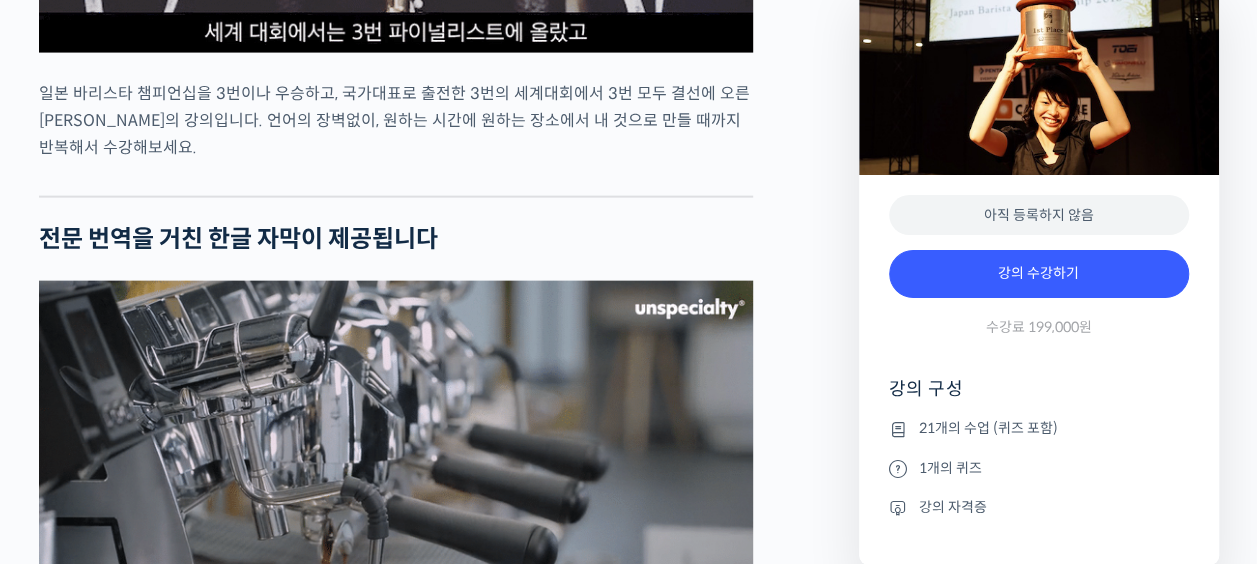 click at bounding box center [396, 181] 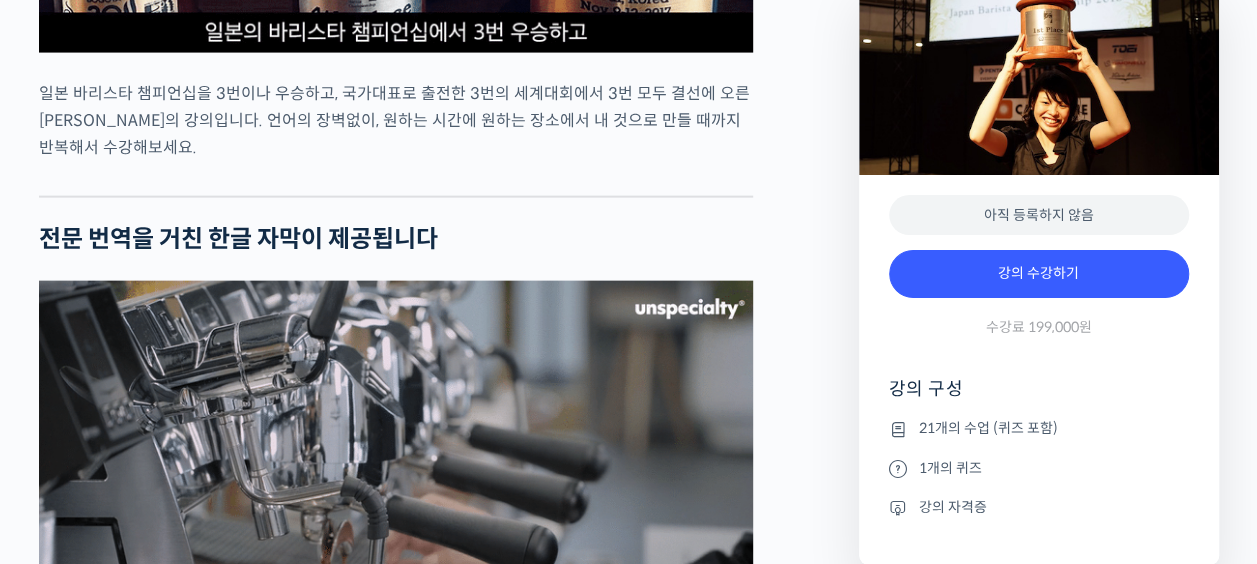 click at bounding box center (396, 181) 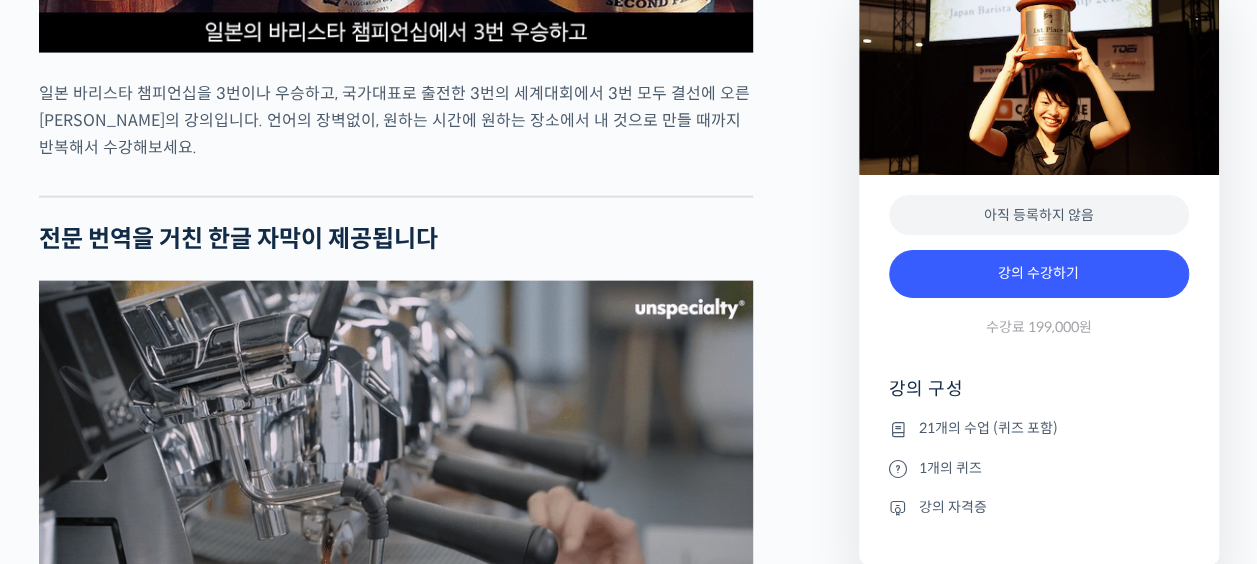 click at bounding box center [396, 181] 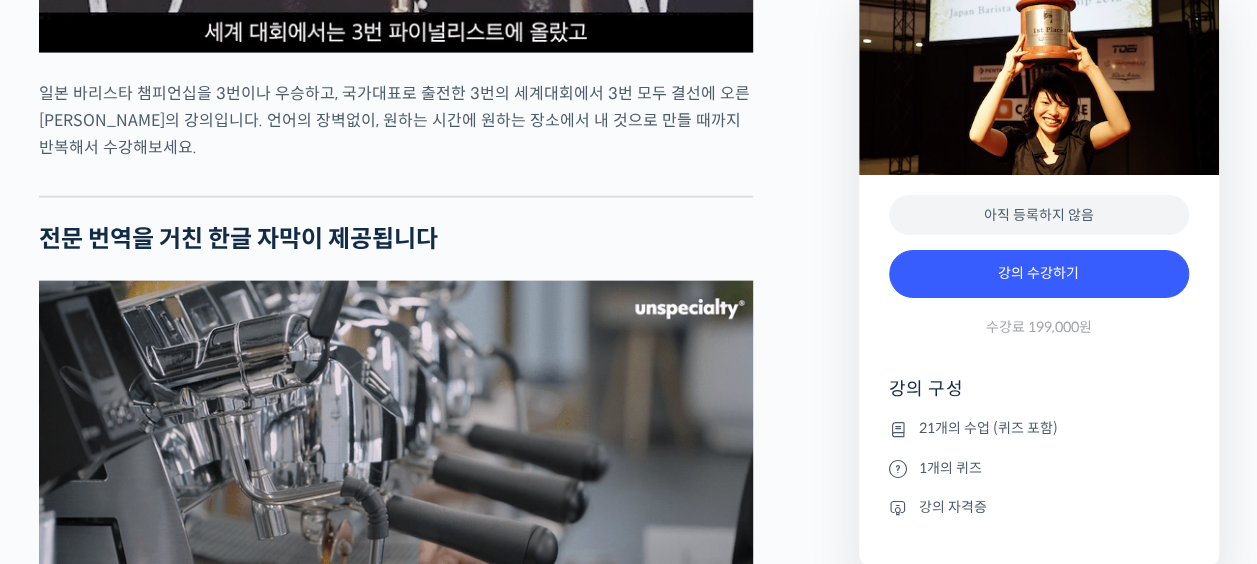 click on "미키 스즈키를 소개합니다!
2017 월드 바리스타 챔피언십(World Barista Championship) 준우승 🥈 2012 월드 바리스타 챔피언십 결선 진출 2011 월드 바리스타 챔피언십 결선 진출 2016, 2011, 2010 일본 바리스타 챔피언십 총 3회 우승 🏆
미키 스즈키(Miki Suzuki)는 한번도 하기 힘들다는 일본 바리스타 챔피언십 우승을 3번이나, 그리고 국가대표로 출전한 3번의 세계대회에서 3번 모두 결선까지 진출한 엄청난 실력자입니다.
미키 스즈키는 현재  도쿄의 프리미엄 오마카세 커피 바 <Cokuun> 에서 월드 바리스타 챔피언 히데 이자키(Hide Izaki)와 함께 일하고 있습니다. <Cokuun>은 세계 최초로 커피를 중심으로 한 풀코스 바로서, 상당한 가격에도 불구하고 1년 전에 예약해야 할 정도로 전세계에서 많은 사람들이 찾고 있습니다.
클래스 소개" at bounding box center (396, -1371) 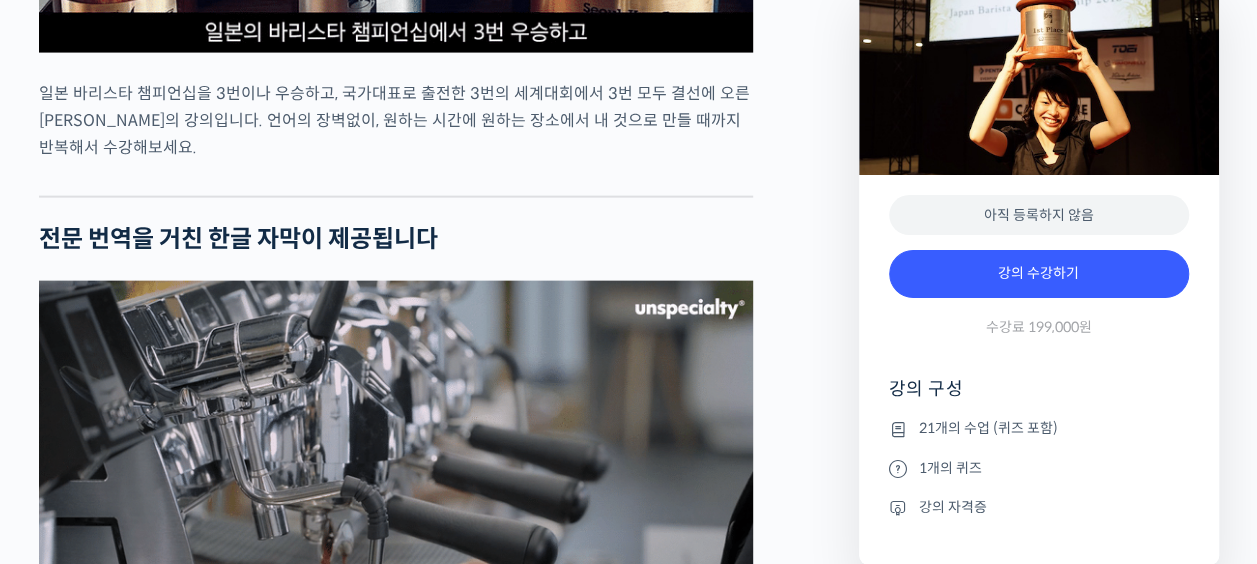 click on "미키 스즈키를 소개합니다!
2017 월드 바리스타 챔피언십(World Barista Championship) 준우승 🥈 2012 월드 바리스타 챔피언십 결선 진출 2011 월드 바리스타 챔피언십 결선 진출 2016, 2011, 2010 일본 바리스타 챔피언십 총 3회 우승 🏆
미키 스즈키(Miki Suzuki)는 한번도 하기 힘들다는 일본 바리스타 챔피언십 우승을 3번이나, 그리고 국가대표로 출전한 3번의 세계대회에서 3번 모두 결선까지 진출한 엄청난 실력자입니다.
미키 스즈키는 현재  도쿄의 프리미엄 오마카세 커피 바 <Cokuun> 에서 월드 바리스타 챔피언 히데 이자키(Hide Izaki)와 함께 일하고 있습니다. <Cokuun>은 세계 최초로 커피를 중심으로 한 풀코스 바로서, 상당한 가격에도 불구하고 1년 전에 예약해야 할 정도로 전세계에서 많은 사람들이 찾고 있습니다.
클래스 소개" at bounding box center (396, -1371) 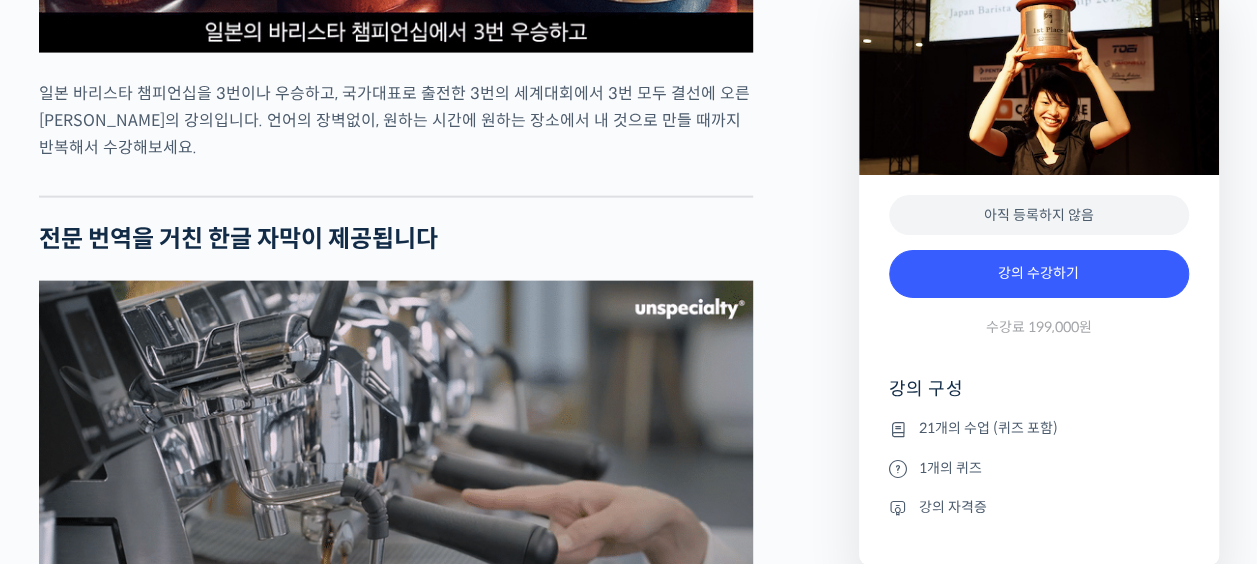click on "일본 바리스타 챔피언십을 3번이나 우승하고, 국가대표로 출전한 3번의 세계대회에서 3번 모두 결선에 오른 미키 스즈키의 강의입니다. 언어의 장벽없이, 원하는 시간에 원하는 장소에서 내 것으로 만들 때까지 반복해서 수강해보세요." at bounding box center (396, 120) 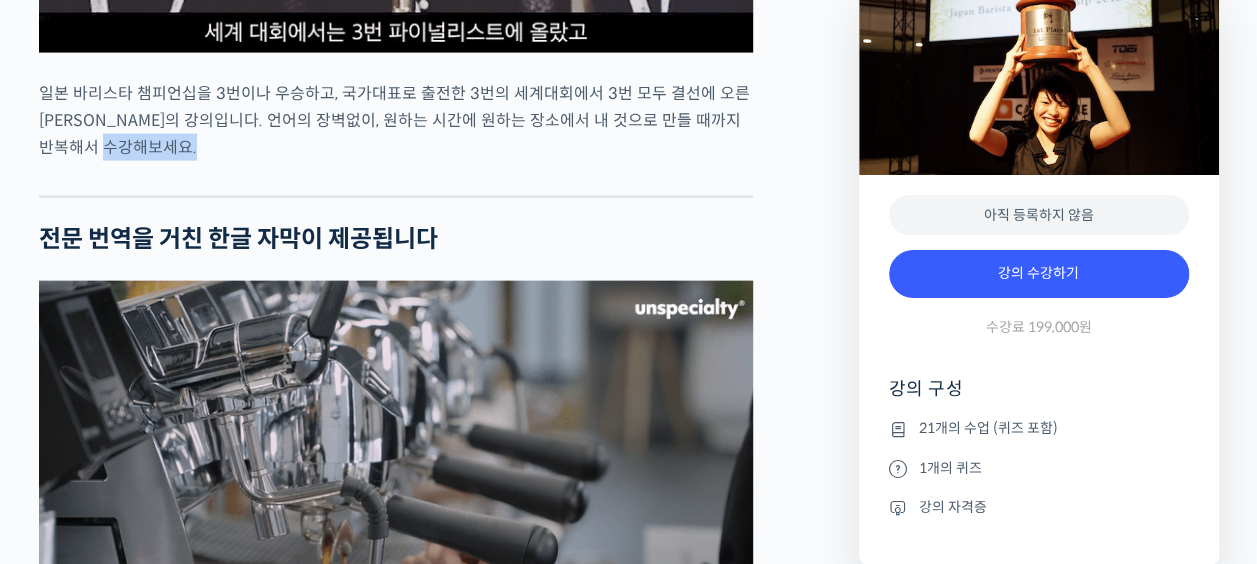 click on "일본 바리스타 챔피언십을 3번이나 우승하고, 국가대표로 출전한 3번의 세계대회에서 3번 모두 결선에 오른 미키 스즈키의 강의입니다. 언어의 장벽없이, 원하는 시간에 원하는 장소에서 내 것으로 만들 때까지 반복해서 수강해보세요." at bounding box center (396, 120) 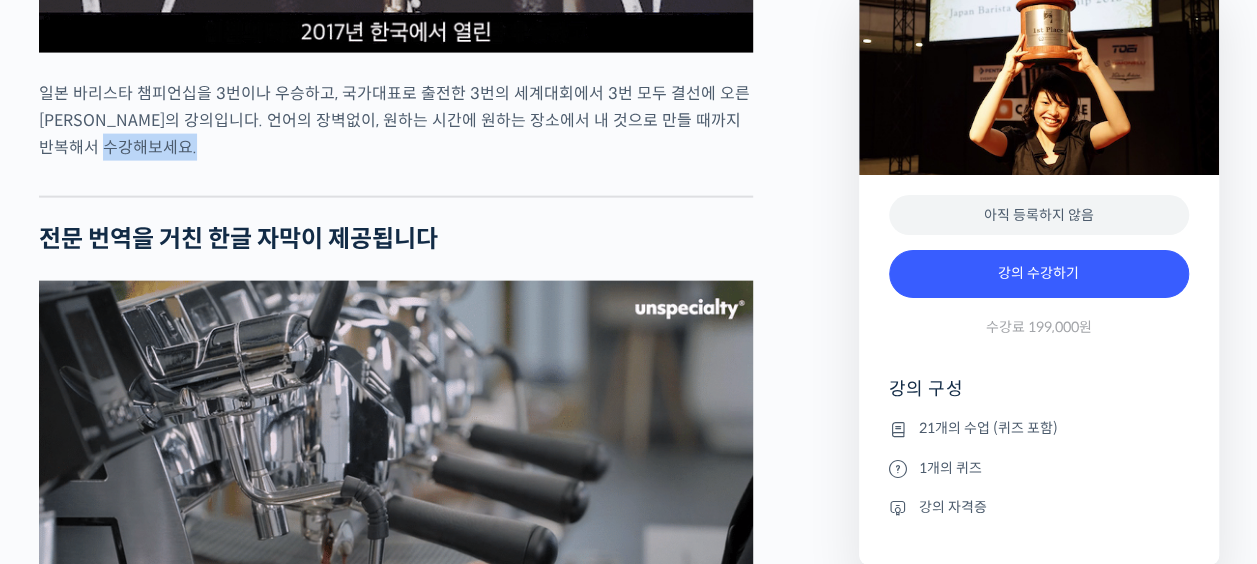 click on "일본 바리스타 챔피언십을 3번이나 우승하고, 국가대표로 출전한 3번의 세계대회에서 3번 모두 결선에 오른 미키 스즈키의 강의입니다. 언어의 장벽없이, 원하는 시간에 원하는 장소에서 내 것으로 만들 때까지 반복해서 수강해보세요." at bounding box center [396, 120] 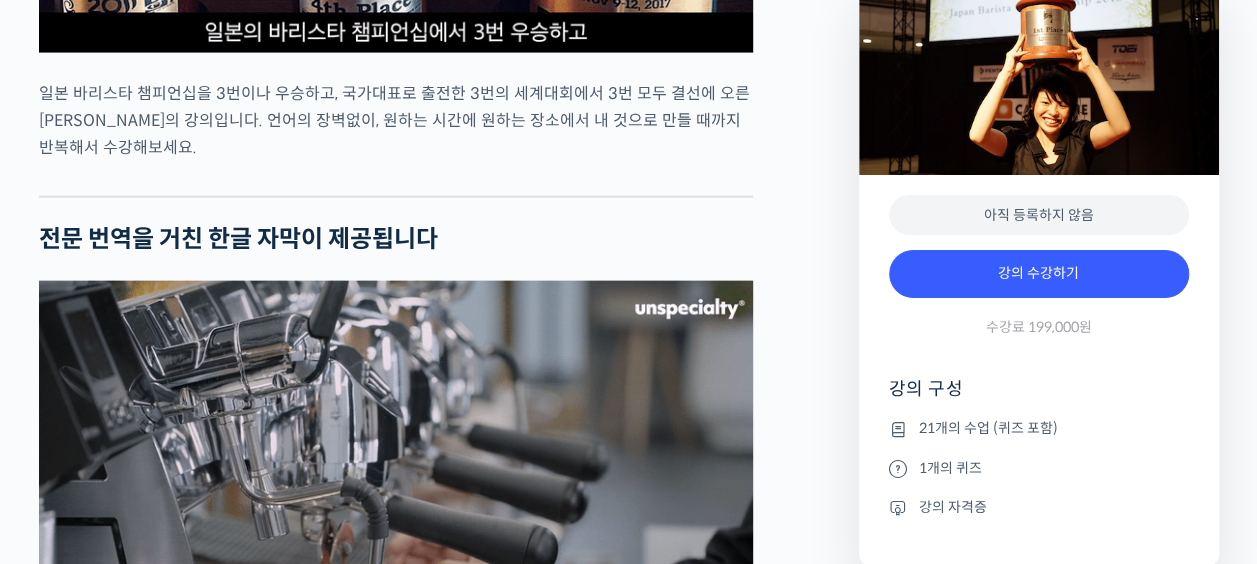 click on "일본 바리스타 챔피언십을 3번이나 우승하고, 국가대표로 출전한 3번의 세계대회에서 3번 모두 결선에 오른 미키 스즈키의 강의입니다. 언어의 장벽없이, 원하는 시간에 원하는 장소에서 내 것으로 만들 때까지 반복해서 수강해보세요." at bounding box center [396, 120] 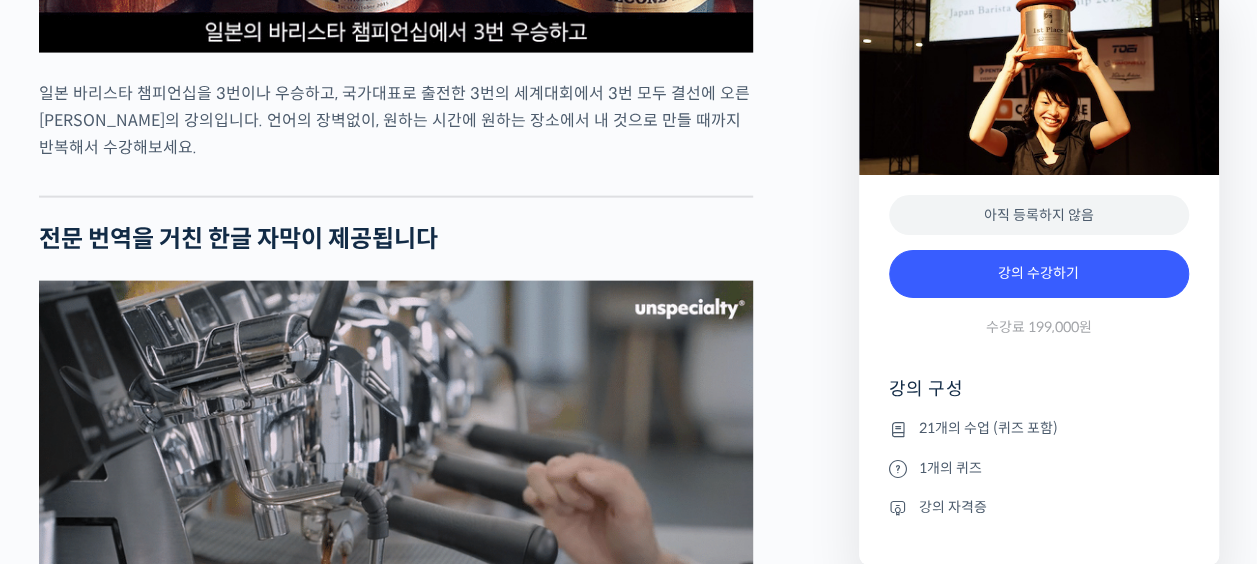 click on "미키 스즈키를 소개합니다!
2017 월드 바리스타 챔피언십(World Barista Championship) 준우승 🥈 2012 월드 바리스타 챔피언십 결선 진출 2011 월드 바리스타 챔피언십 결선 진출 2016, 2011, 2010 일본 바리스타 챔피언십 총 3회 우승 🏆
미키 스즈키(Miki Suzuki)는 한번도 하기 힘들다는 일본 바리스타 챔피언십 우승을 3번이나, 그리고 국가대표로 출전한 3번의 세계대회에서 3번 모두 결선까지 진출한 엄청난 실력자입니다.
미키 스즈키는 현재  도쿄의 프리미엄 오마카세 커피 바 <Cokuun> 에서 월드 바리스타 챔피언 히데 이자키(Hide Izaki)와 함께 일하고 있습니다. <Cokuun>은 세계 최초로 커피를 중심으로 한 풀코스 바로서, 상당한 가격에도 불구하고 1년 전에 예약해야 할 정도로 전세계에서 많은 사람들이 찾고 있습니다.
클래스 소개" at bounding box center (396, -1371) 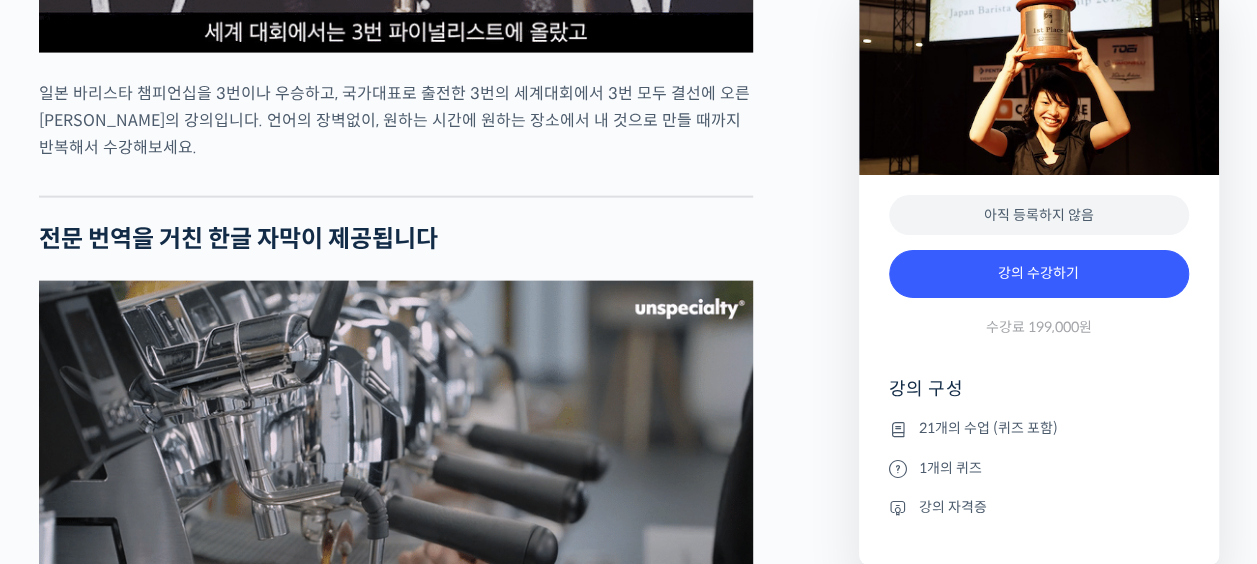 click on "미키 스즈키를 소개합니다!
2017 월드 바리스타 챔피언십(World Barista Championship) 준우승 🥈 2012 월드 바리스타 챔피언십 결선 진출 2011 월드 바리스타 챔피언십 결선 진출 2016, 2011, 2010 일본 바리스타 챔피언십 총 3회 우승 🏆
미키 스즈키(Miki Suzuki)는 한번도 하기 힘들다는 일본 바리스타 챔피언십 우승을 3번이나, 그리고 국가대표로 출전한 3번의 세계대회에서 3번 모두 결선까지 진출한 엄청난 실력자입니다.
미키 스즈키는 현재  도쿄의 프리미엄 오마카세 커피 바 <Cokuun> 에서 월드 바리스타 챔피언 히데 이자키(Hide Izaki)와 함께 일하고 있습니다. <Cokuun>은 세계 최초로 커피를 중심으로 한 풀코스 바로서, 상당한 가격에도 불구하고 1년 전에 예약해야 할 정도로 전세계에서 많은 사람들이 찾고 있습니다.
클래스 소개" at bounding box center [396, -1371] 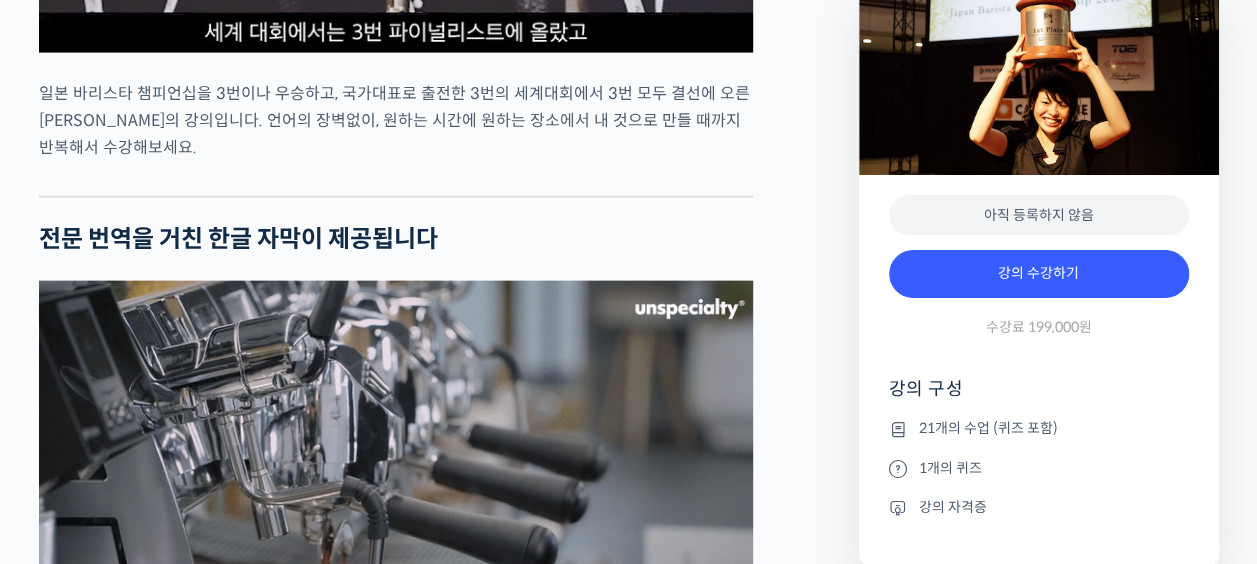 drag, startPoint x: 478, startPoint y: 156, endPoint x: 490, endPoint y: 149, distance: 13.892444 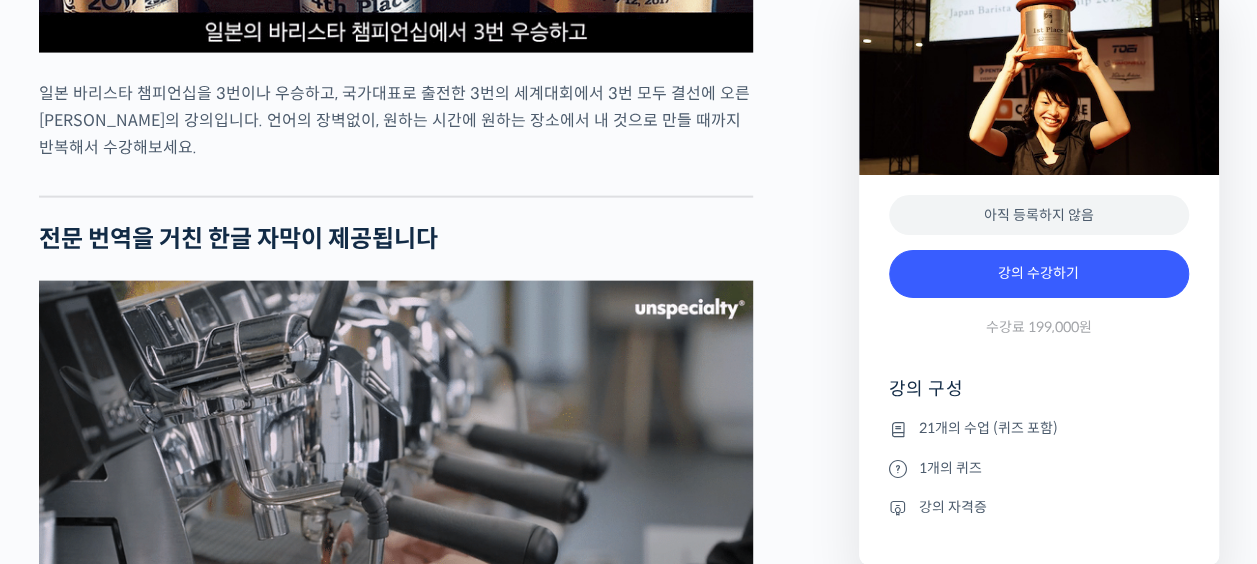 click on "미키 스즈키를 소개합니다!
2017 월드 바리스타 챔피언십(World Barista Championship) 준우승 🥈 2012 월드 바리스타 챔피언십 결선 진출 2011 월드 바리스타 챔피언십 결선 진출 2016, 2011, 2010 일본 바리스타 챔피언십 총 3회 우승 🏆
미키 스즈키(Miki Suzuki)는 한번도 하기 힘들다는 일본 바리스타 챔피언십 우승을 3번이나, 그리고 국가대표로 출전한 3번의 세계대회에서 3번 모두 결선까지 진출한 엄청난 실력자입니다.
미키 스즈키는 현재  도쿄의 프리미엄 오마카세 커피 바 <Cokuun> 에서 월드 바리스타 챔피언 히데 이자키(Hide Izaki)와 함께 일하고 있습니다. <Cokuun>은 세계 최초로 커피를 중심으로 한 풀코스 바로서, 상당한 가격에도 불구하고 1년 전에 예약해야 할 정도로 전세계에서 많은 사람들이 찾고 있습니다.
클래스 소개" at bounding box center (396, -1371) 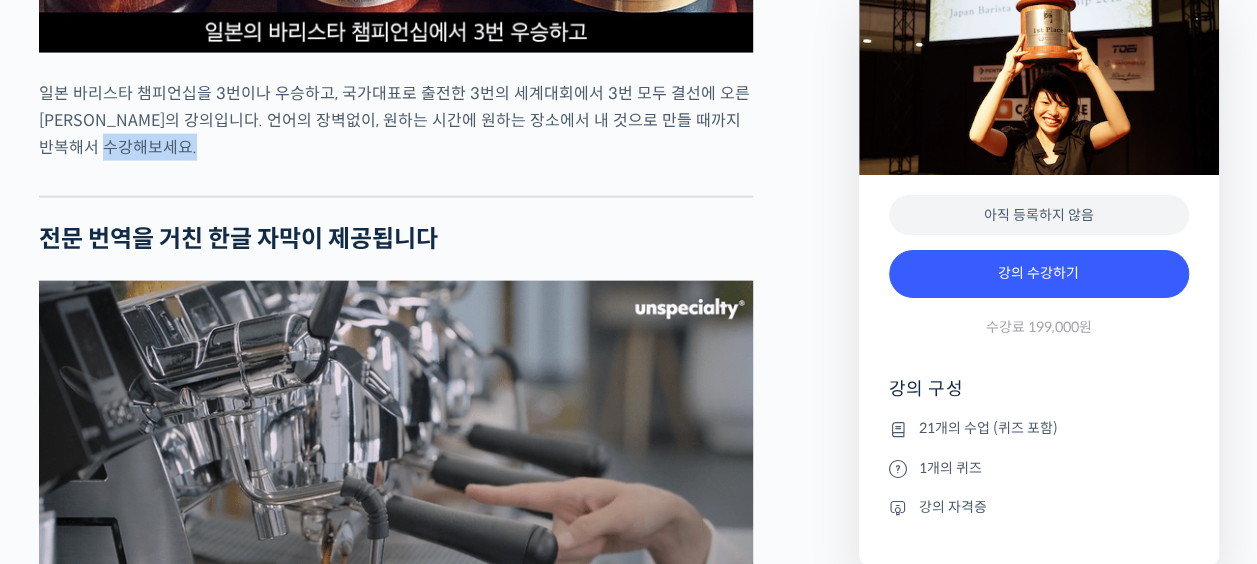 click on "일본 바리스타 챔피언십을 3번이나 우승하고, 국가대표로 출전한 3번의 세계대회에서 3번 모두 결선에 오른 미키 스즈키의 강의입니다. 언어의 장벽없이, 원하는 시간에 원하는 장소에서 내 것으로 만들 때까지 반복해서 수강해보세요." at bounding box center (396, 120) 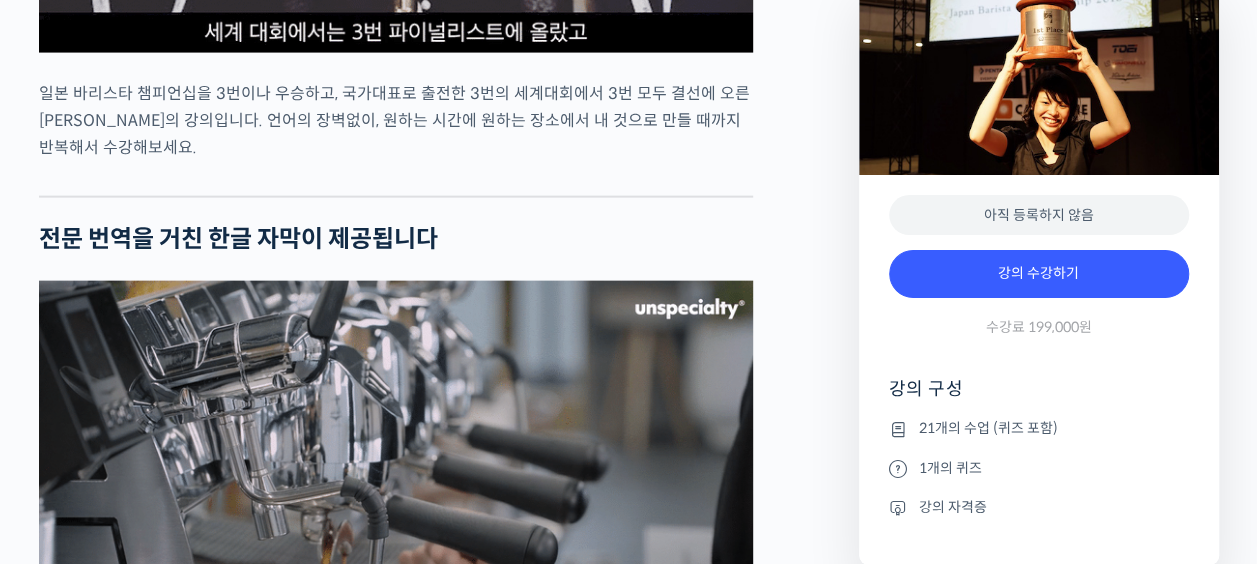 drag, startPoint x: 508, startPoint y: 162, endPoint x: 504, endPoint y: 174, distance: 12.649111 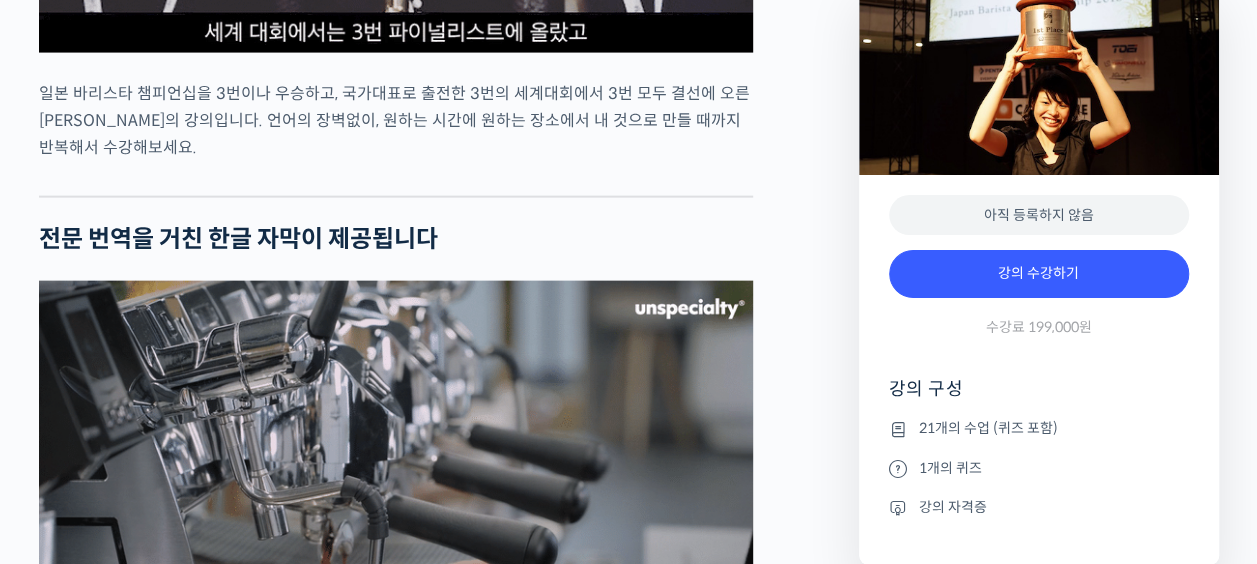 click at bounding box center [396, 181] 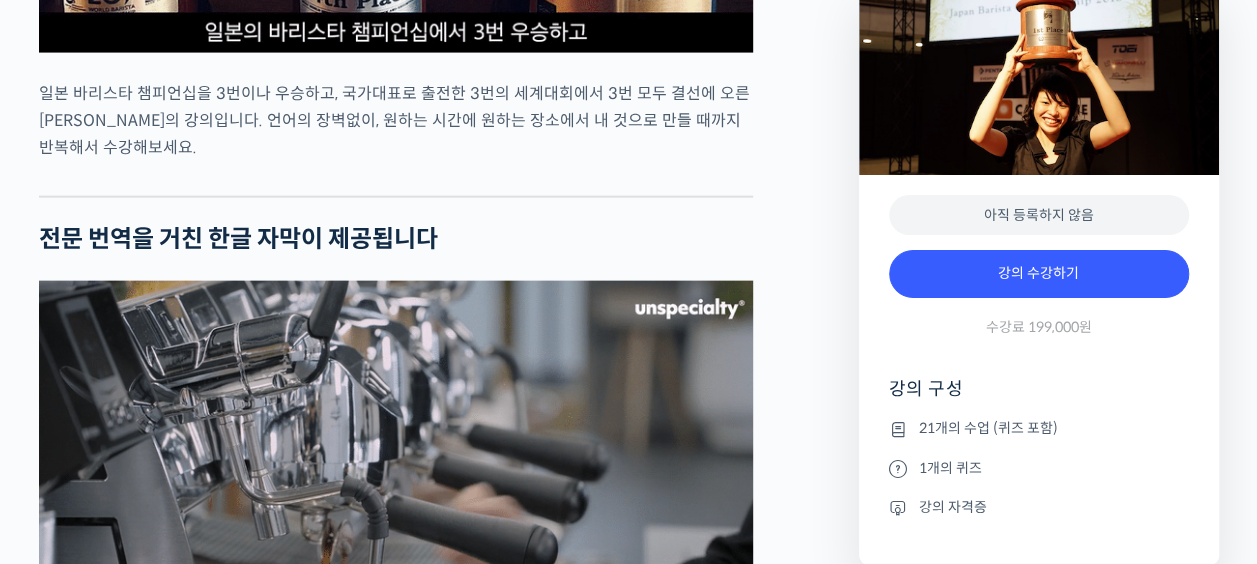 click at bounding box center [396, 181] 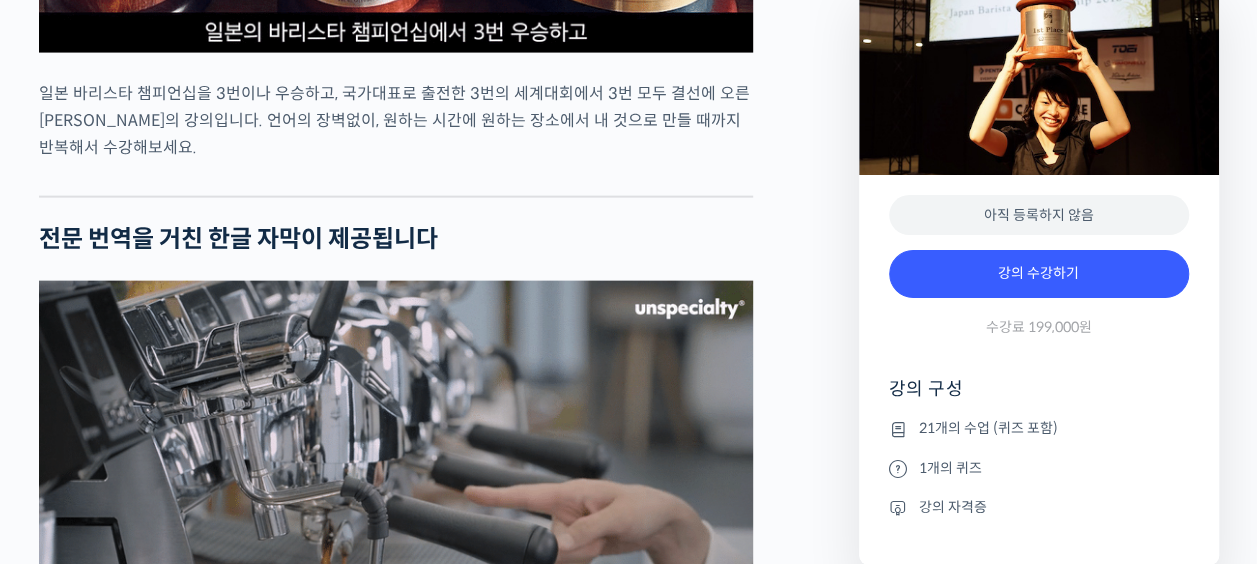 click at bounding box center [396, 181] 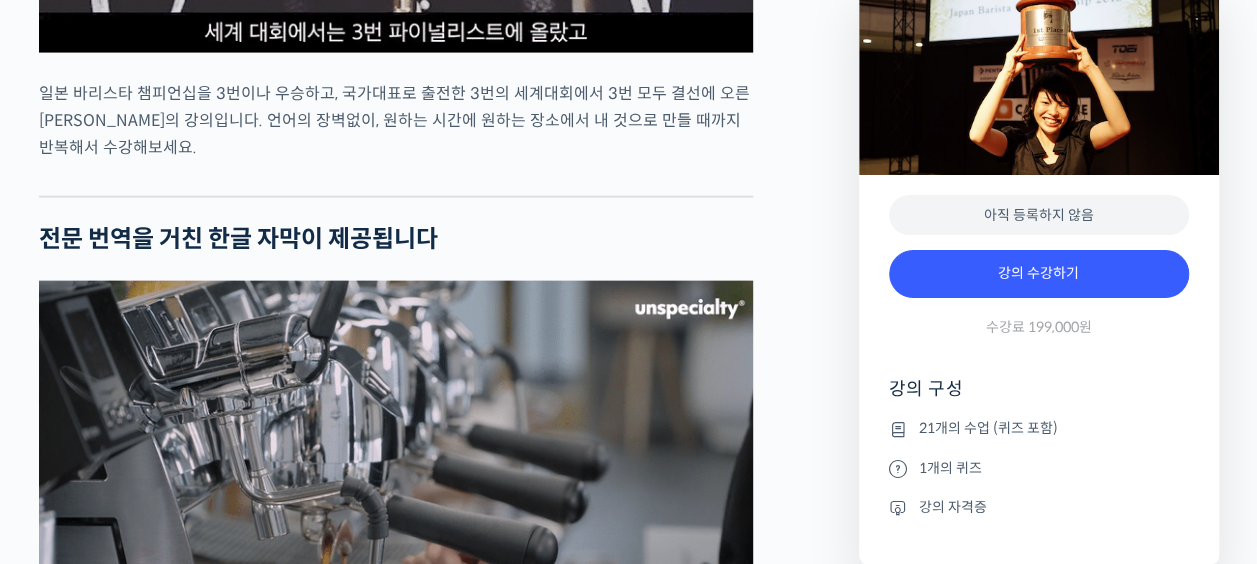 click at bounding box center (396, 181) 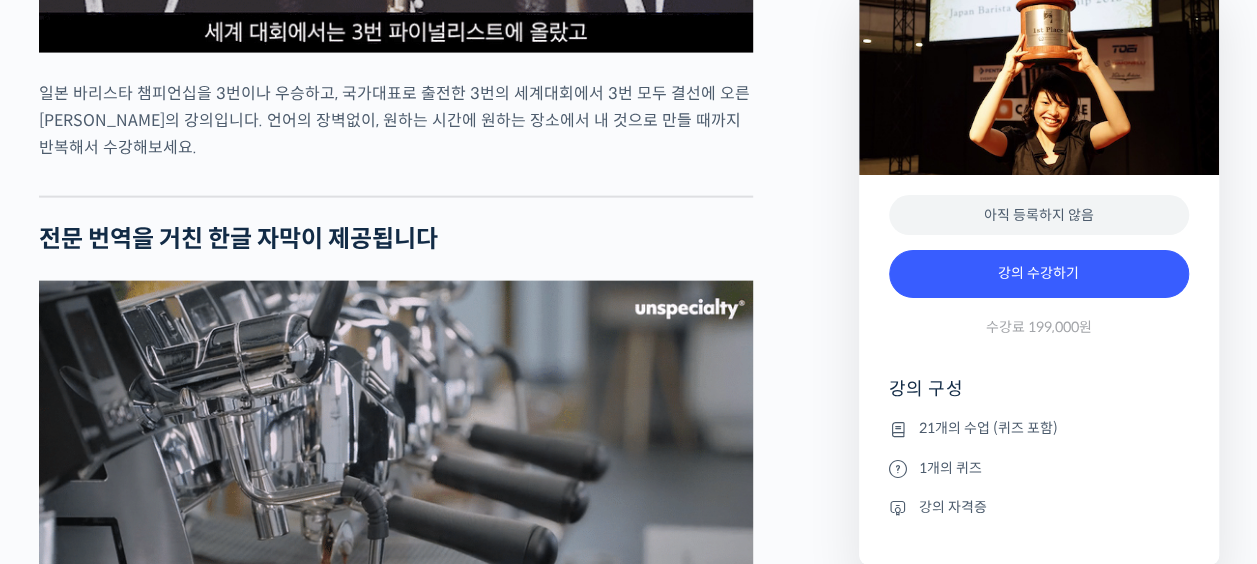 click at bounding box center (396, 181) 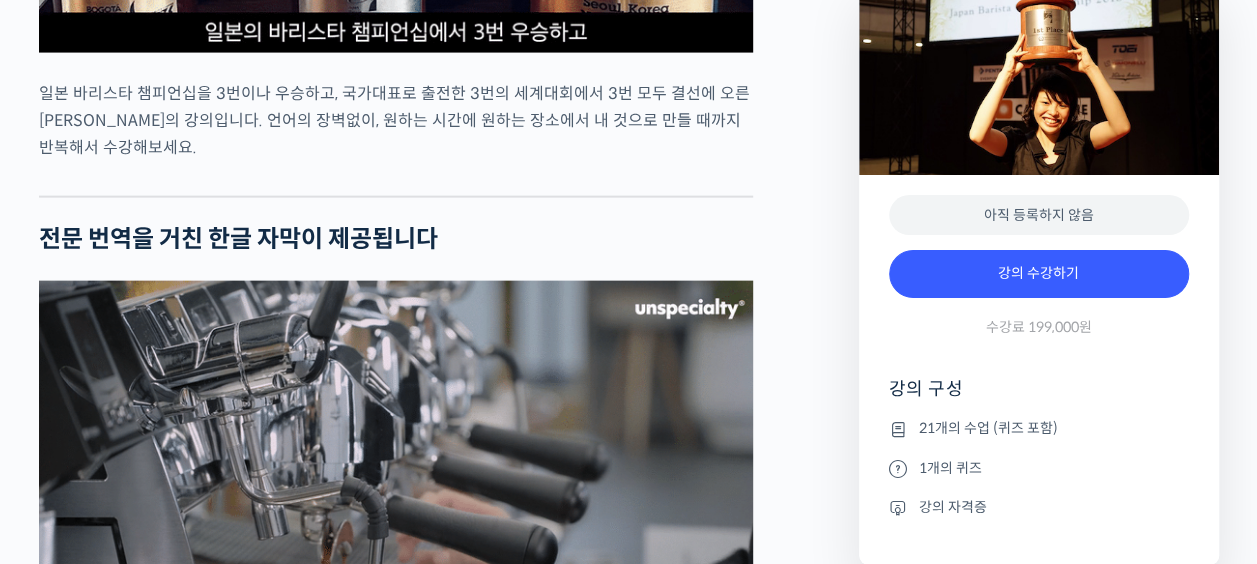 click at bounding box center (396, 181) 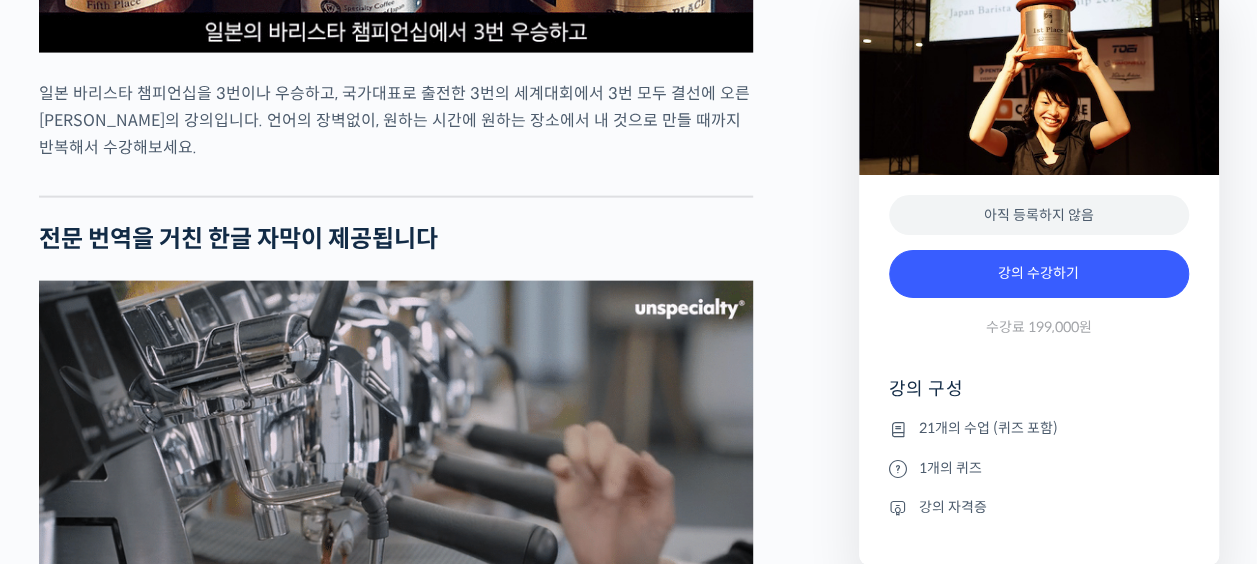click at bounding box center [396, 181] 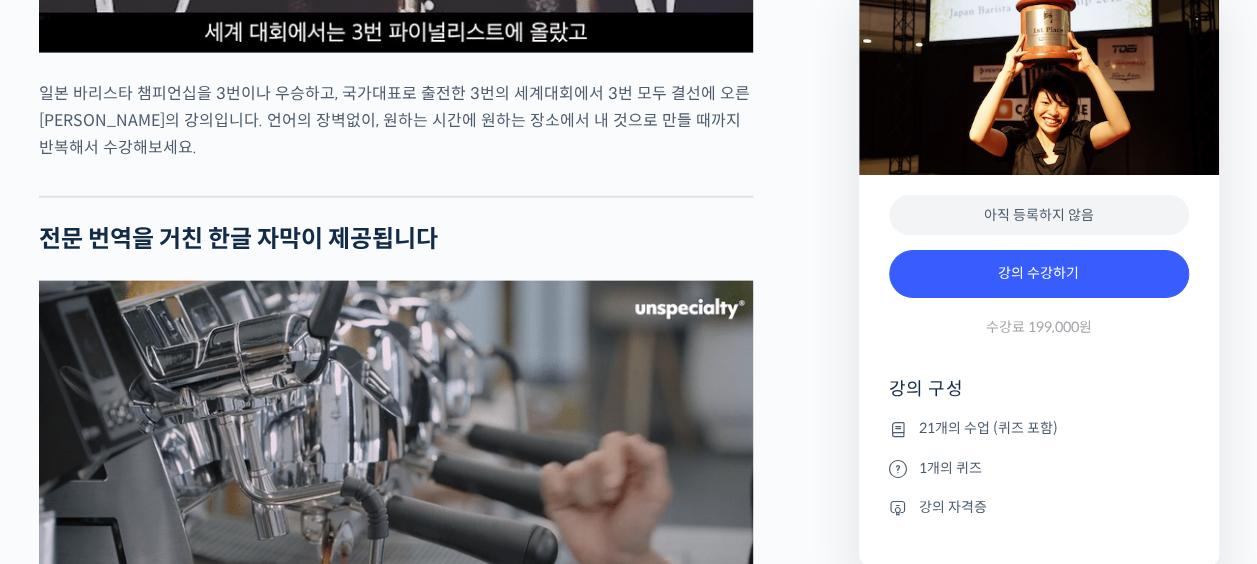 click at bounding box center (396, 181) 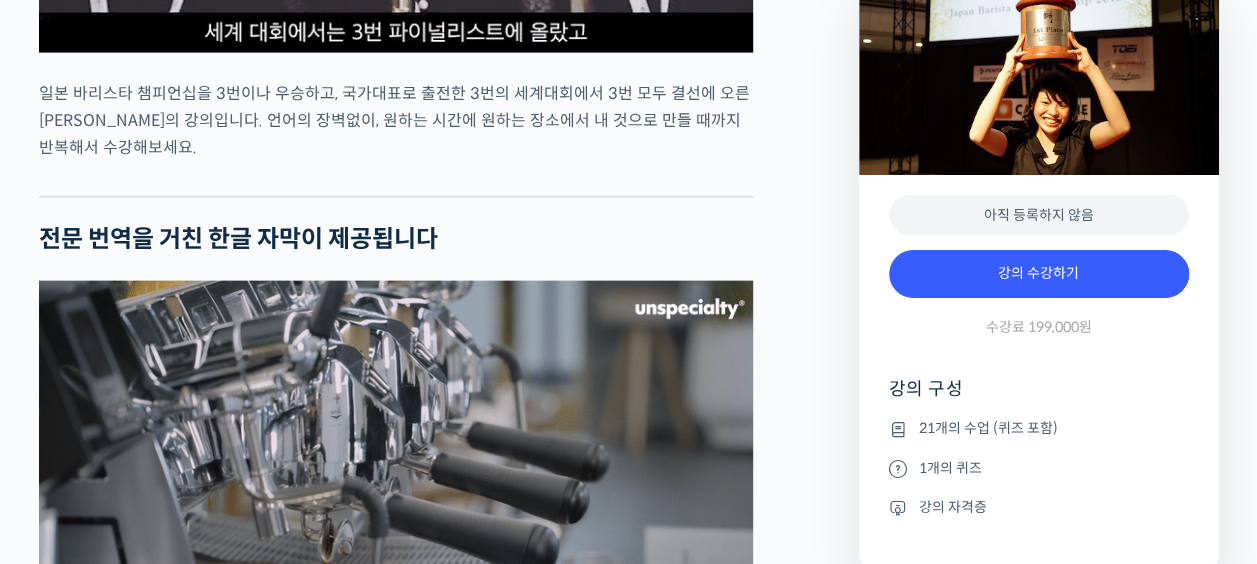 click at bounding box center [396, 181] 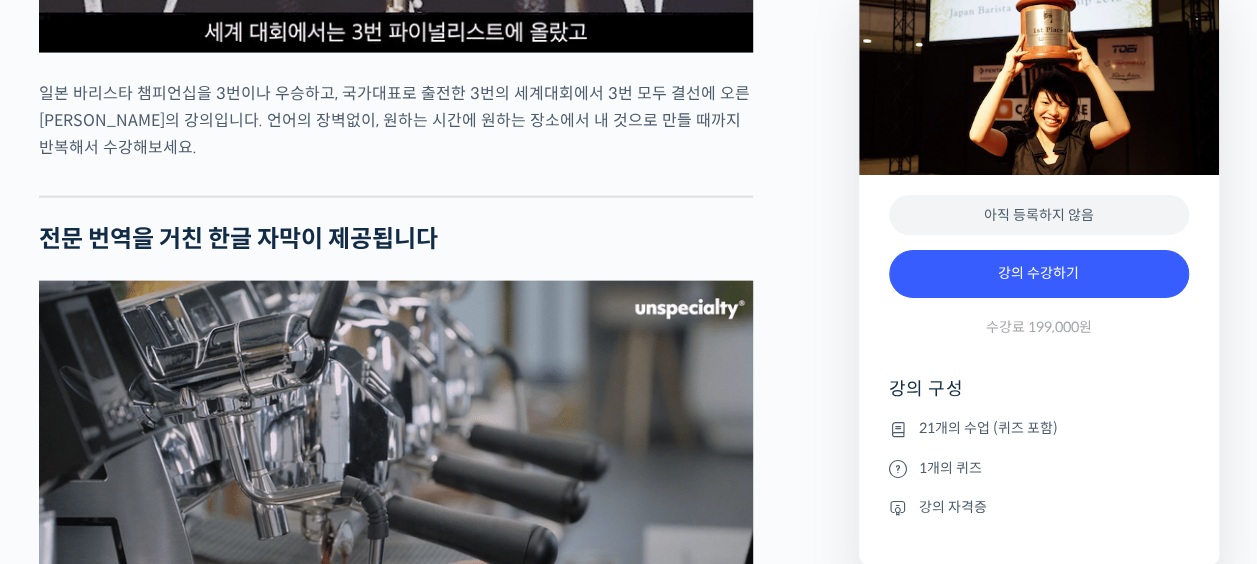 click at bounding box center (396, 181) 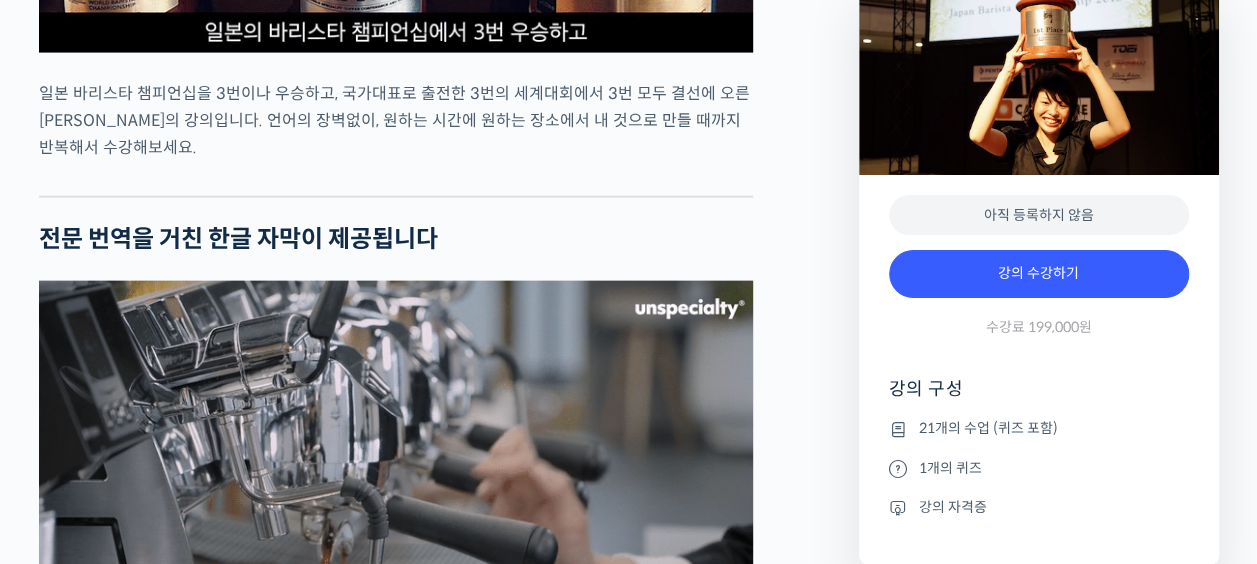 click at bounding box center (396, 181) 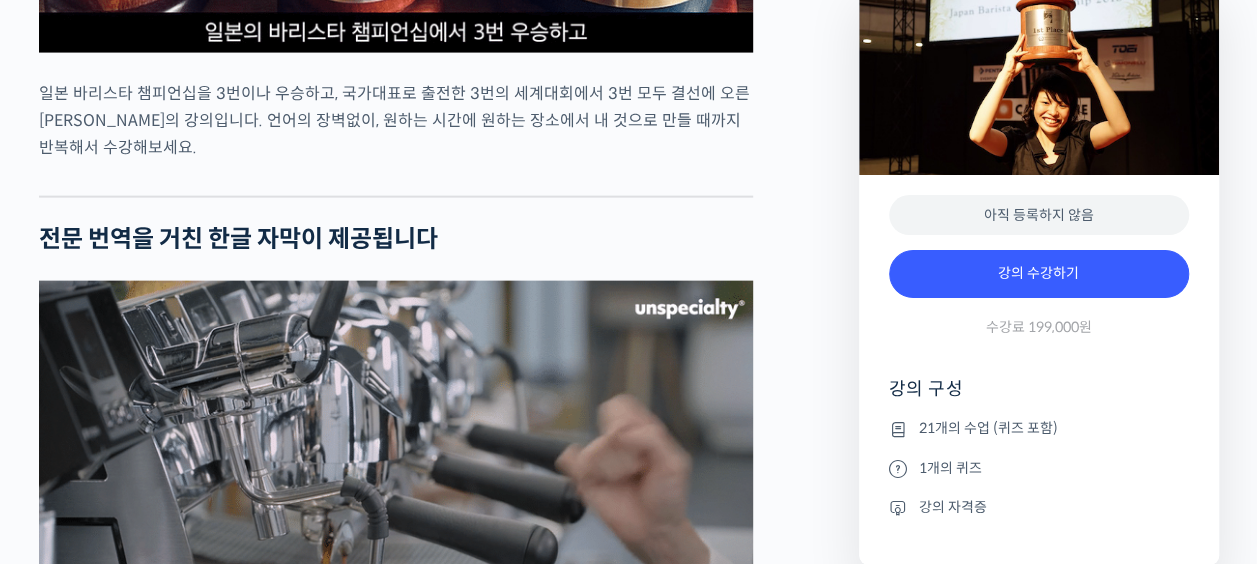 click on "미키 스즈키를 소개합니다!
2017 월드 바리스타 챔피언십(World Barista Championship) 준우승 🥈 2012 월드 바리스타 챔피언십 결선 진출 2011 월드 바리스타 챔피언십 결선 진출 2016, 2011, 2010 일본 바리스타 챔피언십 총 3회 우승 🏆
미키 스즈키(Miki Suzuki)는 한번도 하기 힘들다는 일본 바리스타 챔피언십 우승을 3번이나, 그리고 국가대표로 출전한 3번의 세계대회에서 3번 모두 결선까지 진출한 엄청난 실력자입니다.
미키 스즈키는 현재  도쿄의 프리미엄 오마카세 커피 바 <Cokuun> 에서 월드 바리스타 챔피언 히데 이자키(Hide Izaki)와 함께 일하고 있습니다. <Cokuun>은 세계 최초로 커피를 중심으로 한 풀코스 바로서, 상당한 가격에도 불구하고 1년 전에 예약해야 할 정도로 전세계에서 많은 사람들이 찾고 있습니다.
클래스 소개" at bounding box center [396, -1371] 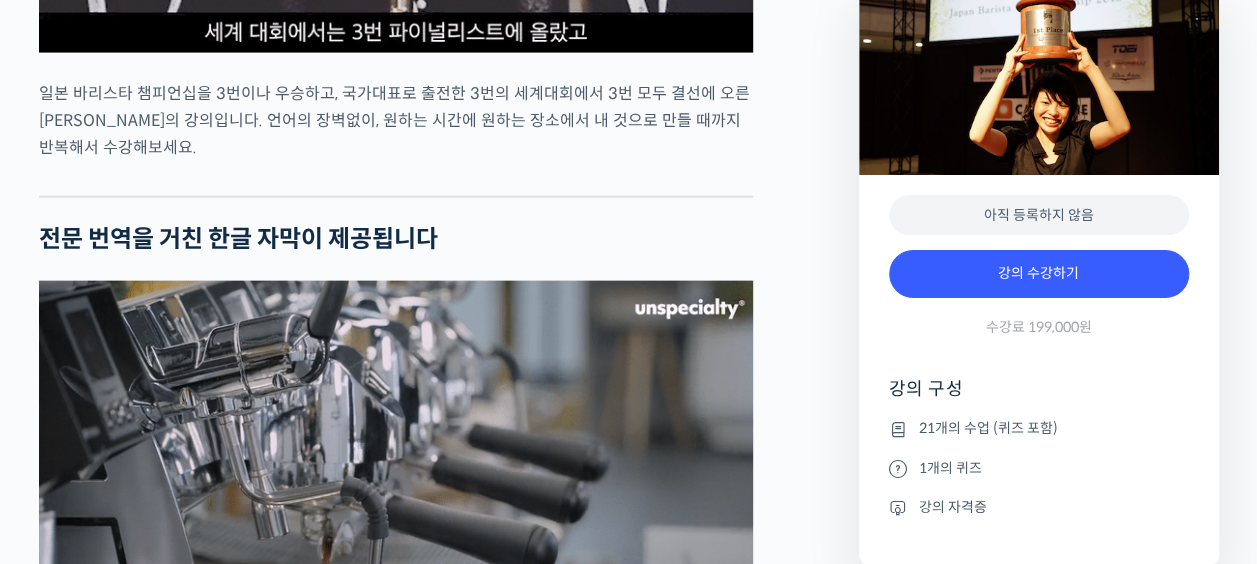 click on "미키 스즈키를 소개합니다!
2017 월드 바리스타 챔피언십(World Barista Championship) 준우승 🥈 2012 월드 바리스타 챔피언십 결선 진출 2011 월드 바리스타 챔피언십 결선 진출 2016, 2011, 2010 일본 바리스타 챔피언십 총 3회 우승 🏆
미키 스즈키(Miki Suzuki)는 한번도 하기 힘들다는 일본 바리스타 챔피언십 우승을 3번이나, 그리고 국가대표로 출전한 3번의 세계대회에서 3번 모두 결선까지 진출한 엄청난 실력자입니다.
미키 스즈키는 현재  도쿄의 프리미엄 오마카세 커피 바 <Cokuun> 에서 월드 바리스타 챔피언 히데 이자키(Hide Izaki)와 함께 일하고 있습니다. <Cokuun>은 세계 최초로 커피를 중심으로 한 풀코스 바로서, 상당한 가격에도 불구하고 1년 전에 예약해야 할 정도로 전세계에서 많은 사람들이 찾고 있습니다.
클래스 소개" at bounding box center [396, -1371] 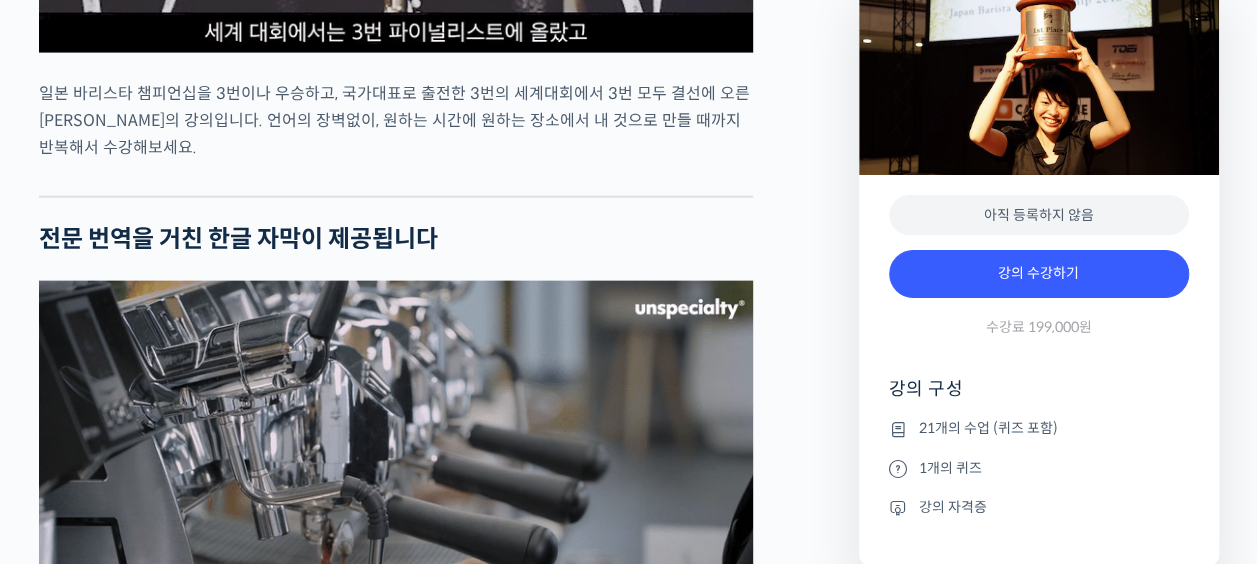 click on "미키 스즈키를 소개합니다!
2017 월드 바리스타 챔피언십(World Barista Championship) 준우승 🥈 2012 월드 바리스타 챔피언십 결선 진출 2011 월드 바리스타 챔피언십 결선 진출 2016, 2011, 2010 일본 바리스타 챔피언십 총 3회 우승 🏆
미키 스즈키(Miki Suzuki)는 한번도 하기 힘들다는 일본 바리스타 챔피언십 우승을 3번이나, 그리고 국가대표로 출전한 3번의 세계대회에서 3번 모두 결선까지 진출한 엄청난 실력자입니다.
미키 스즈키는 현재  도쿄의 프리미엄 오마카세 커피 바 <Cokuun> 에서 월드 바리스타 챔피언 히데 이자키(Hide Izaki)와 함께 일하고 있습니다. <Cokuun>은 세계 최초로 커피를 중심으로 한 풀코스 바로서, 상당한 가격에도 불구하고 1년 전에 예약해야 할 정도로 전세계에서 많은 사람들이 찾고 있습니다.
클래스 소개" at bounding box center (396, -1371) 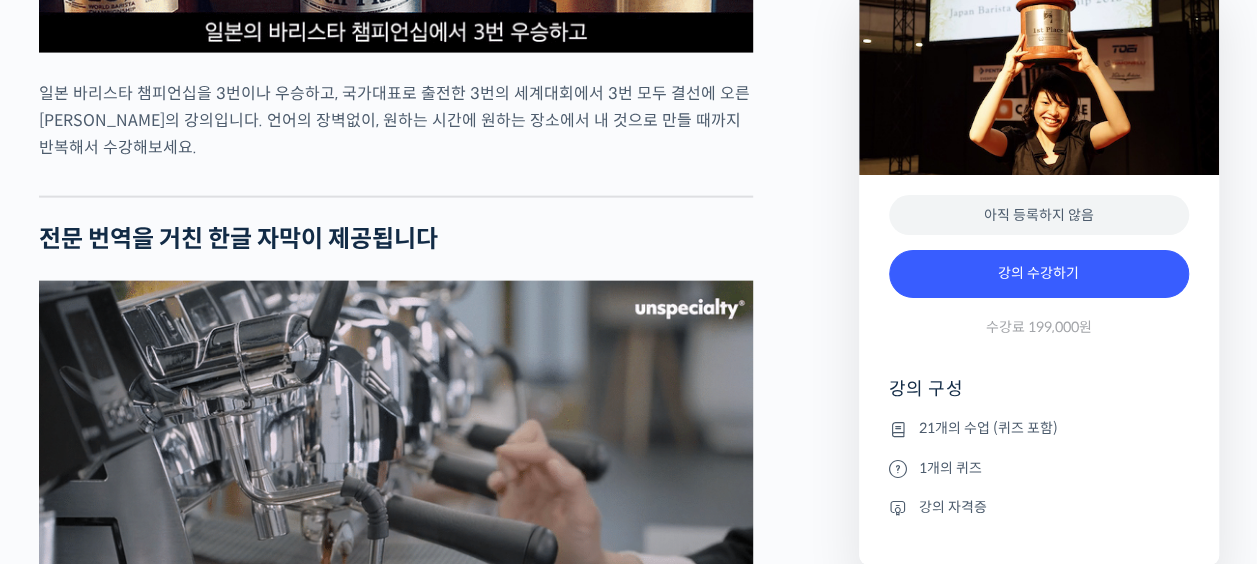 click on "미키 스즈키를 소개합니다!
2017 월드 바리스타 챔피언십(World Barista Championship) 준우승 🥈 2012 월드 바리스타 챔피언십 결선 진출 2011 월드 바리스타 챔피언십 결선 진출 2016, 2011, 2010 일본 바리스타 챔피언십 총 3회 우승 🏆
미키 스즈키(Miki Suzuki)는 한번도 하기 힘들다는 일본 바리스타 챔피언십 우승을 3번이나, 그리고 국가대표로 출전한 3번의 세계대회에서 3번 모두 결선까지 진출한 엄청난 실력자입니다.
미키 스즈키는 현재  도쿄의 프리미엄 오마카세 커피 바 <Cokuun> 에서 월드 바리스타 챔피언 히데 이자키(Hide Izaki)와 함께 일하고 있습니다. <Cokuun>은 세계 최초로 커피를 중심으로 한 풀코스 바로서, 상당한 가격에도 불구하고 1년 전에 예약해야 할 정도로 전세계에서 많은 사람들이 찾고 있습니다.
클래스 소개" at bounding box center (396, -1371) 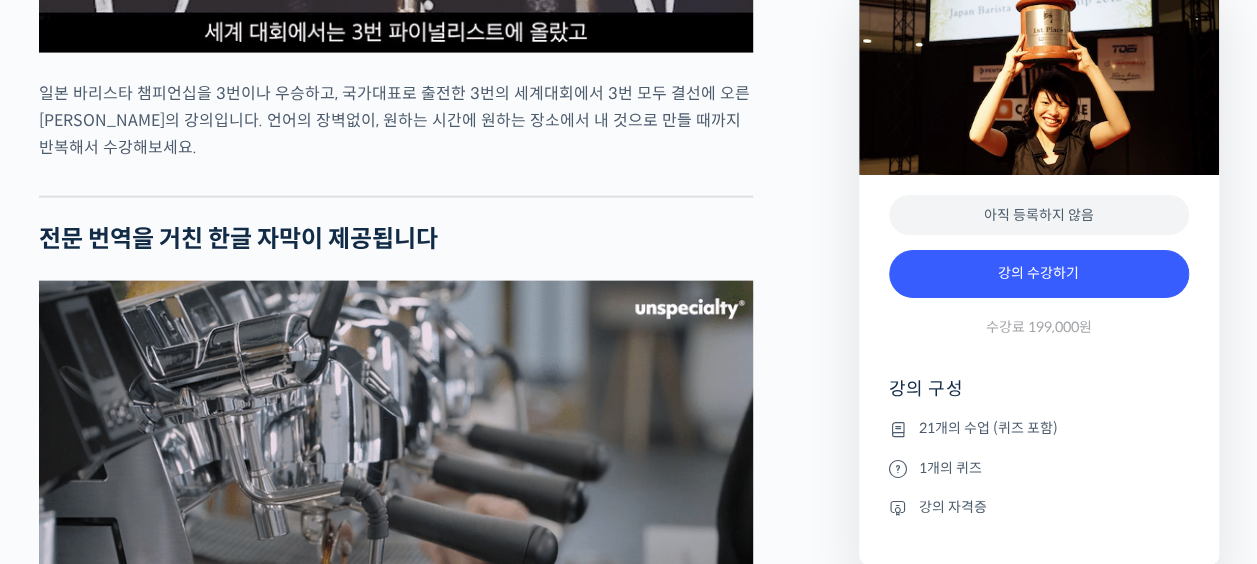 click on "미키 스즈키를 소개합니다!
2017 월드 바리스타 챔피언십(World Barista Championship) 준우승 🥈 2012 월드 바리스타 챔피언십 결선 진출 2011 월드 바리스타 챔피언십 결선 진출 2016, 2011, 2010 일본 바리스타 챔피언십 총 3회 우승 🏆
미키 스즈키(Miki Suzuki)는 한번도 하기 힘들다는 일본 바리스타 챔피언십 우승을 3번이나, 그리고 국가대표로 출전한 3번의 세계대회에서 3번 모두 결선까지 진출한 엄청난 실력자입니다.
미키 스즈키는 현재  도쿄의 프리미엄 오마카세 커피 바 <Cokuun> 에서 월드 바리스타 챔피언 히데 이자키(Hide Izaki)와 함께 일하고 있습니다. <Cokuun>은 세계 최초로 커피를 중심으로 한 풀코스 바로서, 상당한 가격에도 불구하고 1년 전에 예약해야 할 정도로 전세계에서 많은 사람들이 찾고 있습니다.
클래스 소개" at bounding box center [396, -1371] 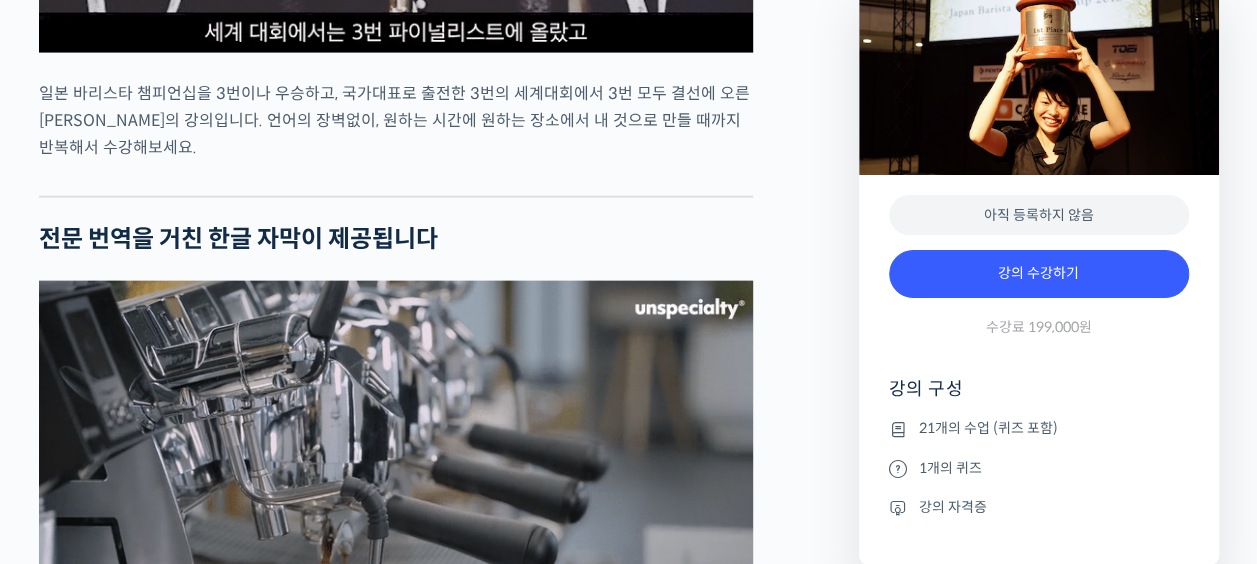 click on "미키 스즈키를 소개합니다!
2017 월드 바리스타 챔피언십(World Barista Championship) 준우승 🥈 2012 월드 바리스타 챔피언십 결선 진출 2011 월드 바리스타 챔피언십 결선 진출 2016, 2011, 2010 일본 바리스타 챔피언십 총 3회 우승 🏆
미키 스즈키(Miki Suzuki)는 한번도 하기 힘들다는 일본 바리스타 챔피언십 우승을 3번이나, 그리고 국가대표로 출전한 3번의 세계대회에서 3번 모두 결선까지 진출한 엄청난 실력자입니다.
미키 스즈키는 현재  도쿄의 프리미엄 오마카세 커피 바 <Cokuun> 에서 월드 바리스타 챔피언 히데 이자키(Hide Izaki)와 함께 일하고 있습니다. <Cokuun>은 세계 최초로 커피를 중심으로 한 풀코스 바로서, 상당한 가격에도 불구하고 1년 전에 예약해야 할 정도로 전세계에서 많은 사람들이 찾고 있습니다.
클래스 소개" at bounding box center [396, -1371] 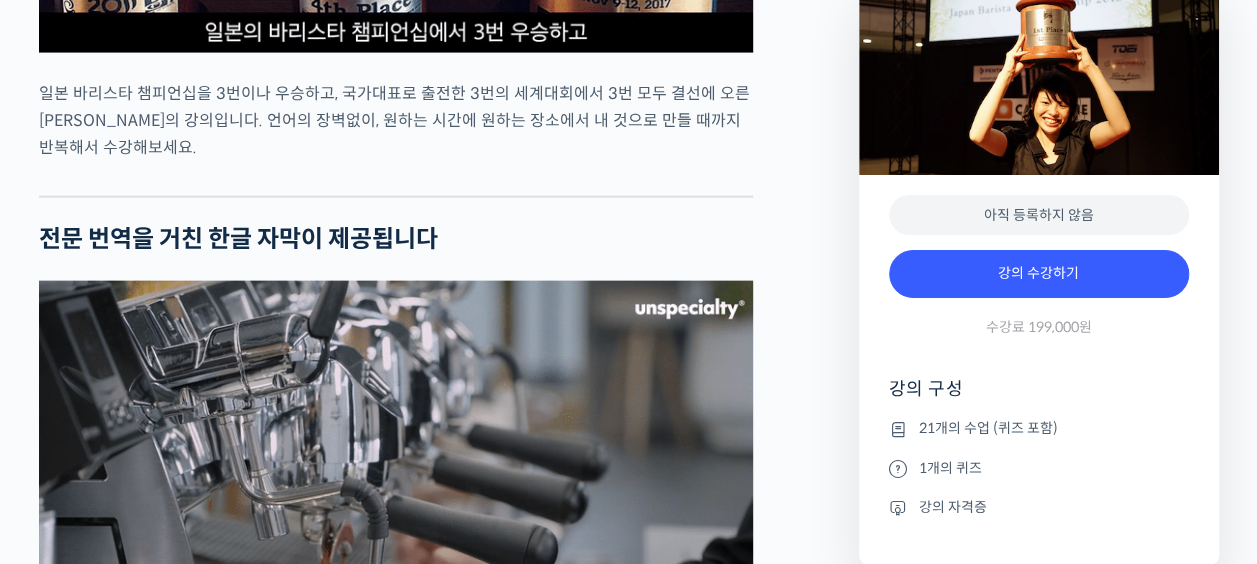 click on "미키 스즈키를 소개합니다!
2017 월드 바리스타 챔피언십(World Barista Championship) 준우승 🥈 2012 월드 바리스타 챔피언십 결선 진출 2011 월드 바리스타 챔피언십 결선 진출 2016, 2011, 2010 일본 바리스타 챔피언십 총 3회 우승 🏆
미키 스즈키(Miki Suzuki)는 한번도 하기 힘들다는 일본 바리스타 챔피언십 우승을 3번이나, 그리고 국가대표로 출전한 3번의 세계대회에서 3번 모두 결선까지 진출한 엄청난 실력자입니다.
미키 스즈키는 현재  도쿄의 프리미엄 오마카세 커피 바 <Cokuun> 에서 월드 바리스타 챔피언 히데 이자키(Hide Izaki)와 함께 일하고 있습니다. <Cokuun>은 세계 최초로 커피를 중심으로 한 풀코스 바로서, 상당한 가격에도 불구하고 1년 전에 예약해야 할 정도로 전세계에서 많은 사람들이 찾고 있습니다.
클래스 소개" at bounding box center [396, -1371] 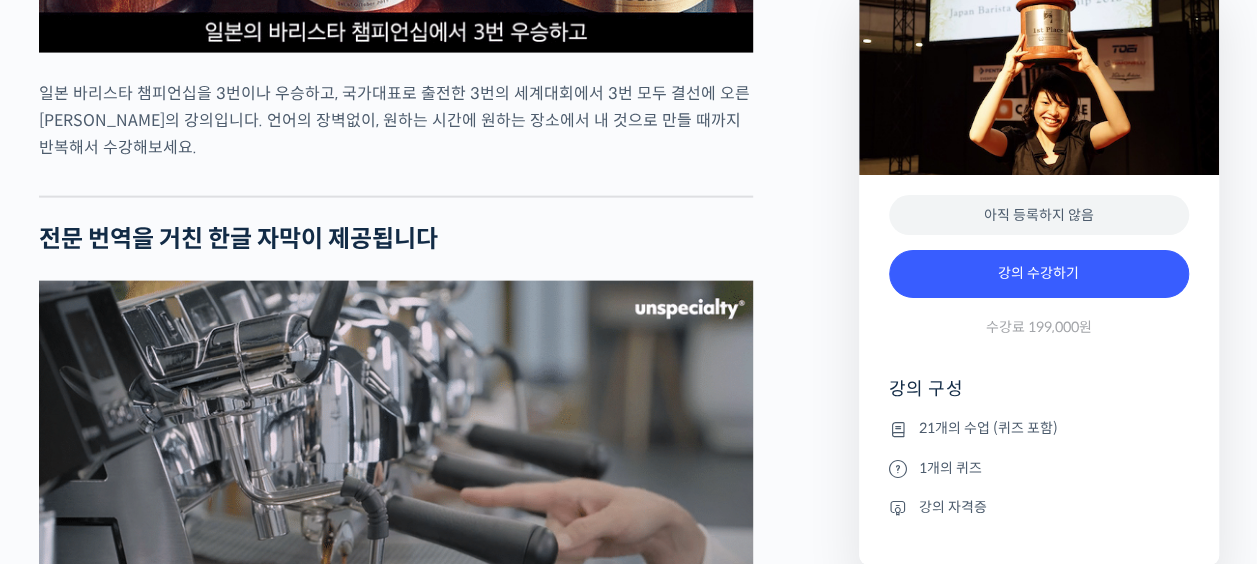 click on "미키 스즈키를 소개합니다!
2017 월드 바리스타 챔피언십(World Barista Championship) 준우승 🥈 2012 월드 바리스타 챔피언십 결선 진출 2011 월드 바리스타 챔피언십 결선 진출 2016, 2011, 2010 일본 바리스타 챔피언십 총 3회 우승 🏆
미키 스즈키(Miki Suzuki)는 한번도 하기 힘들다는 일본 바리스타 챔피언십 우승을 3번이나, 그리고 국가대표로 출전한 3번의 세계대회에서 3번 모두 결선까지 진출한 엄청난 실력자입니다.
미키 스즈키는 현재  도쿄의 프리미엄 오마카세 커피 바 <Cokuun> 에서 월드 바리스타 챔피언 히데 이자키(Hide Izaki)와 함께 일하고 있습니다. <Cokuun>은 세계 최초로 커피를 중심으로 한 풀코스 바로서, 상당한 가격에도 불구하고 1년 전에 예약해야 할 정도로 전세계에서 많은 사람들이 찾고 있습니다.
클래스 소개" at bounding box center (396, -1371) 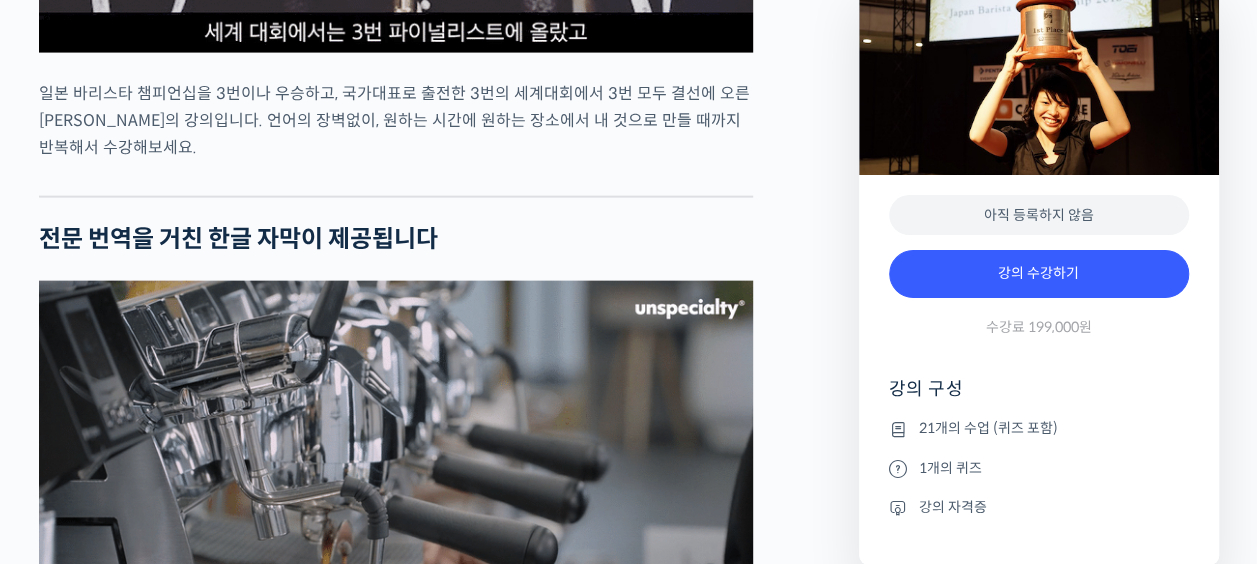 scroll, scrollTop: 6100, scrollLeft: 0, axis: vertical 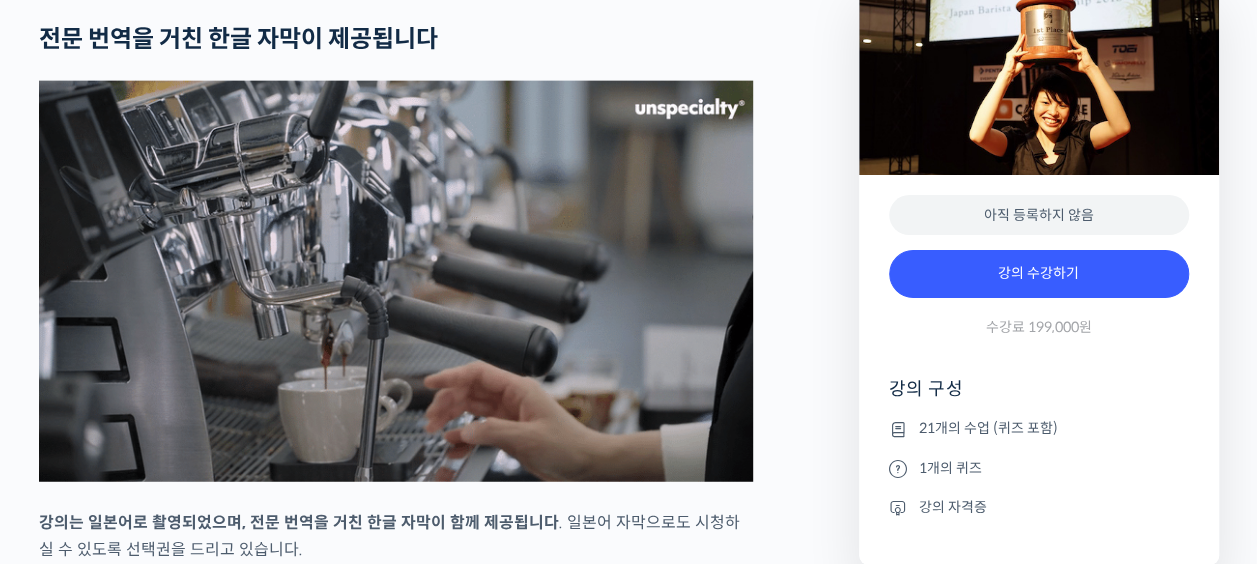 click on "미키 스즈키를 소개합니다!
2017 월드 바리스타 챔피언십(World Barista Championship) 준우승 🥈 2012 월드 바리스타 챔피언십 결선 진출 2011 월드 바리스타 챔피언십 결선 진출 2016, 2011, 2010 일본 바리스타 챔피언십 총 3회 우승 🏆
미키 스즈키(Miki Suzuki)는 한번도 하기 힘들다는 일본 바리스타 챔피언십 우승을 3번이나, 그리고 국가대표로 출전한 3번의 세계대회에서 3번 모두 결선까지 진출한 엄청난 실력자입니다.
미키 스즈키는 현재  도쿄의 프리미엄 오마카세 커피 바 <Cokuun> 에서 월드 바리스타 챔피언 히데 이자키(Hide Izaki)와 함께 일하고 있습니다. <Cokuun>은 세계 최초로 커피를 중심으로 한 풀코스 바로서, 상당한 가격에도 불구하고 1년 전에 예약해야 할 정도로 전세계에서 많은 사람들이 찾고 있습니다.
클래스 소개" at bounding box center (396, -1571) 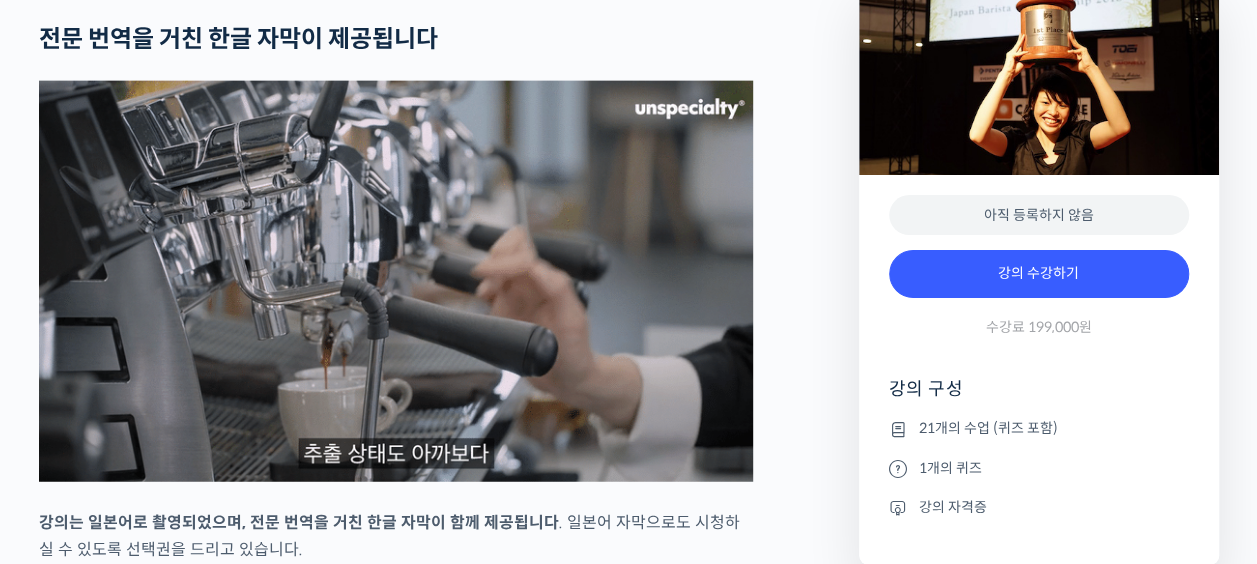 click on "전문 번역을 거친 한글 자막이 제공됩니다" at bounding box center [396, 39] 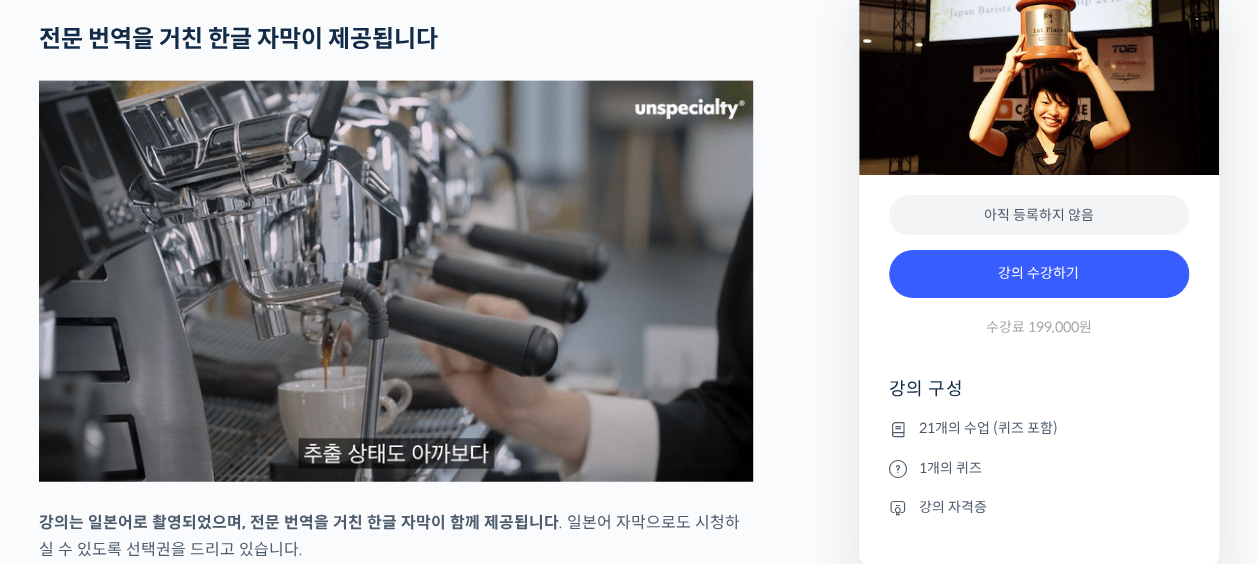 click on "전문 번역을 거친 한글 자막이 제공됩니다" at bounding box center (396, 39) 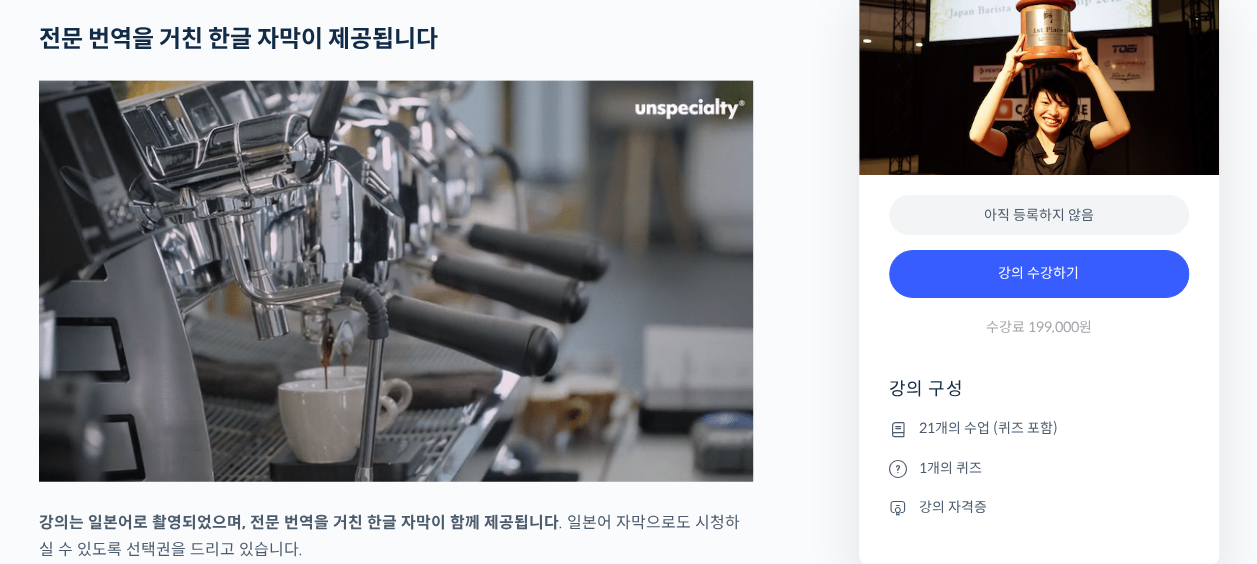 click on "전문 번역을 거친 한글 자막이 제공됩니다" at bounding box center [396, 39] 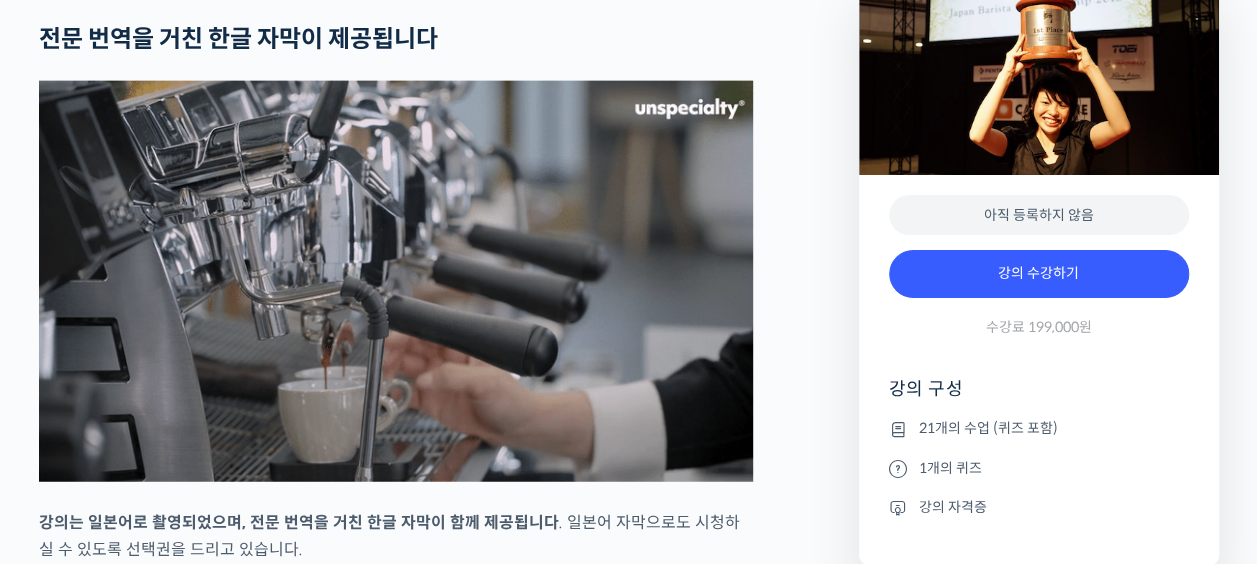 click on "전문 번역을 거친 한글 자막이 제공됩니다" at bounding box center [396, 39] 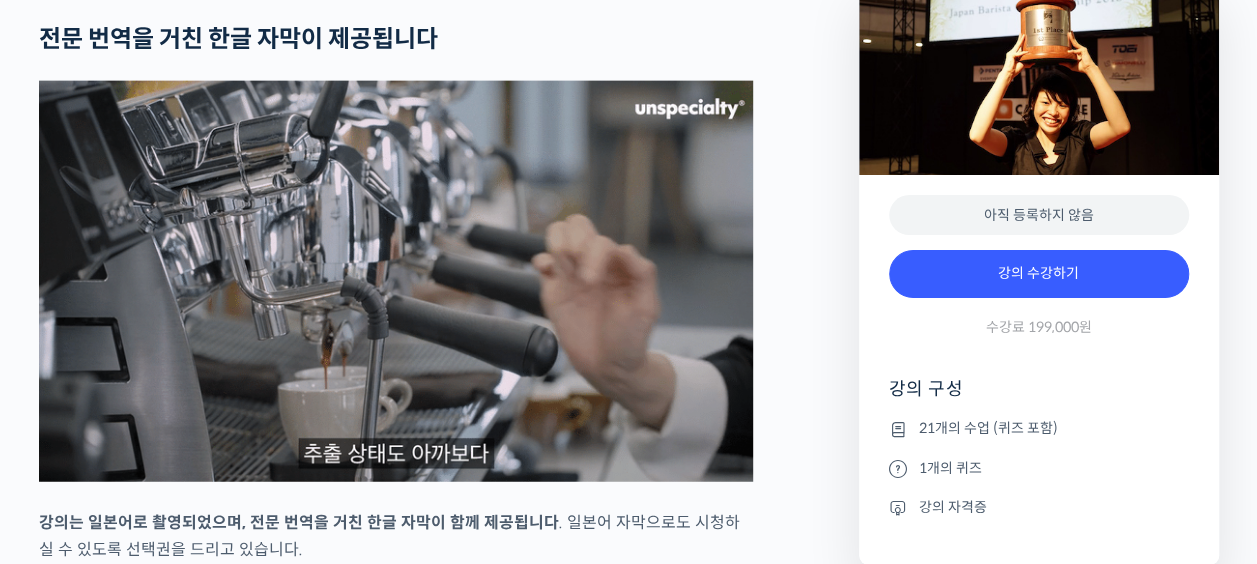 scroll, scrollTop: 6400, scrollLeft: 0, axis: vertical 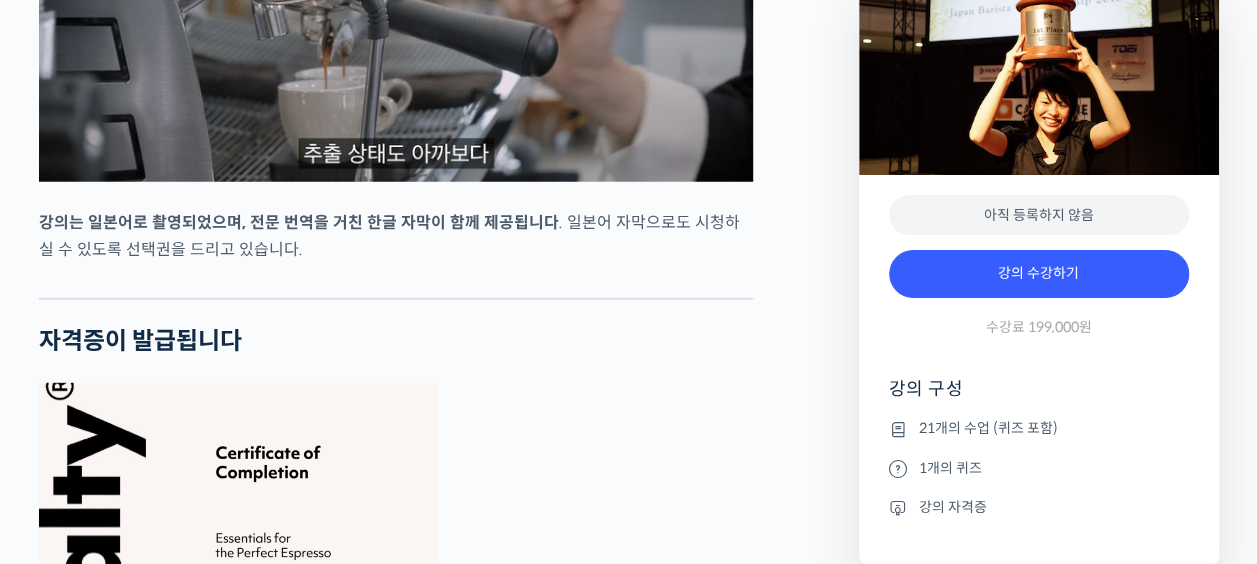click at bounding box center (396, 283) 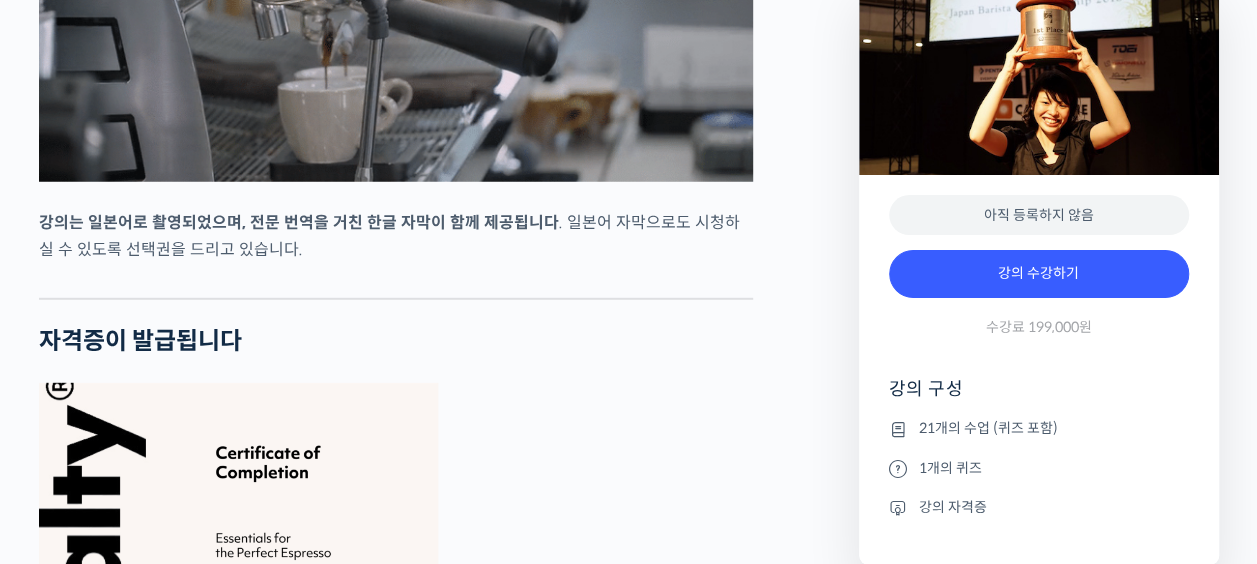 click on "미키 스즈키를 소개합니다!
2017 월드 바리스타 챔피언십(World Barista Championship) 준우승 🥈 2012 월드 바리스타 챔피언십 결선 진출 2011 월드 바리스타 챔피언십 결선 진출 2016, 2011, 2010 일본 바리스타 챔피언십 총 3회 우승 🏆
미키 스즈키(Miki Suzuki)는 한번도 하기 힘들다는 일본 바리스타 챔피언십 우승을 3번이나, 그리고 국가대표로 출전한 3번의 세계대회에서 3번 모두 결선까지 진출한 엄청난 실력자입니다.
미키 스즈키는 현재  도쿄의 프리미엄 오마카세 커피 바 <Cokuun> 에서 월드 바리스타 챔피언 히데 이자키(Hide Izaki)와 함께 일하고 있습니다. <Cokuun>은 세계 최초로 커피를 중심으로 한 풀코스 바로서, 상당한 가격에도 불구하고 1년 전에 예약해야 할 정도로 전세계에서 많은 사람들이 찾고 있습니다.
클래스 소개" at bounding box center (396, -1871) 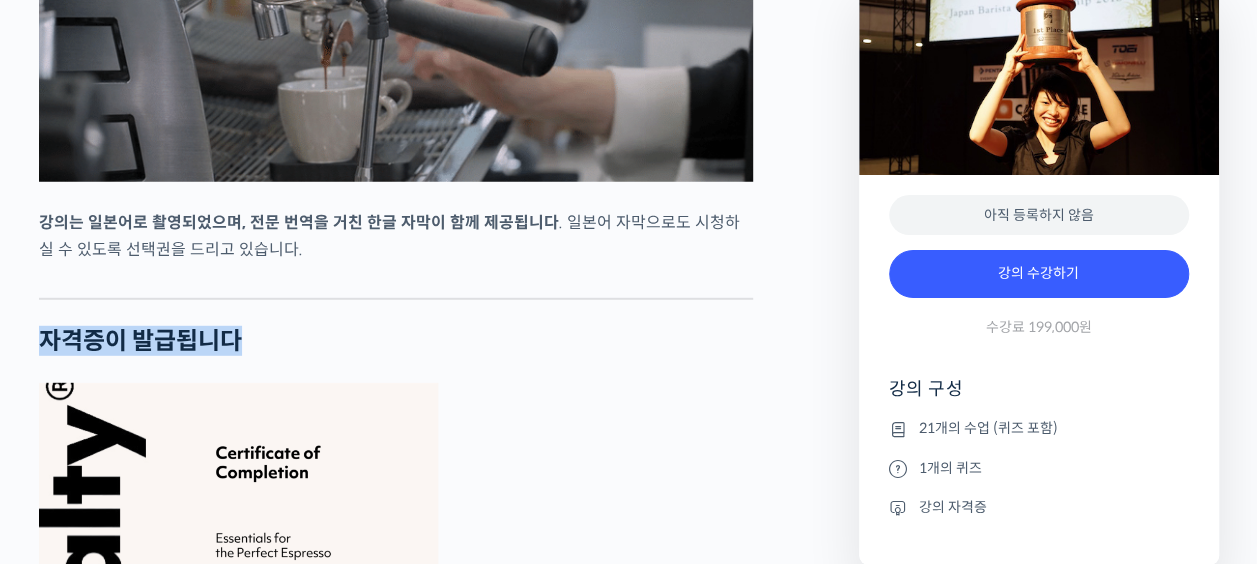 drag, startPoint x: 541, startPoint y: 321, endPoint x: 548, endPoint y: 330, distance: 11.401754 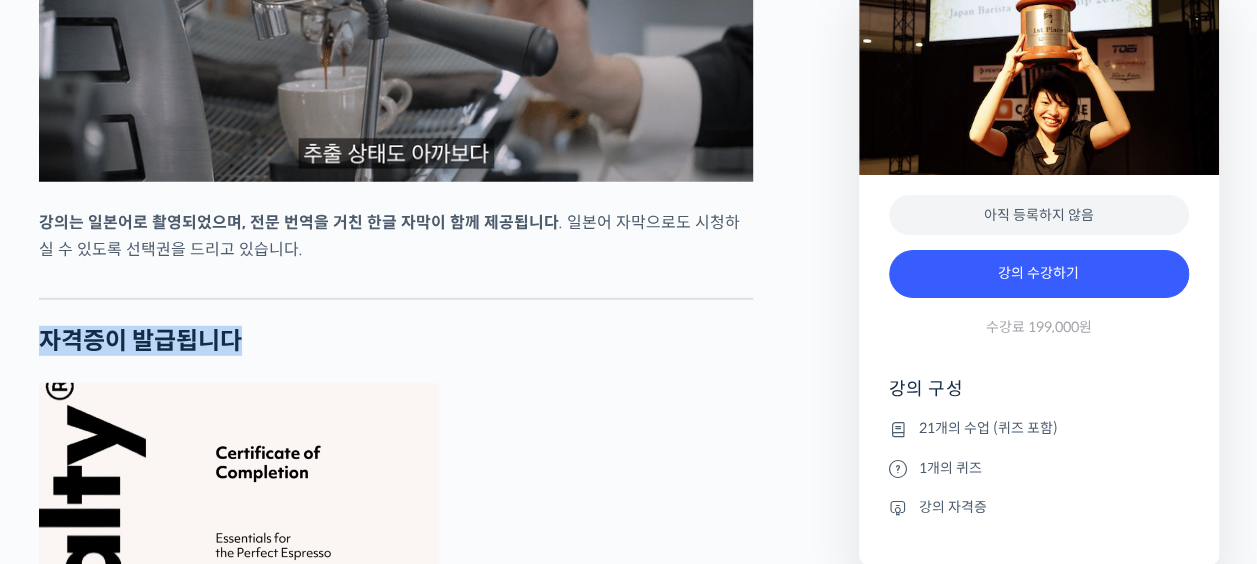click on "자격증이 발급됩니다" at bounding box center (396, 341) 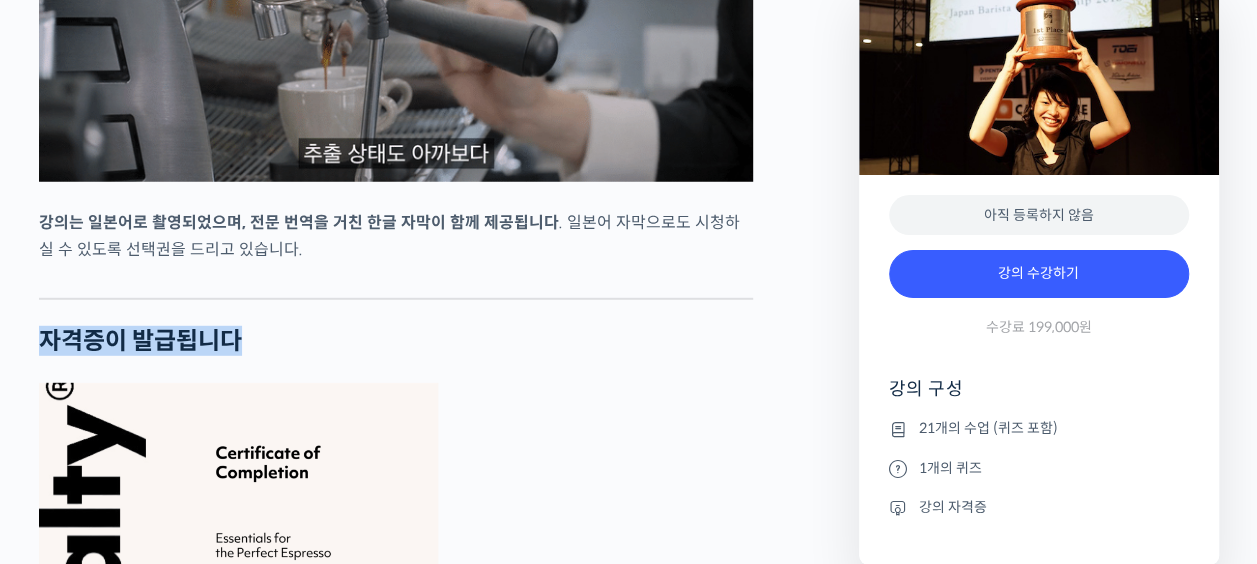 click on "미키 스즈키를 소개합니다!
2017 월드 바리스타 챔피언십(World Barista Championship) 준우승 🥈 2012 월드 바리스타 챔피언십 결선 진출 2011 월드 바리스타 챔피언십 결선 진출 2016, 2011, 2010 일본 바리스타 챔피언십 총 3회 우승 🏆
미키 스즈키(Miki Suzuki)는 한번도 하기 힘들다는 일본 바리스타 챔피언십 우승을 3번이나, 그리고 국가대표로 출전한 3번의 세계대회에서 3번 모두 결선까지 진출한 엄청난 실력자입니다.
미키 스즈키는 현재  도쿄의 프리미엄 오마카세 커피 바 <Cokuun> 에서 월드 바리스타 챔피언 히데 이자키(Hide Izaki)와 함께 일하고 있습니다. <Cokuun>은 세계 최초로 커피를 중심으로 한 풀코스 바로서, 상당한 가격에도 불구하고 1년 전에 예약해야 할 정도로 전세계에서 많은 사람들이 찾고 있습니다.
클래스 소개" at bounding box center (396, -1871) 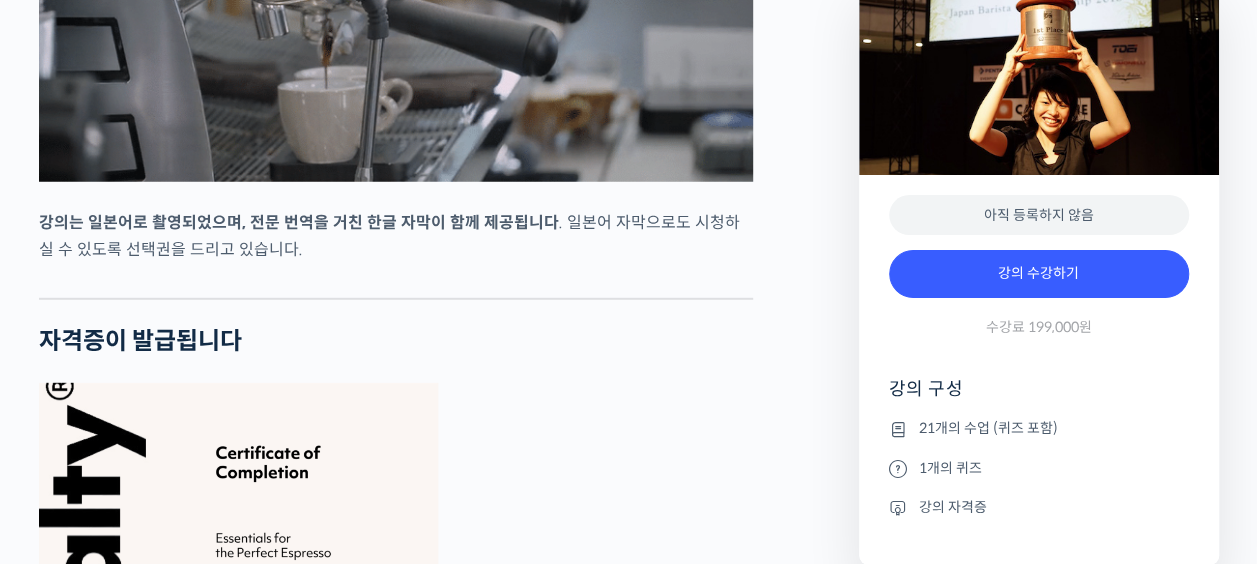 click on "미키 스즈키를 소개합니다!
2017 월드 바리스타 챔피언십(World Barista Championship) 준우승 🥈 2012 월드 바리스타 챔피언십 결선 진출 2011 월드 바리스타 챔피언십 결선 진출 2016, 2011, 2010 일본 바리스타 챔피언십 총 3회 우승 🏆
미키 스즈키(Miki Suzuki)는 한번도 하기 힘들다는 일본 바리스타 챔피언십 우승을 3번이나, 그리고 국가대표로 출전한 3번의 세계대회에서 3번 모두 결선까지 진출한 엄청난 실력자입니다.
미키 스즈키는 현재  도쿄의 프리미엄 오마카세 커피 바 <Cokuun> 에서 월드 바리스타 챔피언 히데 이자키(Hide Izaki)와 함께 일하고 있습니다. <Cokuun>은 세계 최초로 커피를 중심으로 한 풀코스 바로서, 상당한 가격에도 불구하고 1년 전에 예약해야 할 정도로 전세계에서 많은 사람들이 찾고 있습니다.
클래스 소개" at bounding box center [396, -1871] 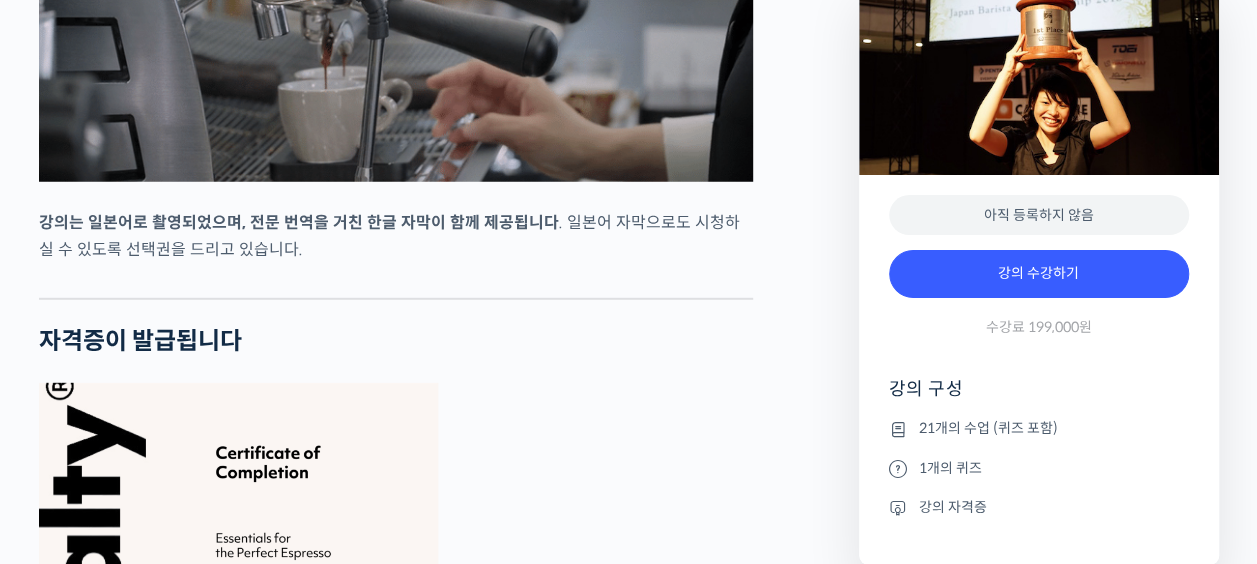 click at bounding box center [396, 283] 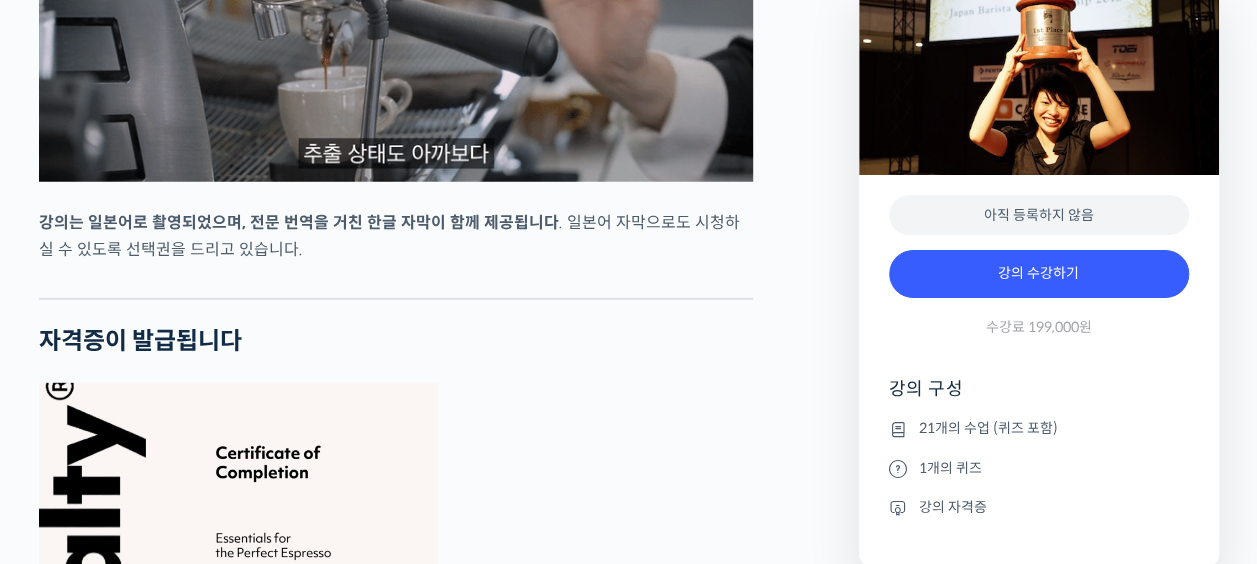 click on "미키 스즈키를 소개합니다!
2017 월드 바리스타 챔피언십(World Barista Championship) 준우승 🥈 2012 월드 바리스타 챔피언십 결선 진출 2011 월드 바리스타 챔피언십 결선 진출 2016, 2011, 2010 일본 바리스타 챔피언십 총 3회 우승 🏆
미키 스즈키(Miki Suzuki)는 한번도 하기 힘들다는 일본 바리스타 챔피언십 우승을 3번이나, 그리고 국가대표로 출전한 3번의 세계대회에서 3번 모두 결선까지 진출한 엄청난 실력자입니다.
미키 스즈키는 현재  도쿄의 프리미엄 오마카세 커피 바 <Cokuun> 에서 월드 바리스타 챔피언 히데 이자키(Hide Izaki)와 함께 일하고 있습니다. <Cokuun>은 세계 최초로 커피를 중심으로 한 풀코스 바로서, 상당한 가격에도 불구하고 1년 전에 예약해야 할 정도로 전세계에서 많은 사람들이 찾고 있습니다.
클래스 소개" at bounding box center [396, -1871] 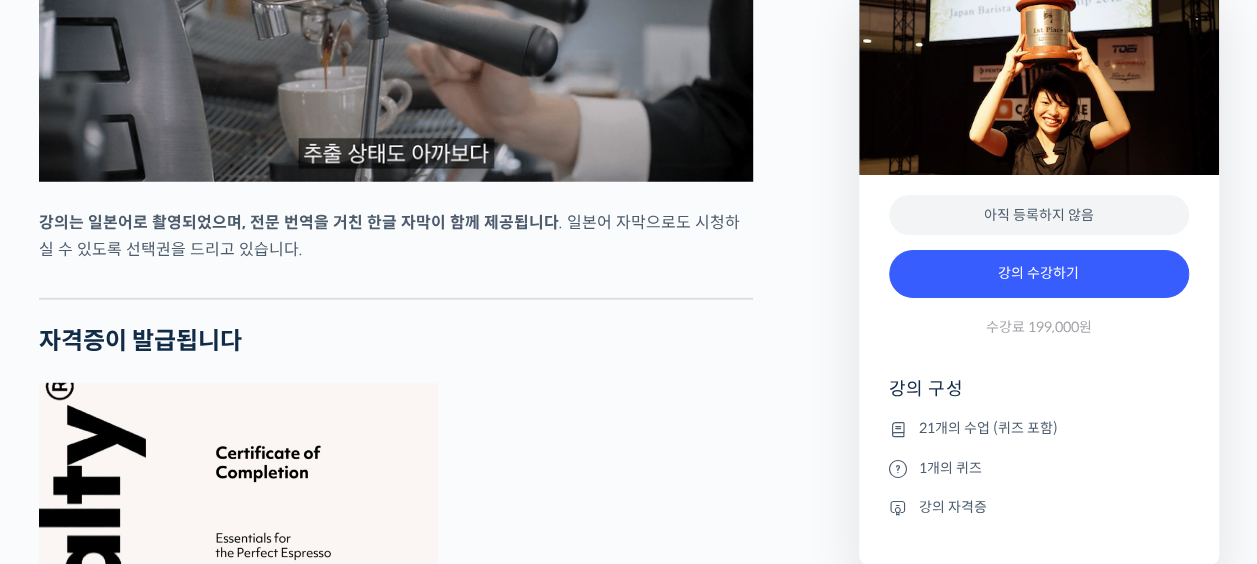 click on "미키 스즈키를 소개합니다!
2017 월드 바리스타 챔피언십(World Barista Championship) 준우승 🥈 2012 월드 바리스타 챔피언십 결선 진출 2011 월드 바리스타 챔피언십 결선 진출 2016, 2011, 2010 일본 바리스타 챔피언십 총 3회 우승 🏆
미키 스즈키(Miki Suzuki)는 한번도 하기 힘들다는 일본 바리스타 챔피언십 우승을 3번이나, 그리고 국가대표로 출전한 3번의 세계대회에서 3번 모두 결선까지 진출한 엄청난 실력자입니다.
미키 스즈키는 현재  도쿄의 프리미엄 오마카세 커피 바 <Cokuun> 에서 월드 바리스타 챔피언 히데 이자키(Hide Izaki)와 함께 일하고 있습니다. <Cokuun>은 세계 최초로 커피를 중심으로 한 풀코스 바로서, 상당한 가격에도 불구하고 1년 전에 예약해야 할 정도로 전세계에서 많은 사람들이 찾고 있습니다.
클래스 소개" at bounding box center (396, -1871) 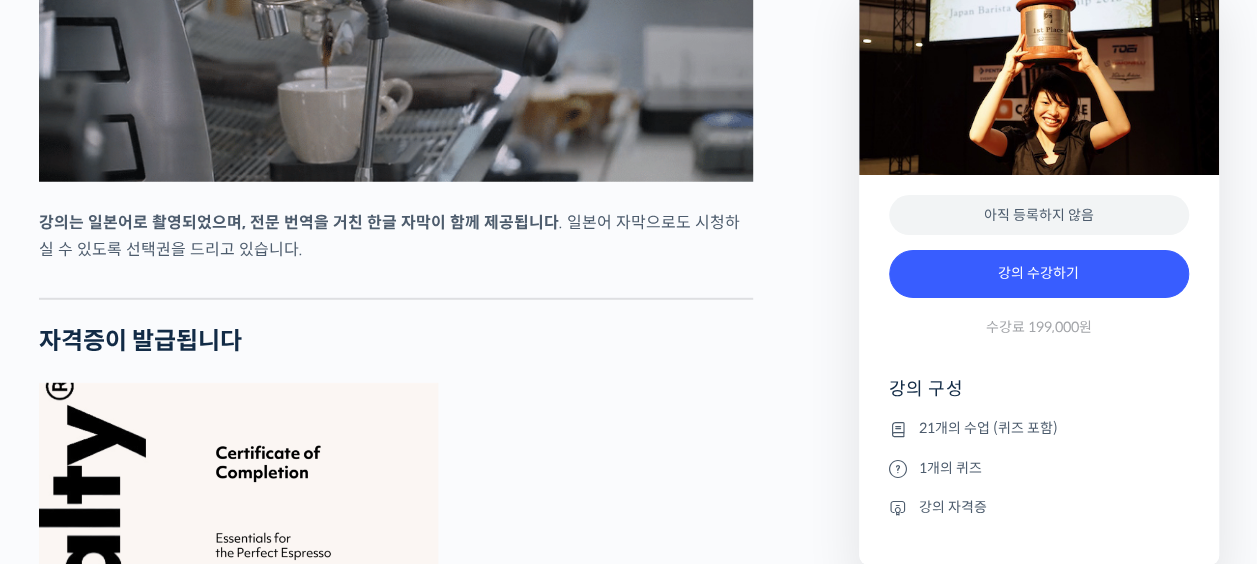 click on "미키 스즈키를 소개합니다!
2017 월드 바리스타 챔피언십(World Barista Championship) 준우승 🥈 2012 월드 바리스타 챔피언십 결선 진출 2011 월드 바리스타 챔피언십 결선 진출 2016, 2011, 2010 일본 바리스타 챔피언십 총 3회 우승 🏆
미키 스즈키(Miki Suzuki)는 한번도 하기 힘들다는 일본 바리스타 챔피언십 우승을 3번이나, 그리고 국가대표로 출전한 3번의 세계대회에서 3번 모두 결선까지 진출한 엄청난 실력자입니다.
미키 스즈키는 현재  도쿄의 프리미엄 오마카세 커피 바 <Cokuun> 에서 월드 바리스타 챔피언 히데 이자키(Hide Izaki)와 함께 일하고 있습니다. <Cokuun>은 세계 최초로 커피를 중심으로 한 풀코스 바로서, 상당한 가격에도 불구하고 1년 전에 예약해야 할 정도로 전세계에서 많은 사람들이 찾고 있습니다.
클래스 소개" at bounding box center (396, -1871) 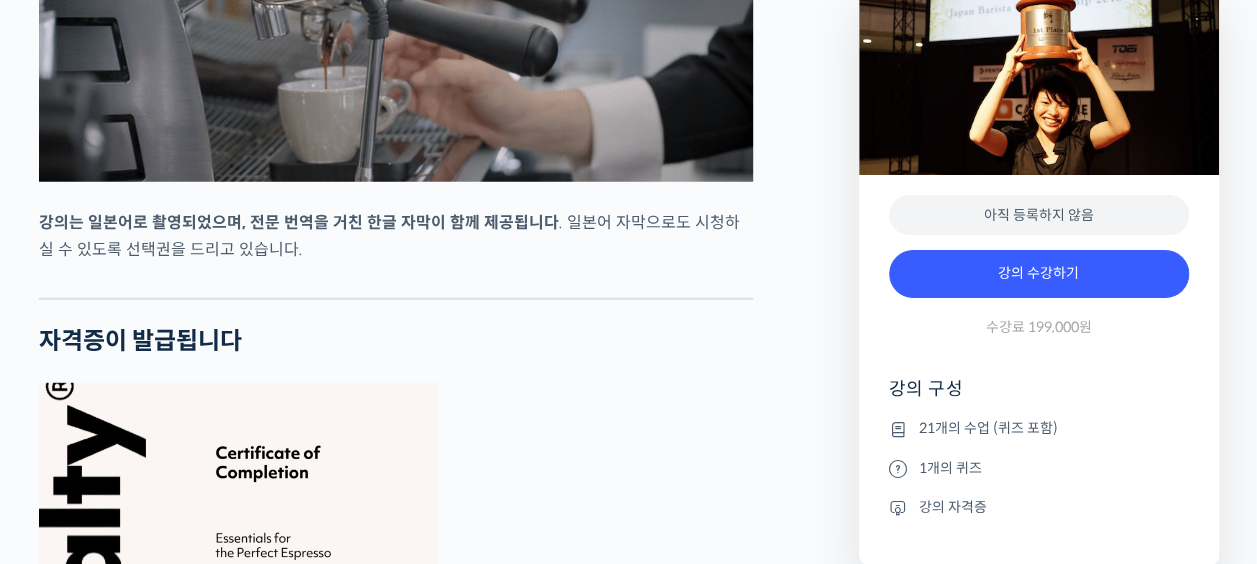 click on "미키 스즈키를 소개합니다!
2017 월드 바리스타 챔피언십(World Barista Championship) 준우승 🥈 2012 월드 바리스타 챔피언십 결선 진출 2011 월드 바리스타 챔피언십 결선 진출 2016, 2011, 2010 일본 바리스타 챔피언십 총 3회 우승 🏆
미키 스즈키(Miki Suzuki)는 한번도 하기 힘들다는 일본 바리스타 챔피언십 우승을 3번이나, 그리고 국가대표로 출전한 3번의 세계대회에서 3번 모두 결선까지 진출한 엄청난 실력자입니다.
미키 스즈키는 현재  도쿄의 프리미엄 오마카세 커피 바 <Cokuun> 에서 월드 바리스타 챔피언 히데 이자키(Hide Izaki)와 함께 일하고 있습니다. <Cokuun>은 세계 최초로 커피를 중심으로 한 풀코스 바로서, 상당한 가격에도 불구하고 1년 전에 예약해야 할 정도로 전세계에서 많은 사람들이 찾고 있습니다.
클래스 소개" at bounding box center [396, -1871] 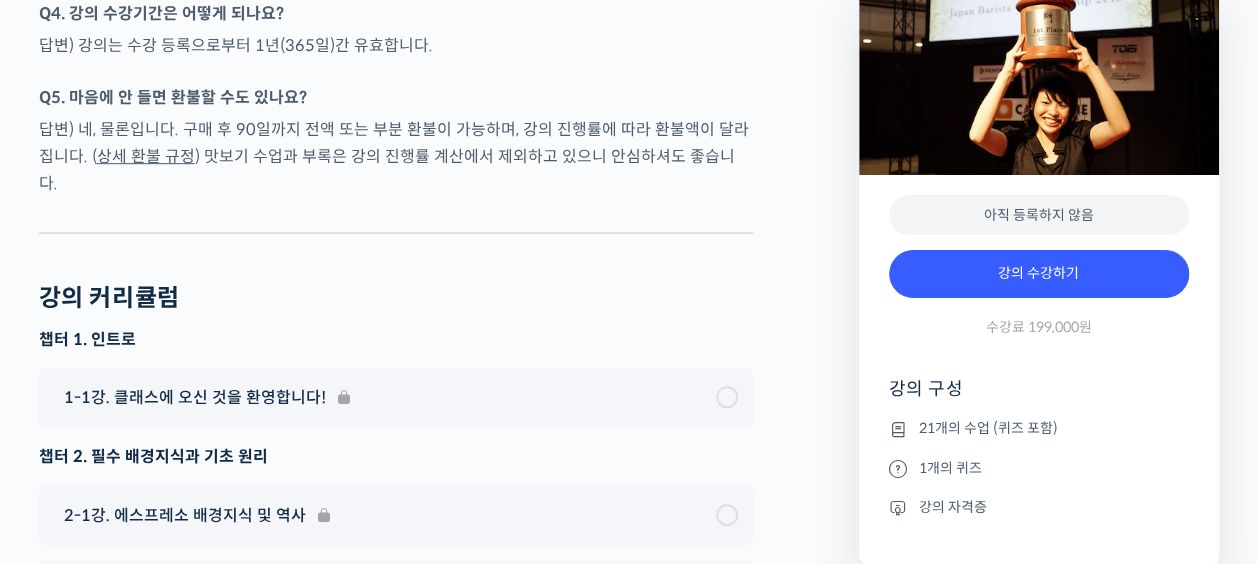 scroll, scrollTop: 7800, scrollLeft: 0, axis: vertical 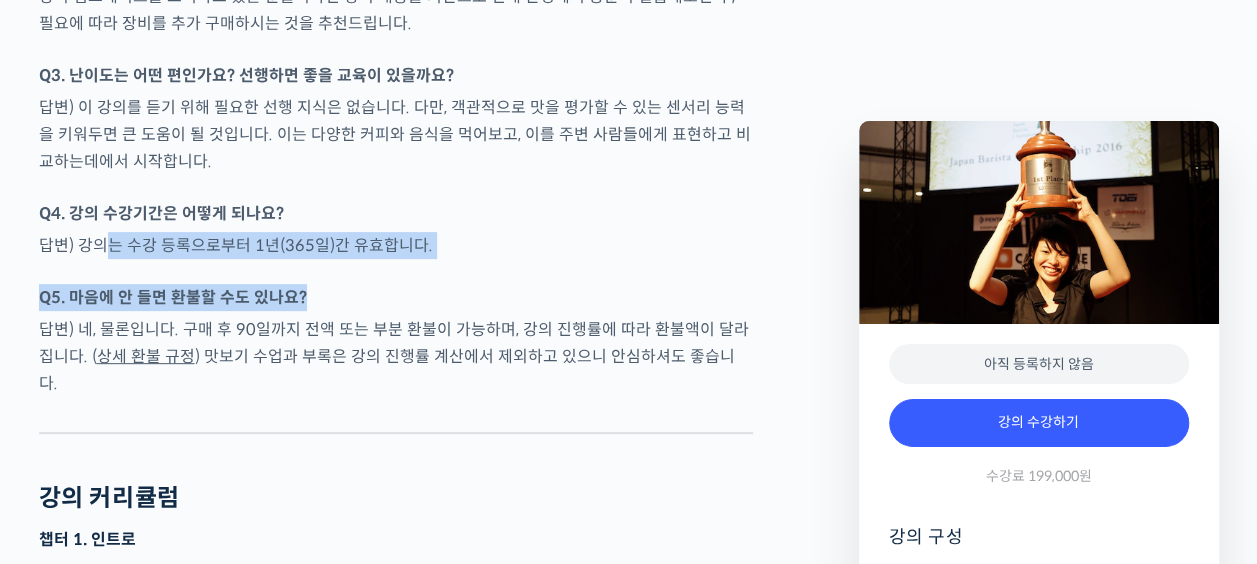 drag, startPoint x: 112, startPoint y: 209, endPoint x: 620, endPoint y: 266, distance: 511.18784 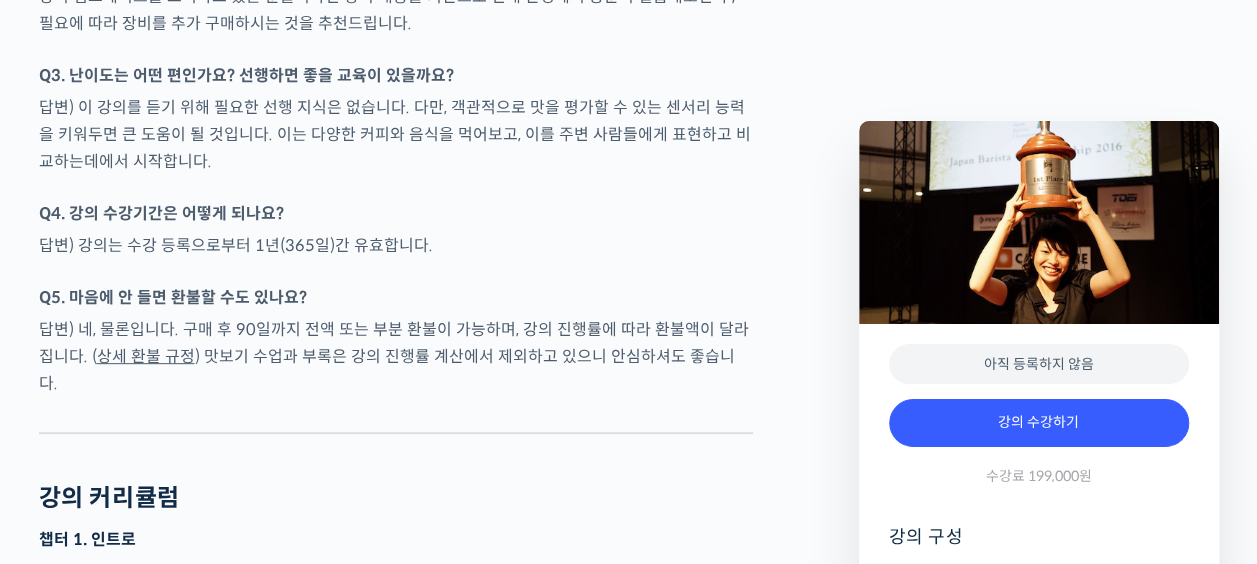drag, startPoint x: 620, startPoint y: 266, endPoint x: 537, endPoint y: 378, distance: 139.4023 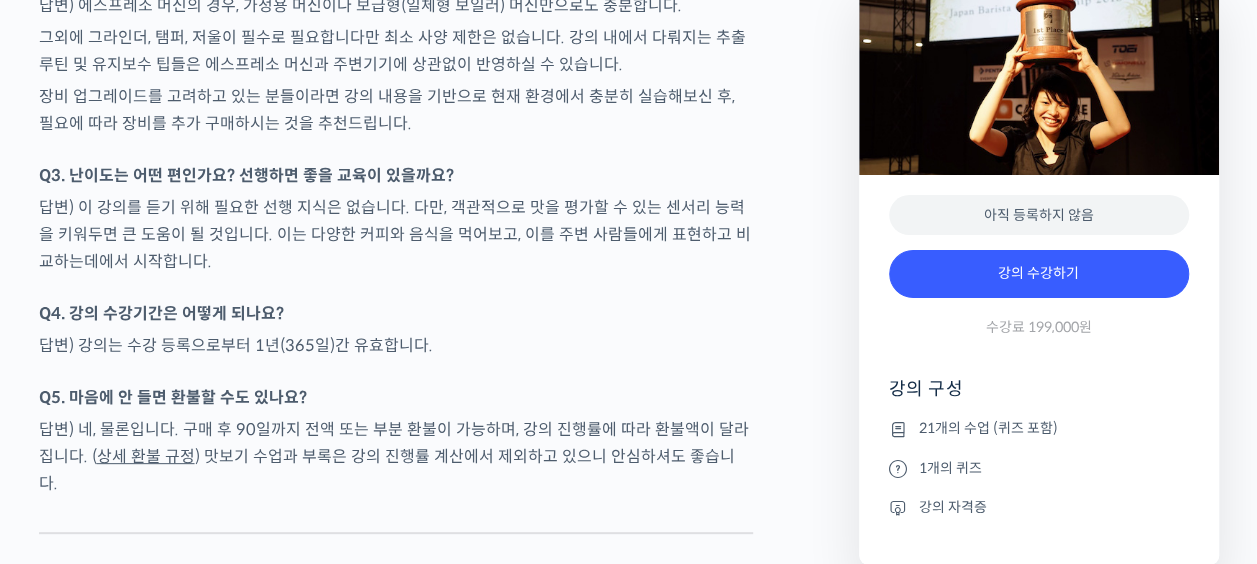 scroll, scrollTop: 7600, scrollLeft: 0, axis: vertical 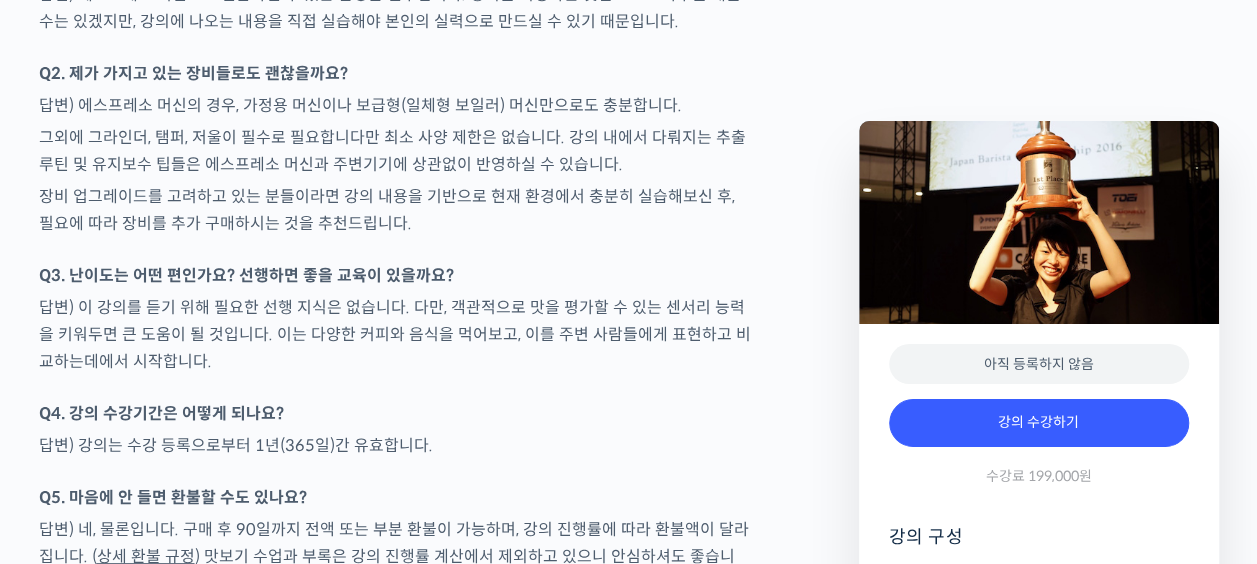 click on "답변) 에스프레소 머신의 경우, 가정용 머신이나 보급형(일체형 보일러) 머신만으로도 충분합니다." at bounding box center [396, 105] 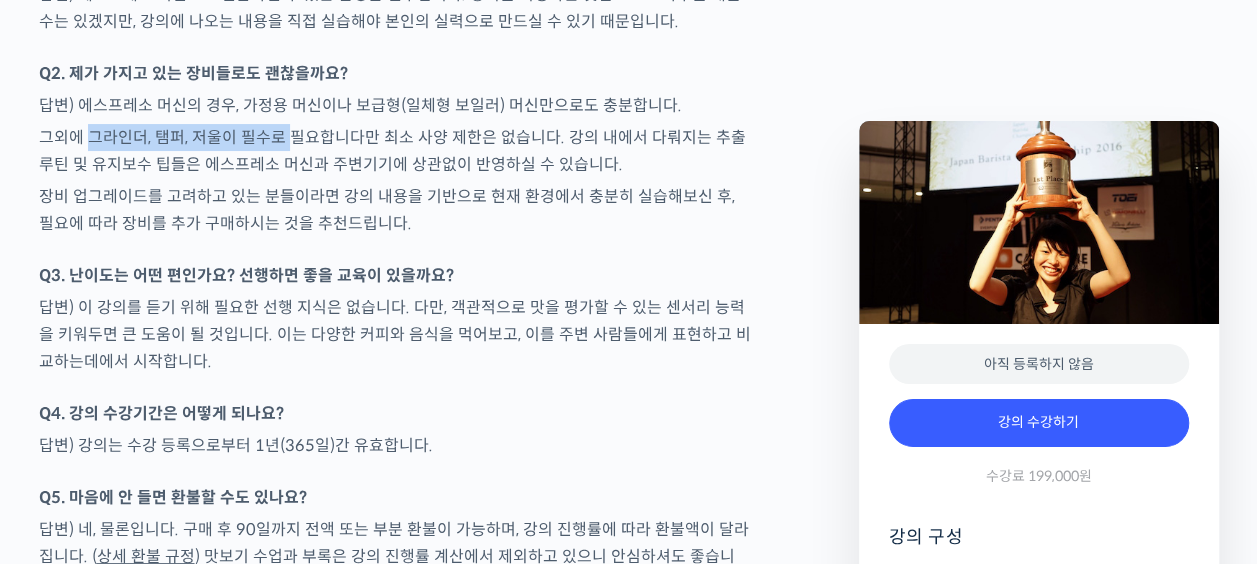 drag, startPoint x: 90, startPoint y: 111, endPoint x: 294, endPoint y: 114, distance: 204.02206 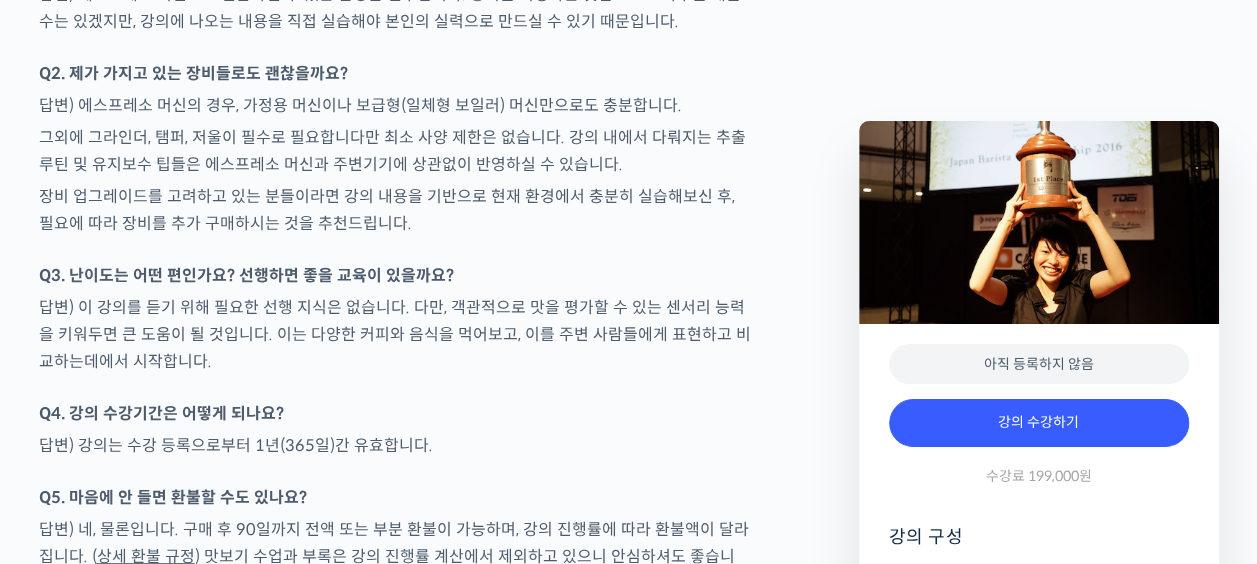 drag, startPoint x: 294, startPoint y: 114, endPoint x: 548, endPoint y: 163, distance: 258.6832 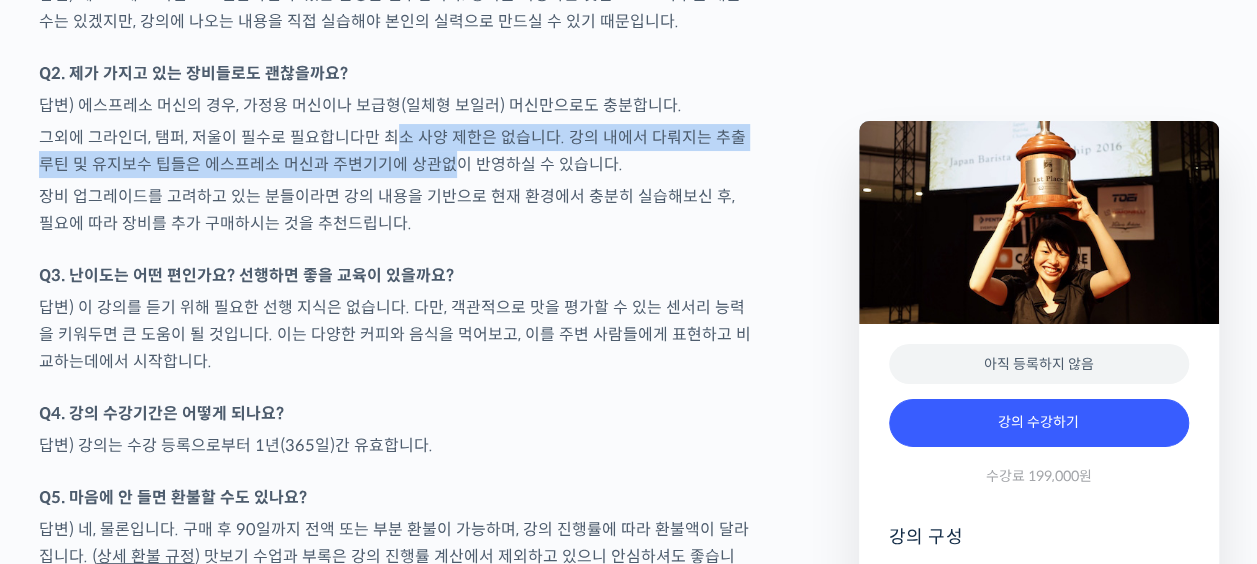 drag, startPoint x: 393, startPoint y: 98, endPoint x: 425, endPoint y: 140, distance: 52.801514 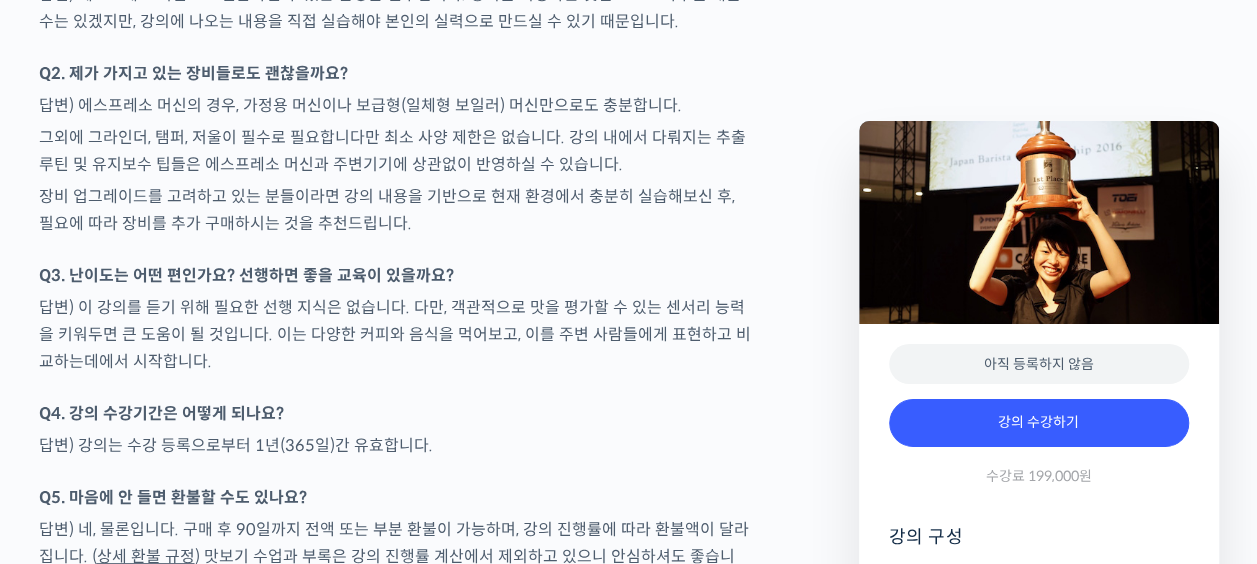 drag, startPoint x: 401, startPoint y: 144, endPoint x: 293, endPoint y: 152, distance: 108.29589 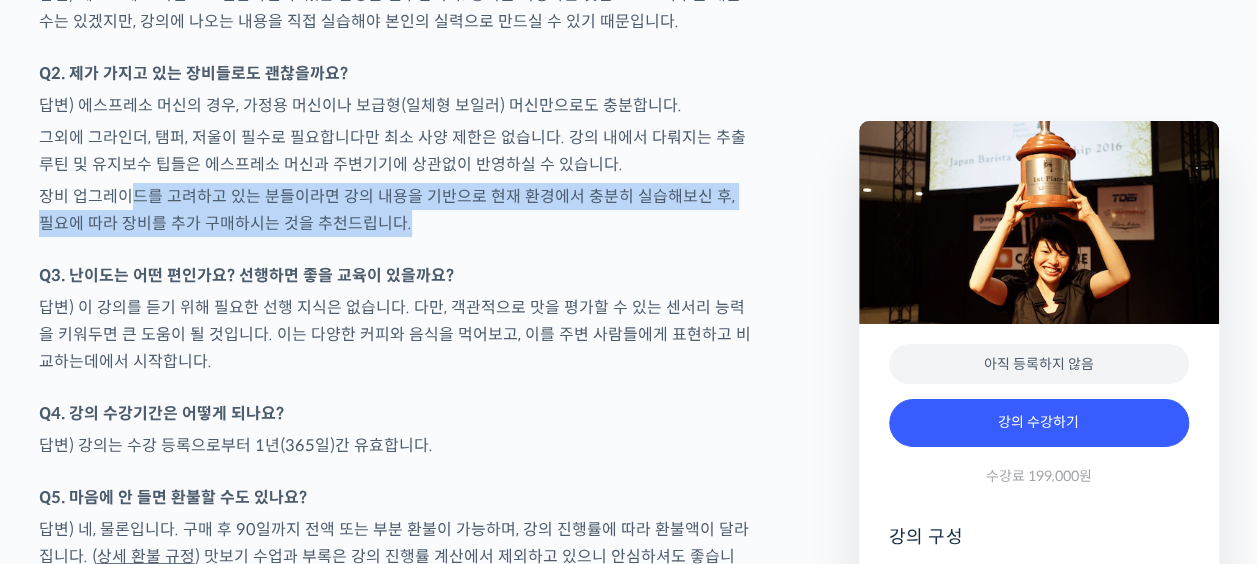 drag, startPoint x: 132, startPoint y: 154, endPoint x: 538, endPoint y: 179, distance: 406.76898 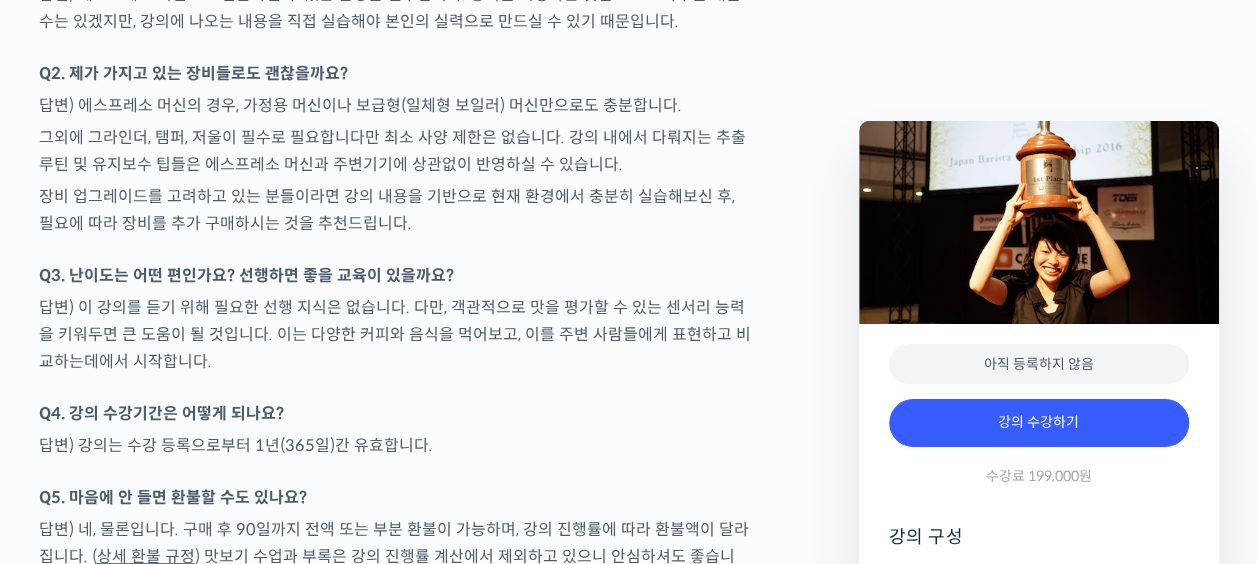 drag, startPoint x: 538, startPoint y: 179, endPoint x: 386, endPoint y: 211, distance: 155.33191 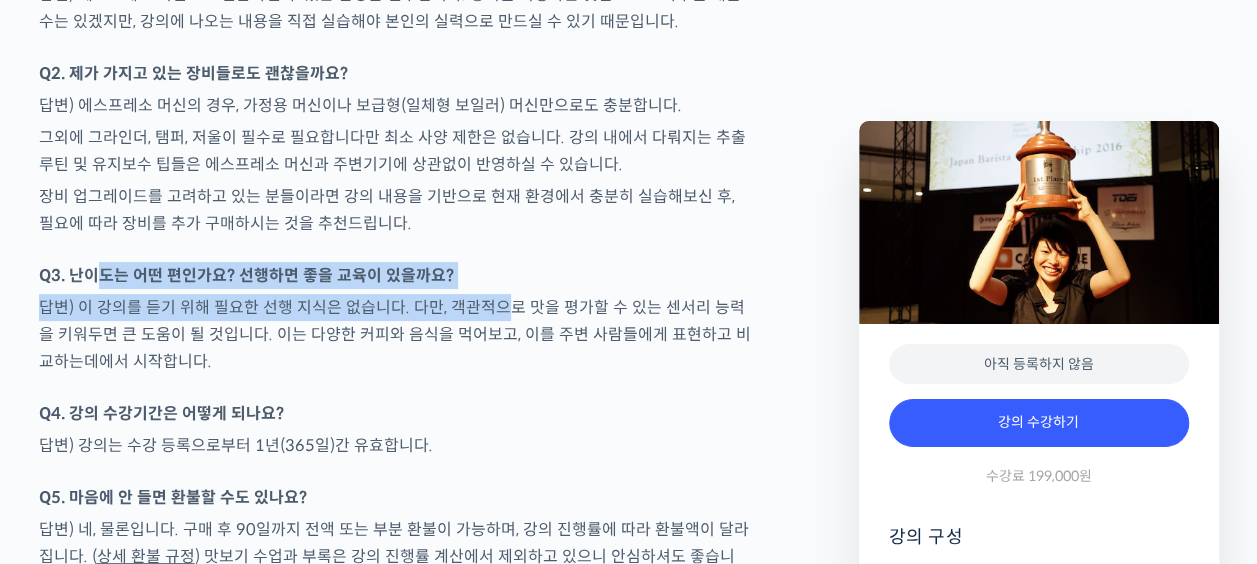 drag, startPoint x: 103, startPoint y: 250, endPoint x: 440, endPoint y: 276, distance: 338.00146 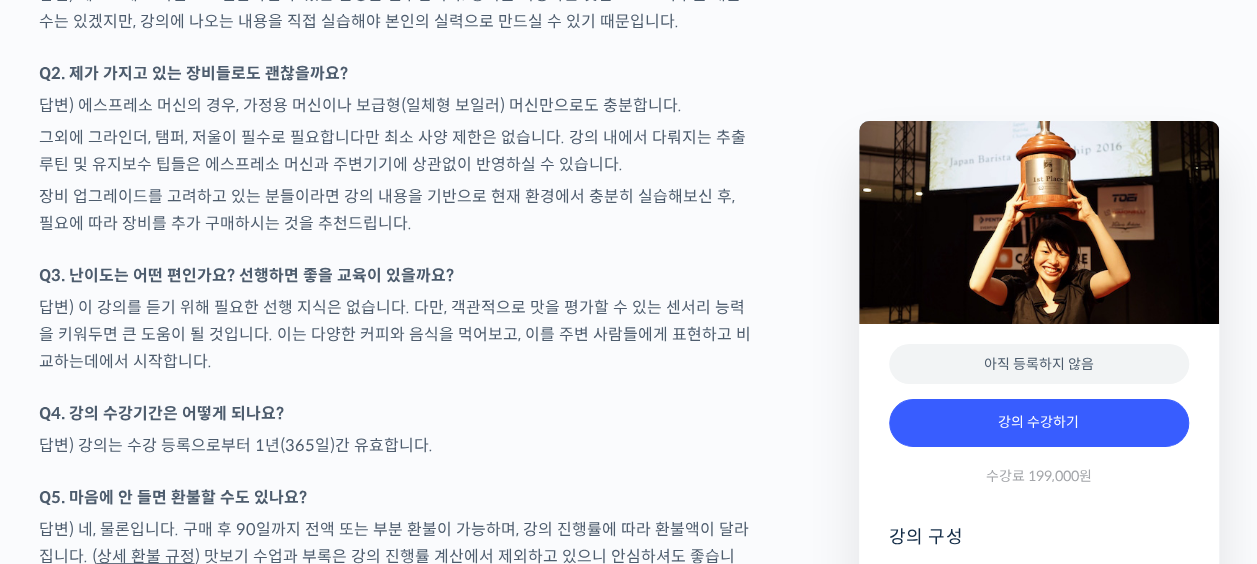 drag, startPoint x: 190, startPoint y: 291, endPoint x: 153, endPoint y: 293, distance: 37.054016 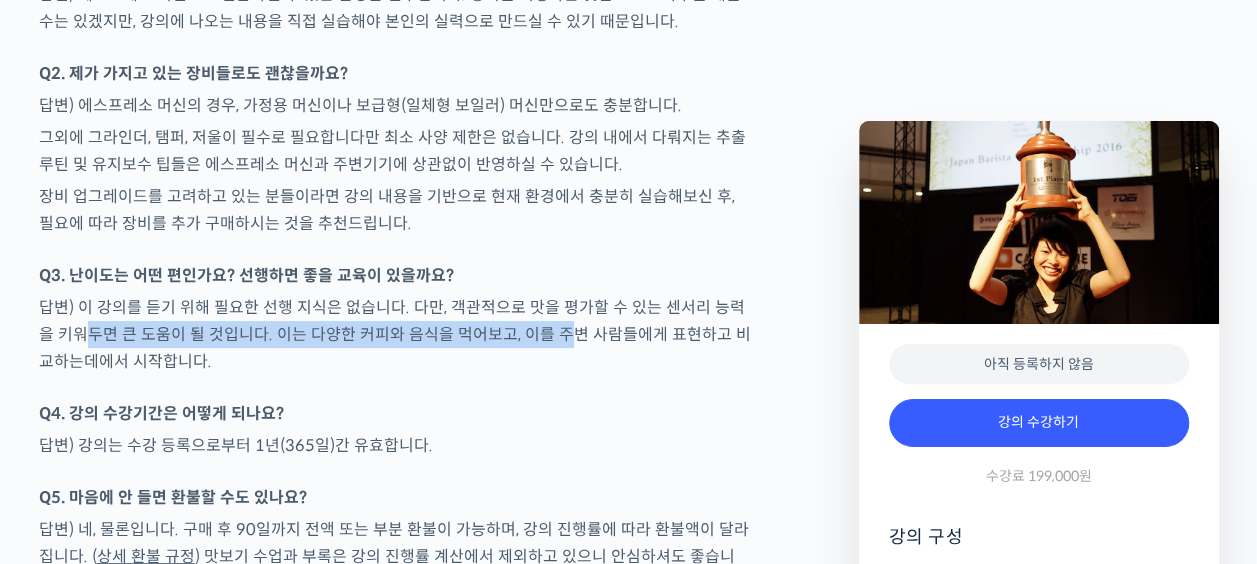 drag, startPoint x: 71, startPoint y: 294, endPoint x: 546, endPoint y: 308, distance: 475.20627 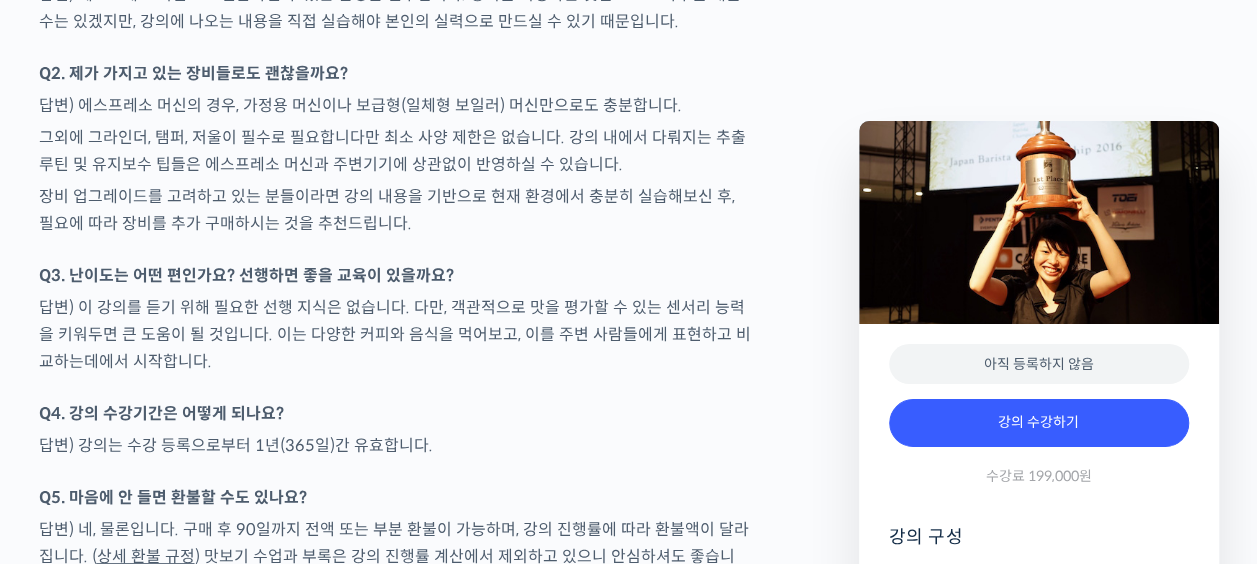 drag, startPoint x: 524, startPoint y: 322, endPoint x: 388, endPoint y: 340, distance: 137.186 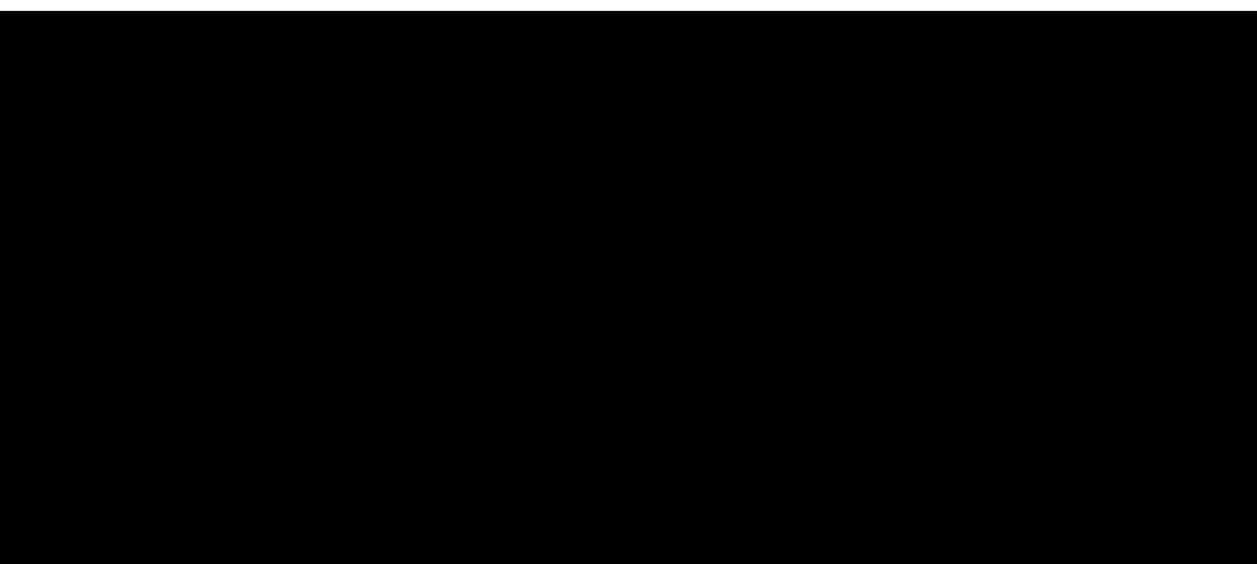 scroll, scrollTop: 0, scrollLeft: 0, axis: both 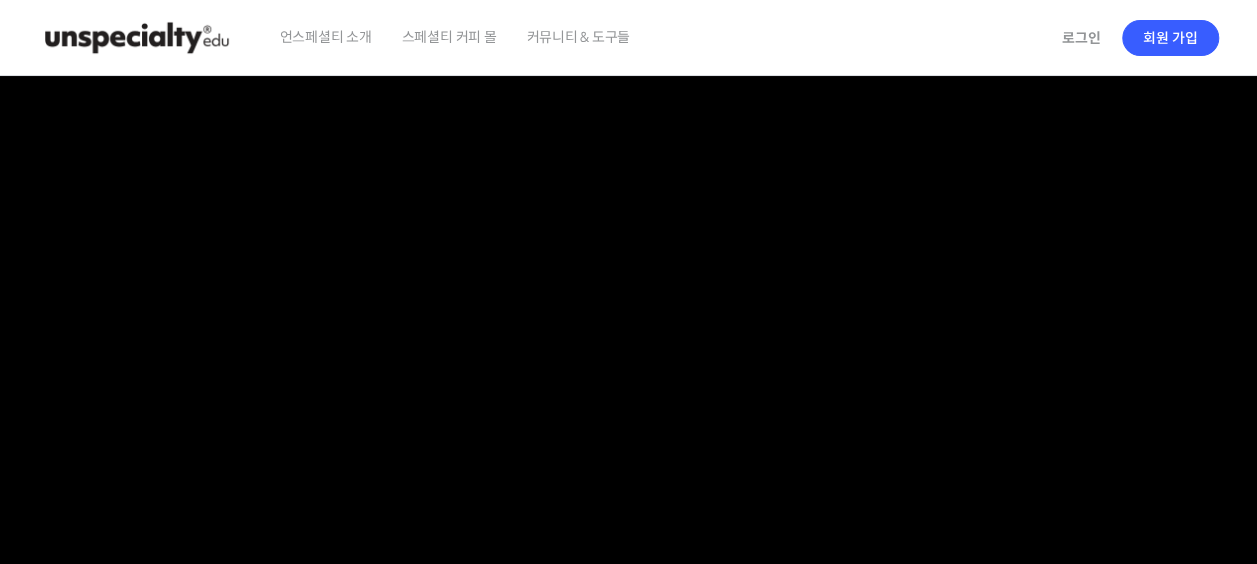 click at bounding box center [137, 38] 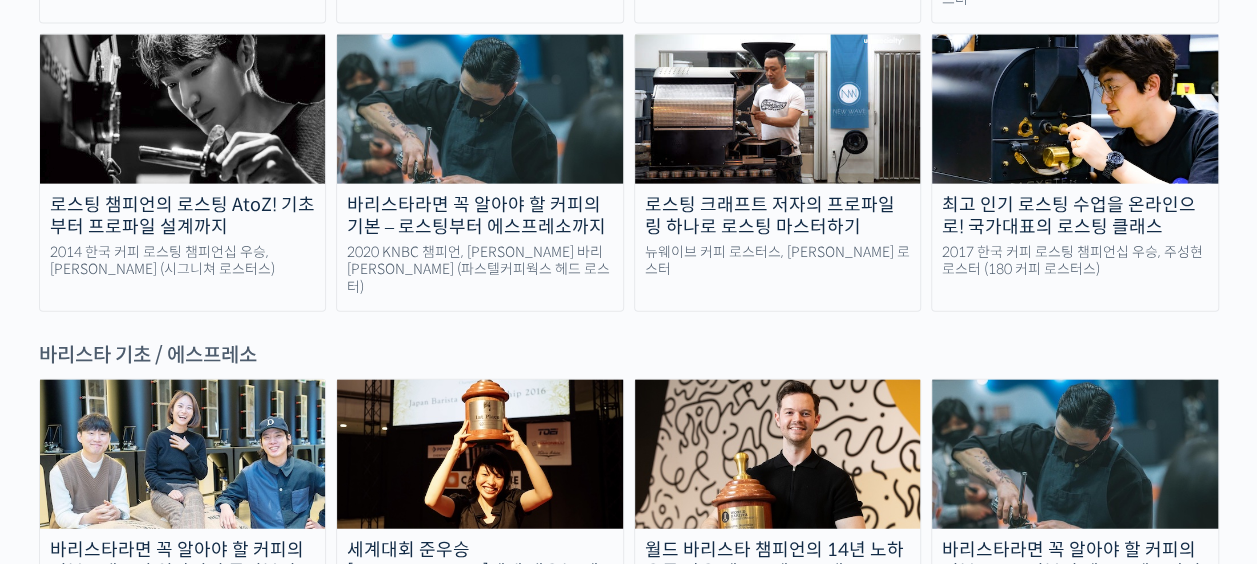 scroll, scrollTop: 2000, scrollLeft: 0, axis: vertical 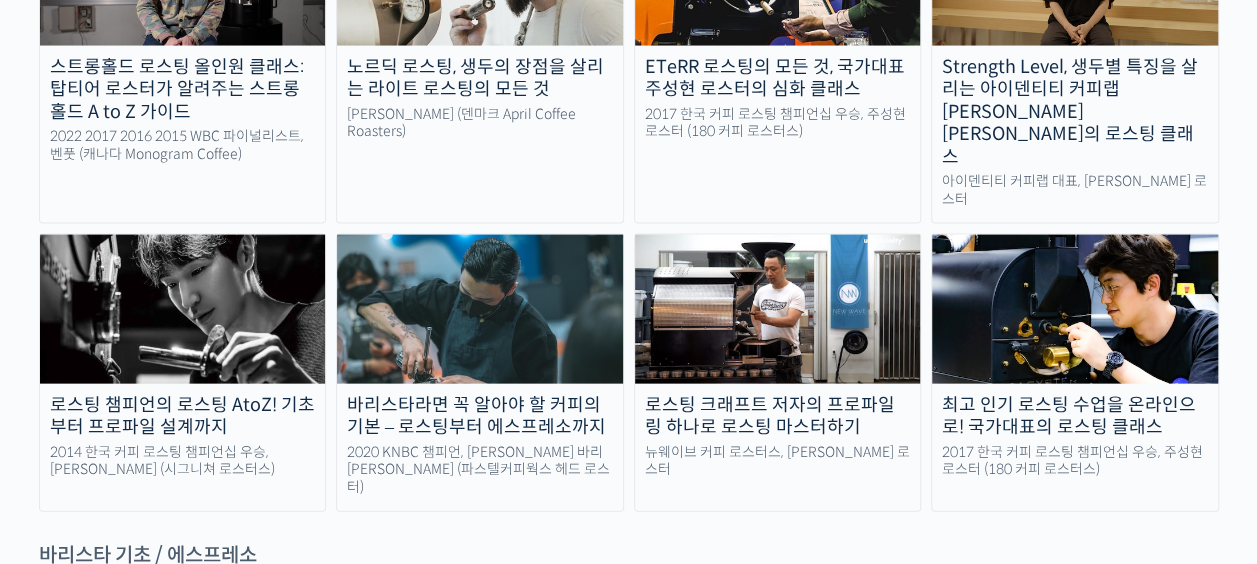 click on "바리스타 기초 / 에스프레소" at bounding box center (629, 555) 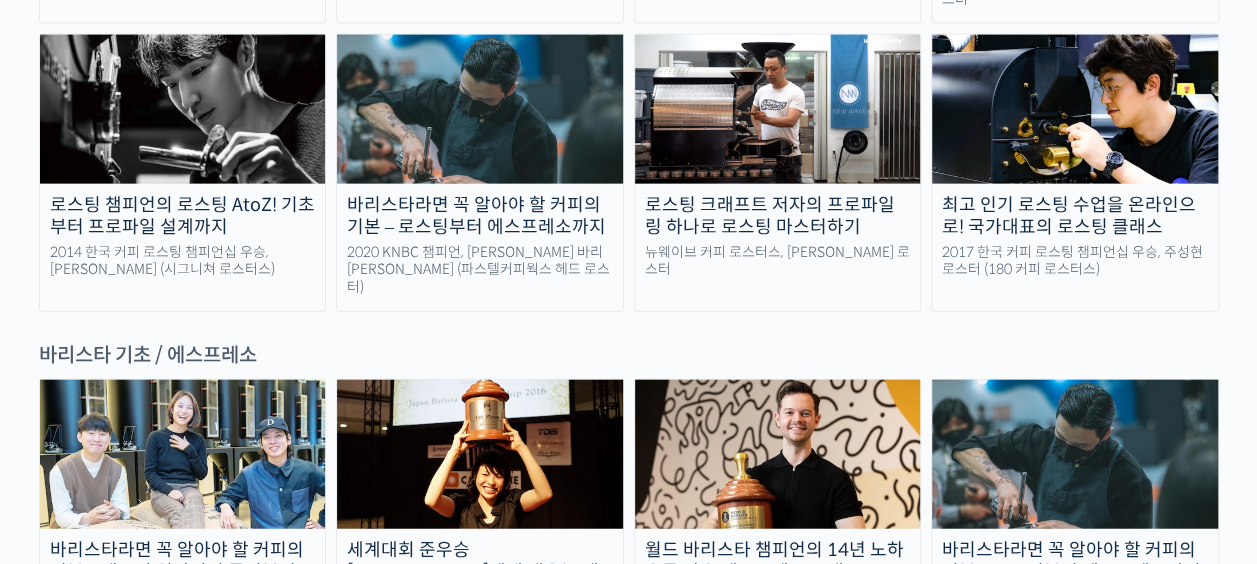 click on "최선을 다하는 당신을 위해,
최고와 함께 만든 커피 클래스
시간과 장소에 구애받지 않고, 검증된 커리큘럼으로
주성현 로스터님 전주연 바리스타님 Benjamin Put 윤선희 심사위원님 방현영 로스터님 Patrik Rolf 박상호 바리스타님 윤원균 로스터님 추경하 바리스타님 Anthony Douglas 정형용 바리스타님 윤서영 팀장님 강민서 바리스타님 이지유 바리스타님 Tetsu Kasuya 신창호 바리스타님 Miki Suzuki 유승권 로스터님 최원재 바리스타님 Elysia Tan 진경도 대표님 김한준 바리스타님 장문규 로스터님 안태환 대표님 송인영 심사위원님 강호동 대표님 김의성 매니저님 김지웅 엔지니어님" at bounding box center (629, 1448) 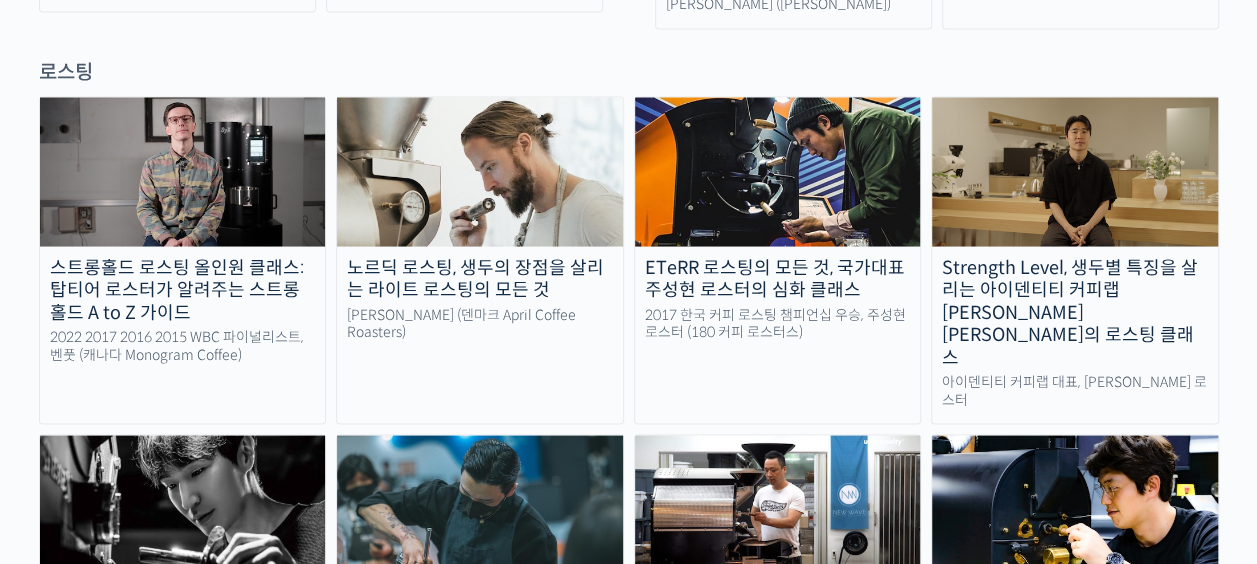 scroll, scrollTop: 1900, scrollLeft: 0, axis: vertical 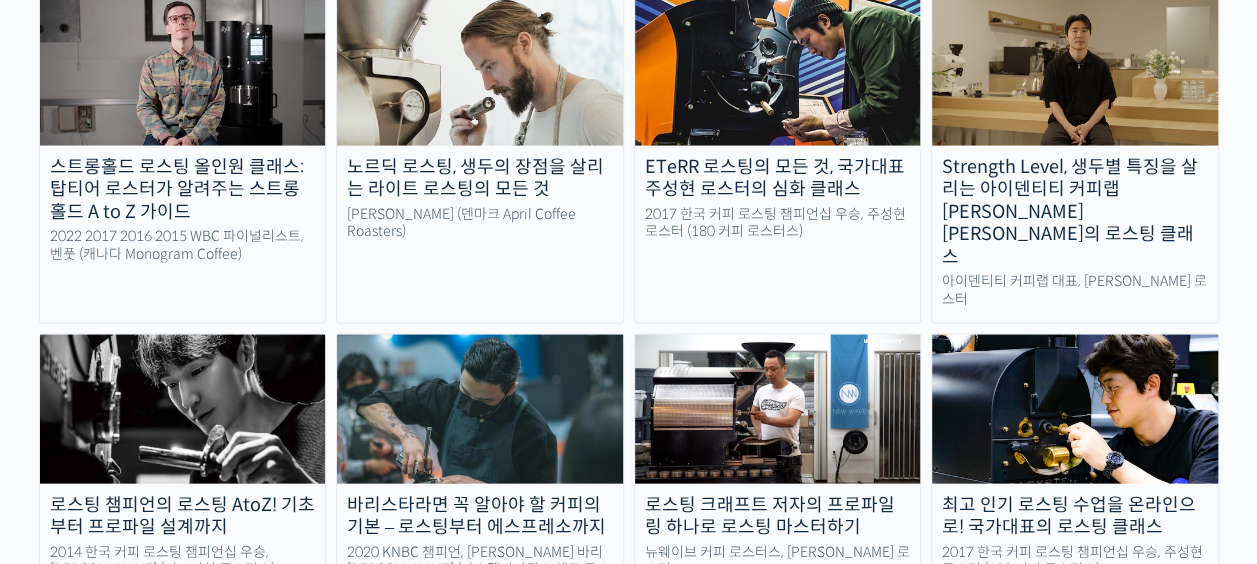 click on "스트롱홀드 로스팅 올인원 클래스: 탑티어 로스터가 알려주는 스트롱홀드 A to Z 가이드
2022 2017 2016 2015 WBC 파이널리스트, 벤풋 (캐나다 Monogram Coffee)
노르딕 로스팅, 생두의 장점을 살리는 라이트 로스팅의 모든 것
패트릭 롤프 (덴마크 April Coffee Roasters)
ETeRR 로스팅의 모든 것, 국가대표 주성현 로스터의 심화 클래스
2017 한국 커피 로스팅 챔피언십 우승, 주성현 로스터 (180 커피 로스터스)
Strength Level, 생두별 특징을 살리는 아이덴티티 커피랩 윤원균 대표의 로스팅 클래스
아이덴티티 커피랩 대표, 윤원균 로스터" at bounding box center [629, 304] 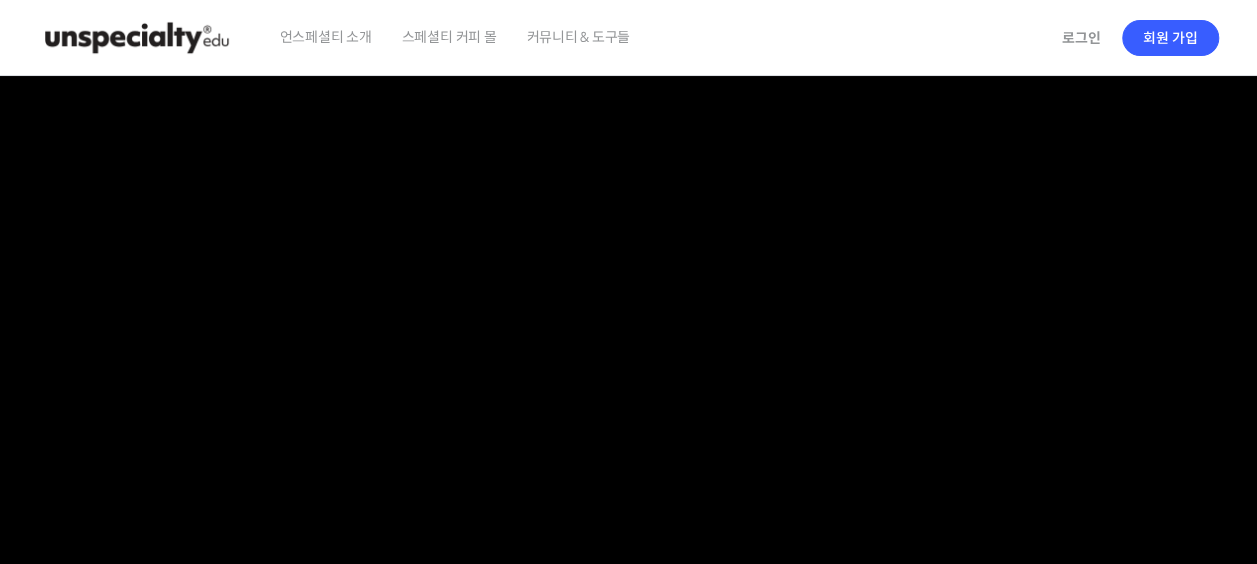 scroll, scrollTop: 0, scrollLeft: 0, axis: both 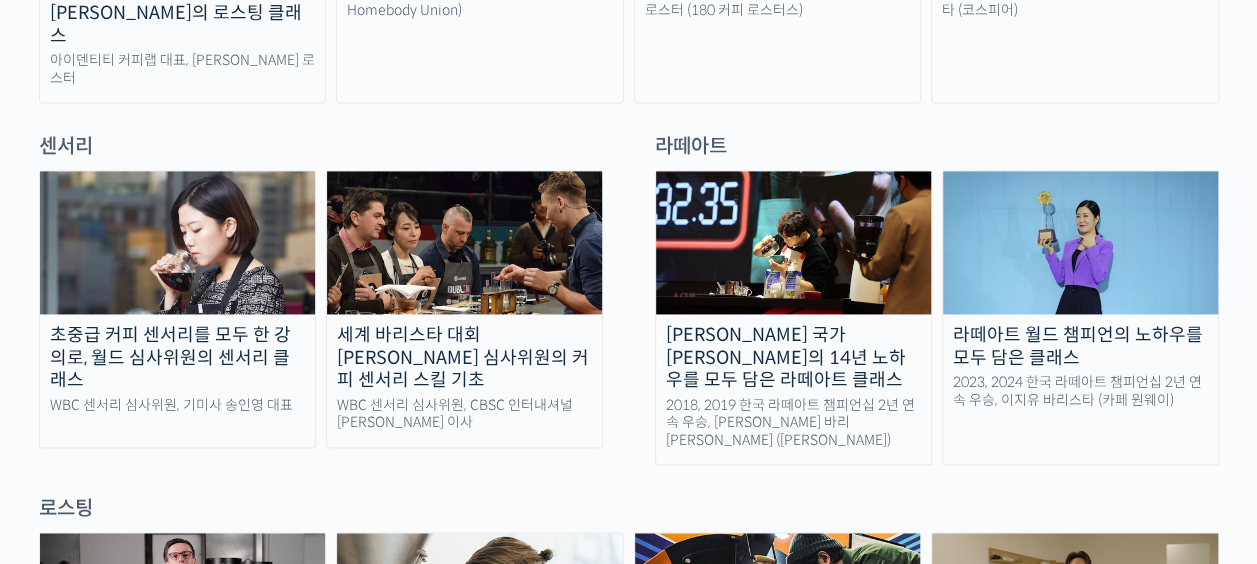 click at bounding box center [1080, 242] 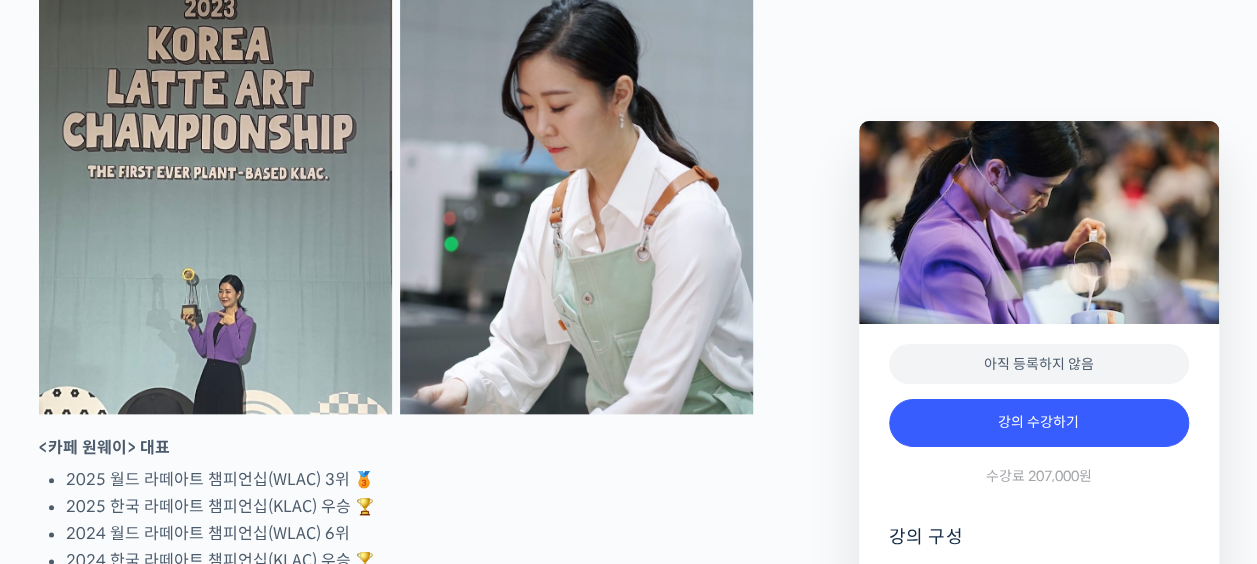 scroll, scrollTop: 1100, scrollLeft: 0, axis: vertical 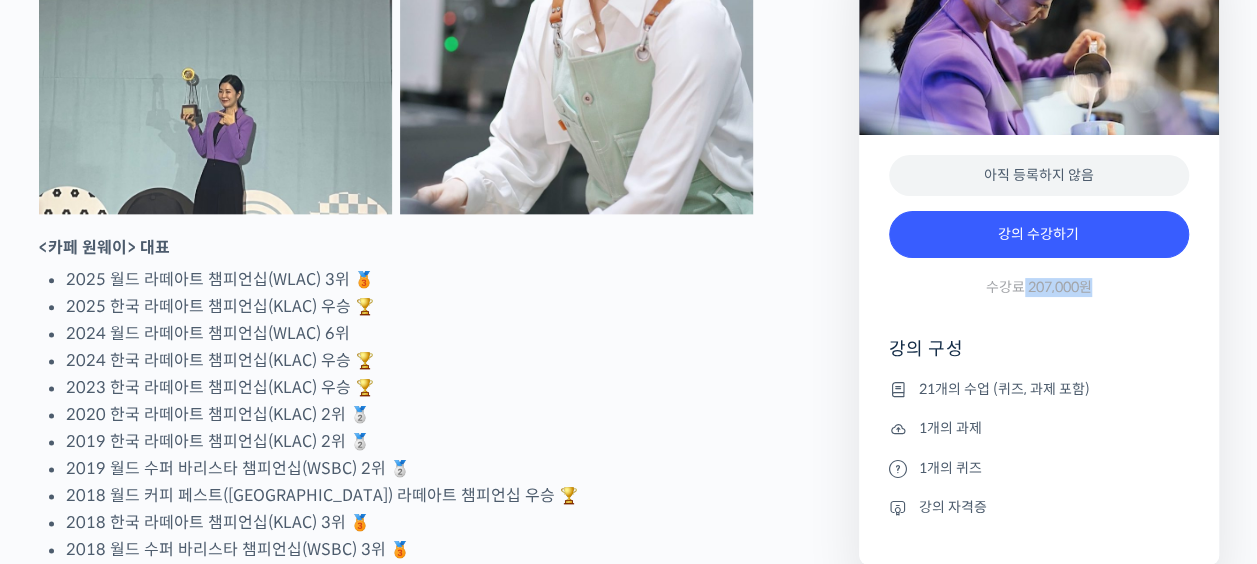 drag, startPoint x: 1020, startPoint y: 296, endPoint x: 1138, endPoint y: 304, distance: 118.270874 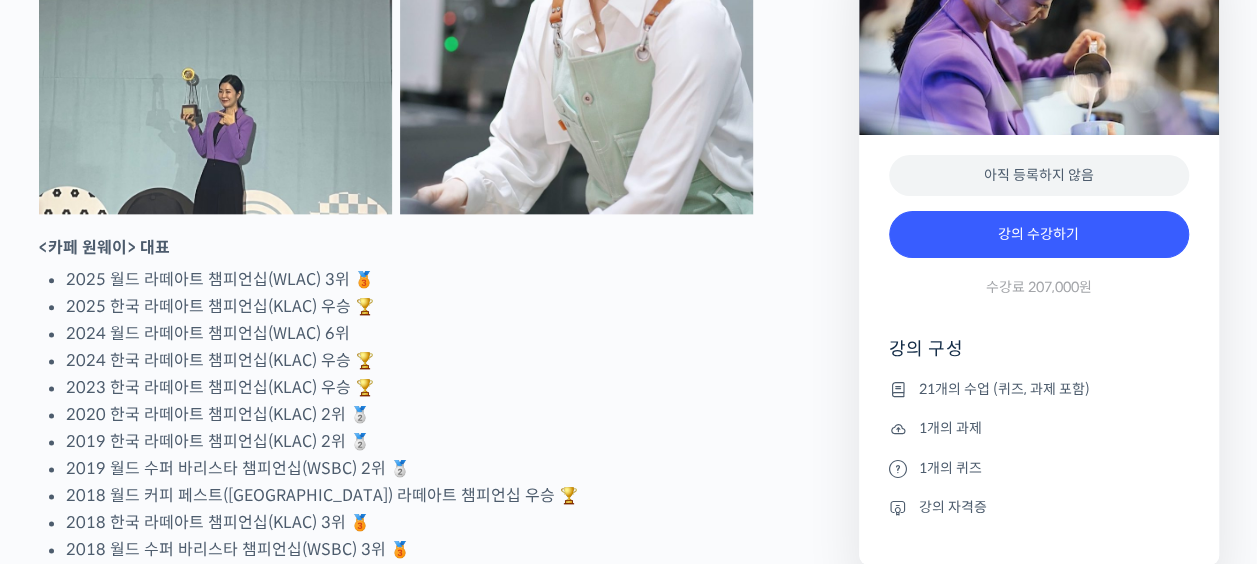 drag, startPoint x: 1138, startPoint y: 327, endPoint x: 773, endPoint y: 344, distance: 365.3957 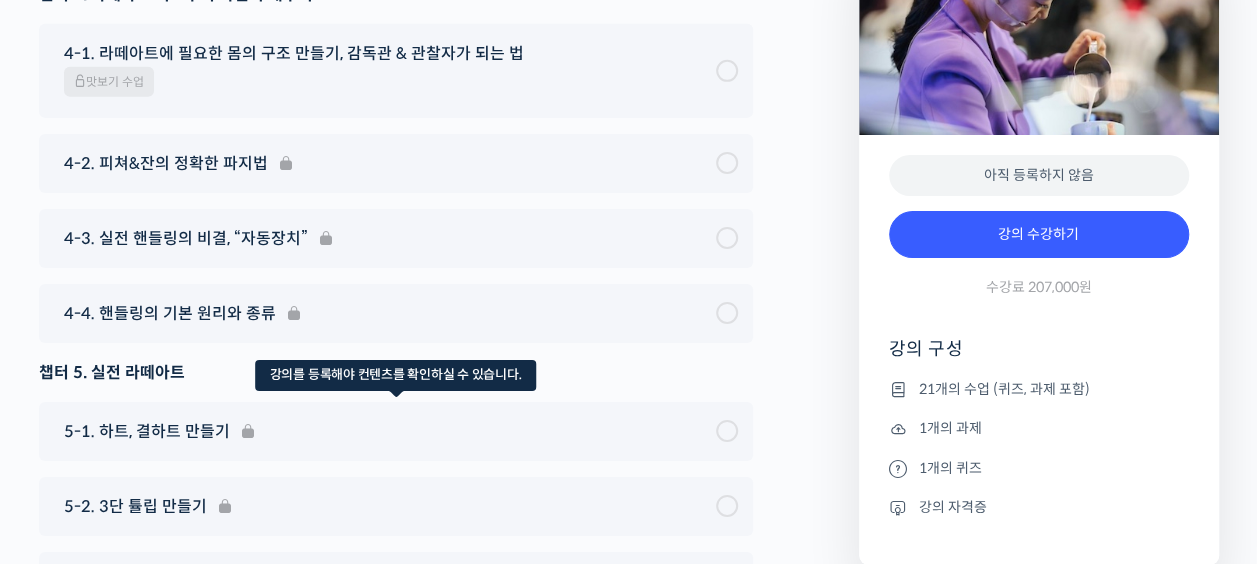 scroll, scrollTop: 10835, scrollLeft: 0, axis: vertical 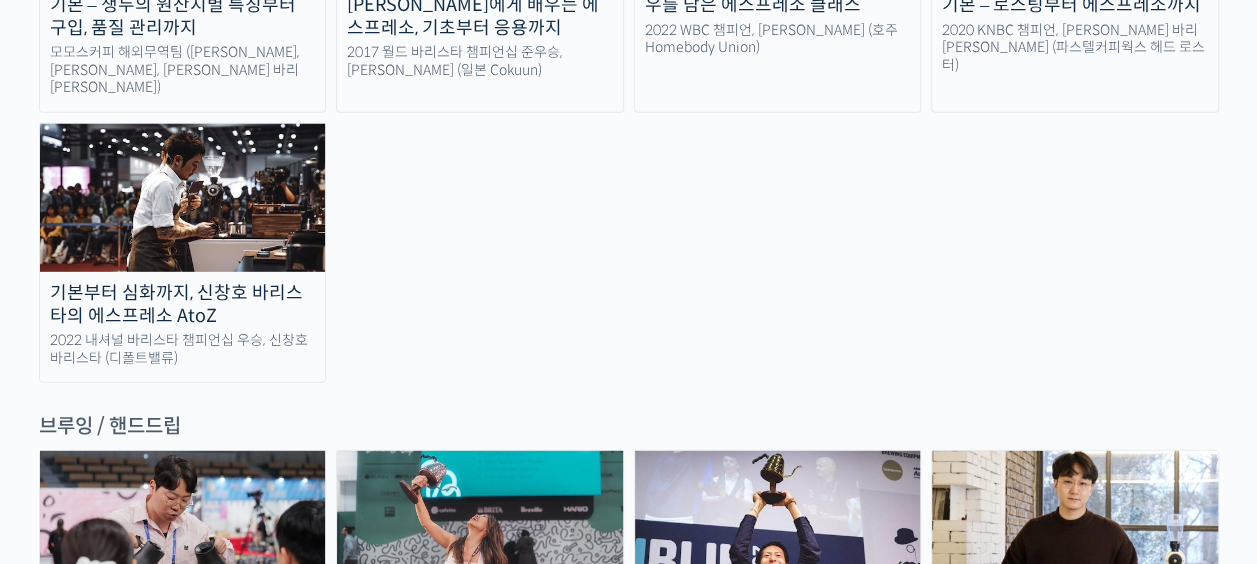 click on "바리스타라면 꼭 알아야 할 커피의 기본 – 생두의 원산지별 특징부터 구입, 품질 관리까지
모모스커피 해외무역팀 (전주연, 추경하, [PERSON_NAME] 바리[PERSON_NAME])
세계대회 준우승 [PERSON_NAME]에게 배우는 에스프레소, 기초부터 응용까지
2017 월드 바리스타 챔피언십 준우승, [PERSON_NAME] (일본 Cokuun)
월드 바리스타 챔피언의 14년 [PERSON_NAME]를 담은 에스프레소 클래스
2022 WBC 챔피언, [PERSON_NAME] (호주 Homebody Union)
바리스타라면 꼭 알아야 할 커피의 기본 – 로스팅부터 에스프레소까지
2020 KNBC 챔피언, [PERSON_NAME] 바리[PERSON_NAME] (파스텔커피웍스 헤드 로스터)" at bounding box center [629, 97] 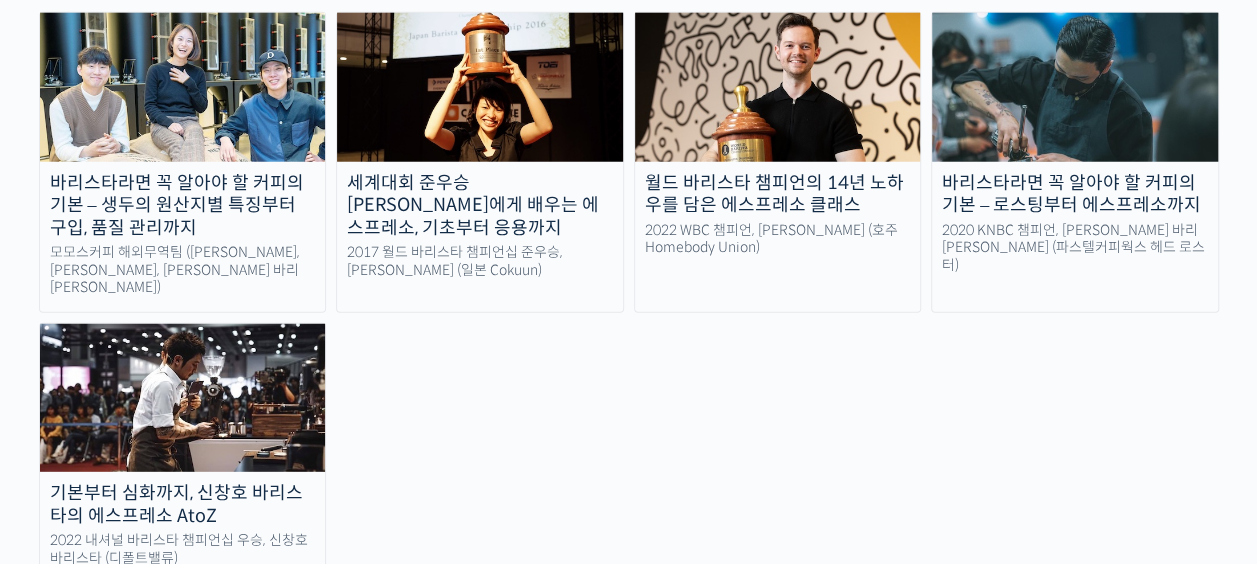 scroll, scrollTop: 2467, scrollLeft: 0, axis: vertical 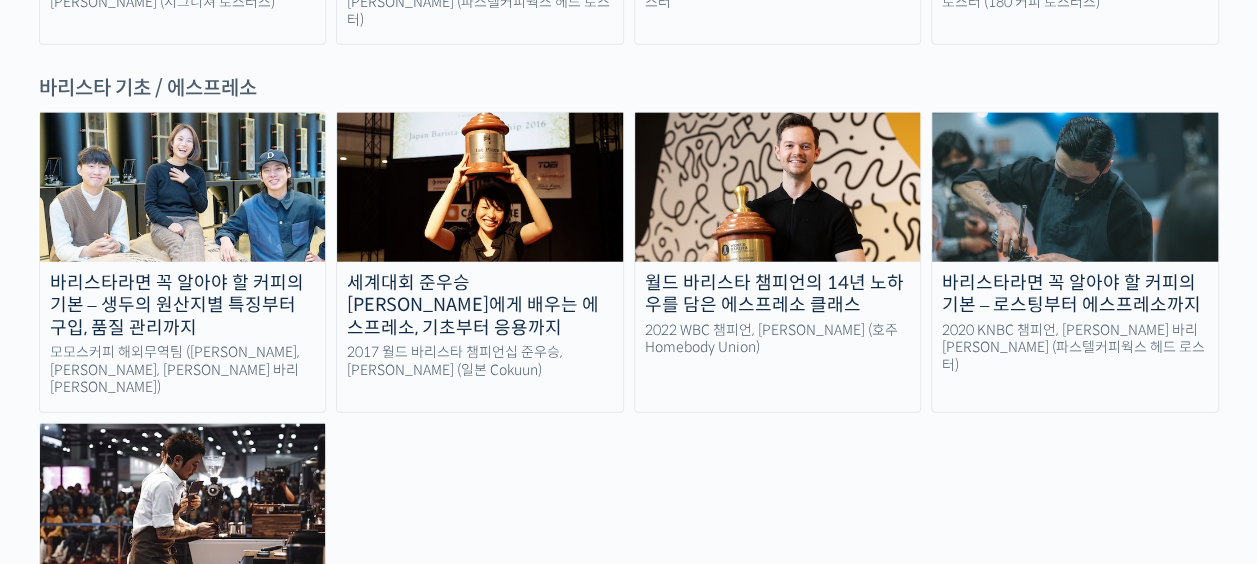 click on "바리스타라면 꼭 알아야 할 커피의 기본 – 생두의 원산지별 특징부터 구입, 품질 관리까지
모모스커피 해외무역팀 (전주연, 추경하, [PERSON_NAME] 바리[PERSON_NAME])
세계대회 준우승 [PERSON_NAME]에게 배우는 에스프레소, 기초부터 응용까지
2017 월드 바리스타 챔피언십 준우승, [PERSON_NAME] (일본 Cokuun)
월드 바리스타 챔피언의 14년 [PERSON_NAME]를 담은 에스프레소 클래스
2022 WBC 챔피언, [PERSON_NAME] (호주 Homebody Union)
바리스타라면 꼭 알아야 할 커피의 기본 – 로스팅부터 에스프레소까지
2020 KNBC 챔피언, [PERSON_NAME] 바리[PERSON_NAME] (파스텔커피웍스 헤드 로스터)" at bounding box center [629, 397] 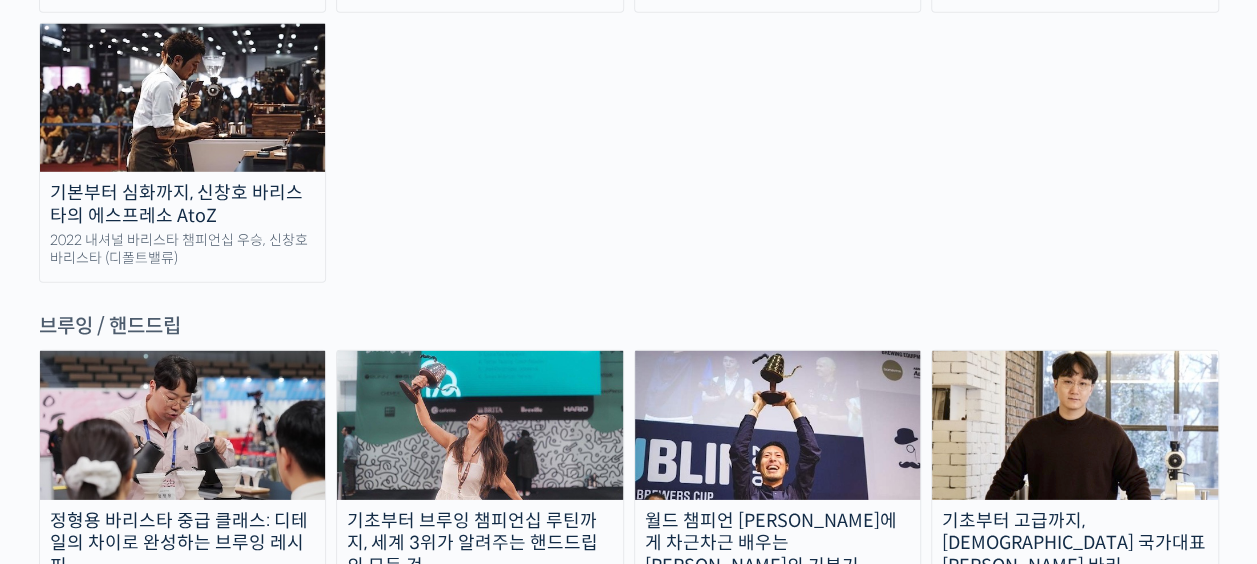 scroll, scrollTop: 3467, scrollLeft: 0, axis: vertical 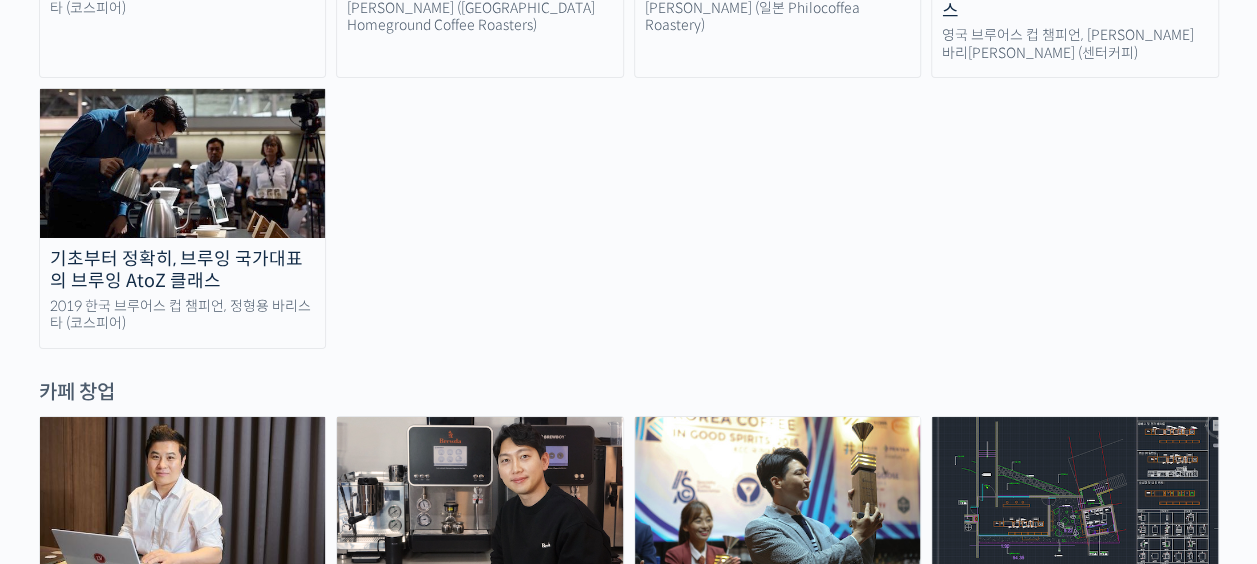 click on "최선을 다하는 당신을 위해,
최고와 함께 만든 커피 클래스
시간과 장소에 구애받지 않고, 검증된 커리큘럼으로
주성현 로스터님 전주연 바리스타님 Benjamin Put 윤선희 심사위원님 방현영 로스터님 Patrik Rolf 박상호 바리스타님 윤원균 로스터님 추경하 바리스타님 Anthony Douglas 정형용 바리스타님 윤서영 팀장님 강민서 바리스타님 이지유 바리스타님 Tetsu Kasuya 신창호 바리스타님 Miki Suzuki 유승권 로스터님 최원재 바리스타님 Elysia Tan 진경도 대표님 김한준 바리스타님 장문규 로스터님 안태환 대표님 송인영 심사위원님 강호동 대표님 김의성 매니저님 김지웅 엔지니어님" at bounding box center (629, 181) 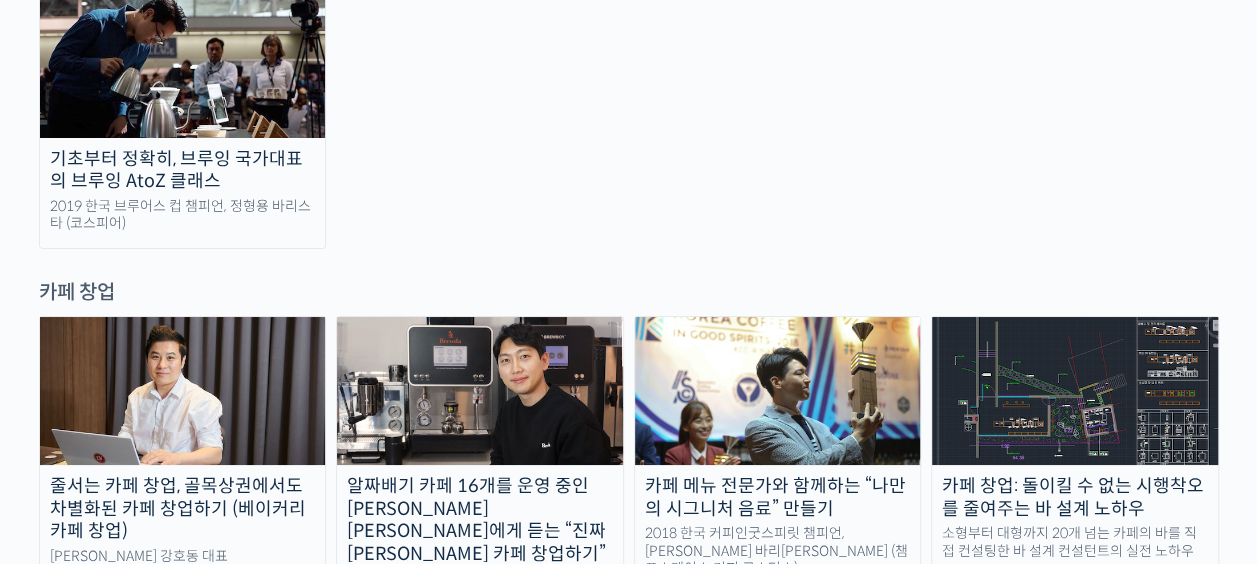scroll, scrollTop: 3767, scrollLeft: 0, axis: vertical 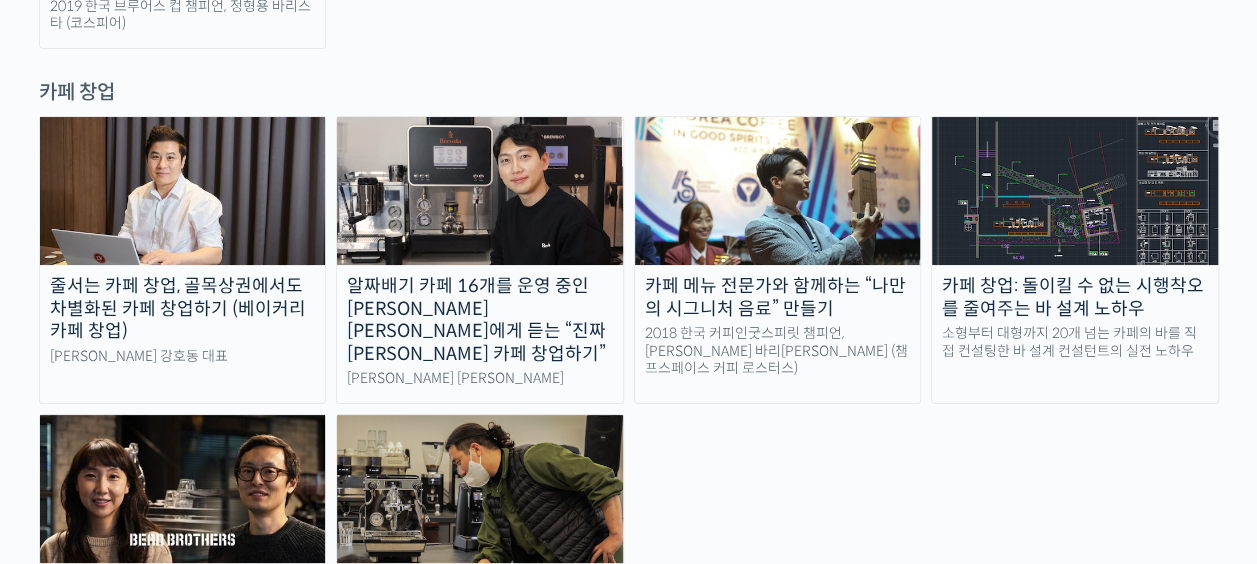 click on "줄서는 카페 창업, 골목상권에서도 차별화된 카페 창업하기 (베이커리 카페 창업)
라라브레드 강호동 대표
알짜배기 카페 16개를 운영 중인 안태환 대표에게 듣는 “진짜 돈 버는 카페 창업하기”
브루다 안태환 대표
카페 메뉴 전문가와 함께하는 “나만의 시그니처 음료” 만들기
2018 한국 커피인굿스피릿 챔피언, 강민서 바리스타 (챔프스페이스 커피 로스터스)
카페 창업: 돌이킬 수 없는 시행착오를 줄여주는 바 설계 노하우
소형부터 대형까지 20개 넘는 카페의 바를 직접 컨설팅한 바 설계 컨설턴트의 실전 노하우" at bounding box center [629, 404] 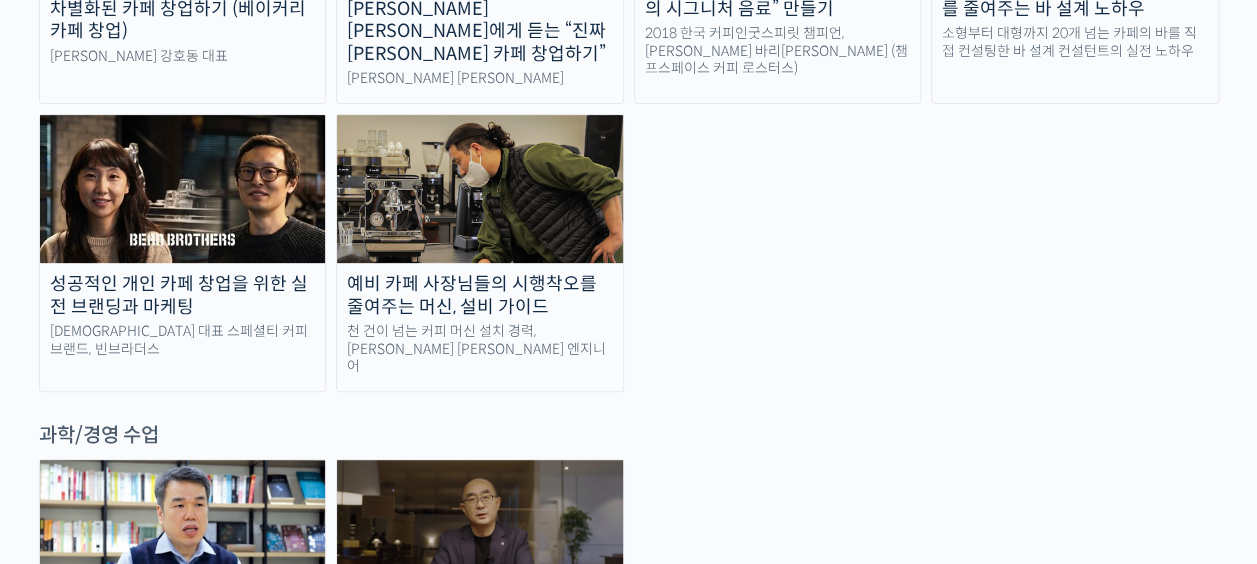 scroll, scrollTop: 3867, scrollLeft: 0, axis: vertical 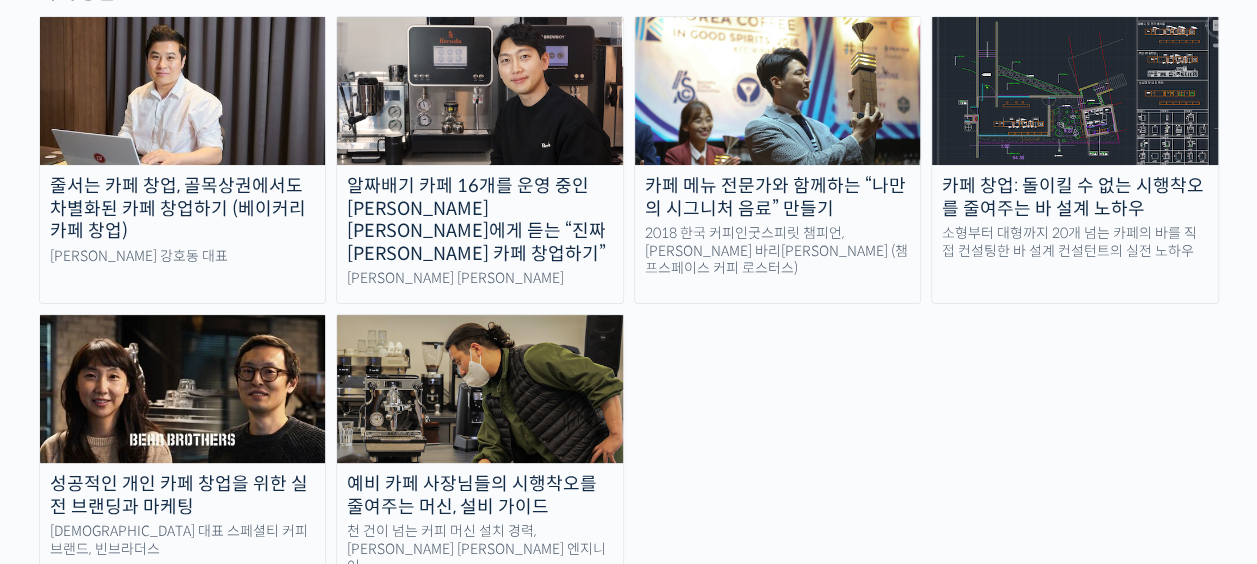 drag, startPoint x: 725, startPoint y: 258, endPoint x: 710, endPoint y: 250, distance: 17 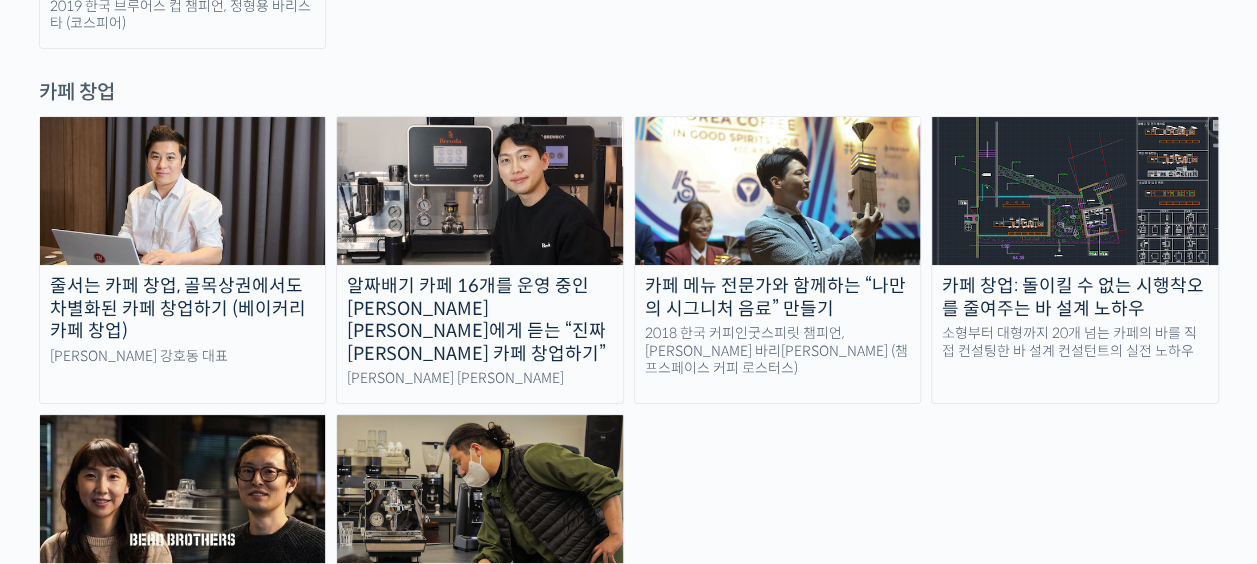 click on "줄서는 카페 창업, 골목상권에서도 차별화된 카페 창업하기 (베이커리 카페 창업)
라라브레드 강호동 대표
알짜배기 카페 16개를 운영 중인 안태환 대표에게 듣는 “진짜 돈 버는 카페 창업하기”
브루다 안태환 대표
카페 메뉴 전문가와 함께하는 “나만의 시그니처 음료” 만들기
2018 한국 커피인굿스피릿 챔피언, 강민서 바리스타 (챔프스페이스 커피 로스터스)
카페 창업: 돌이킬 수 없는 시행착오를 줄여주는 바 설계 노하우
소형부터 대형까지 20개 넘는 카페의 바를 직접 컨설팅한 바 설계 컨설턴트의 실전 노하우" at bounding box center [629, 404] 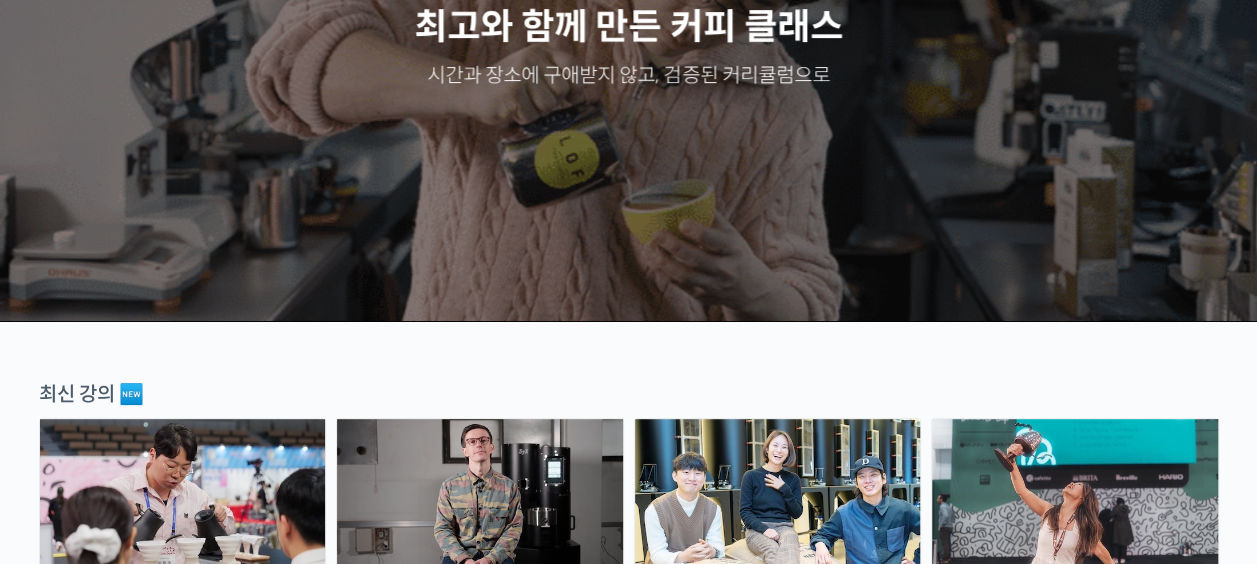 scroll, scrollTop: 0, scrollLeft: 0, axis: both 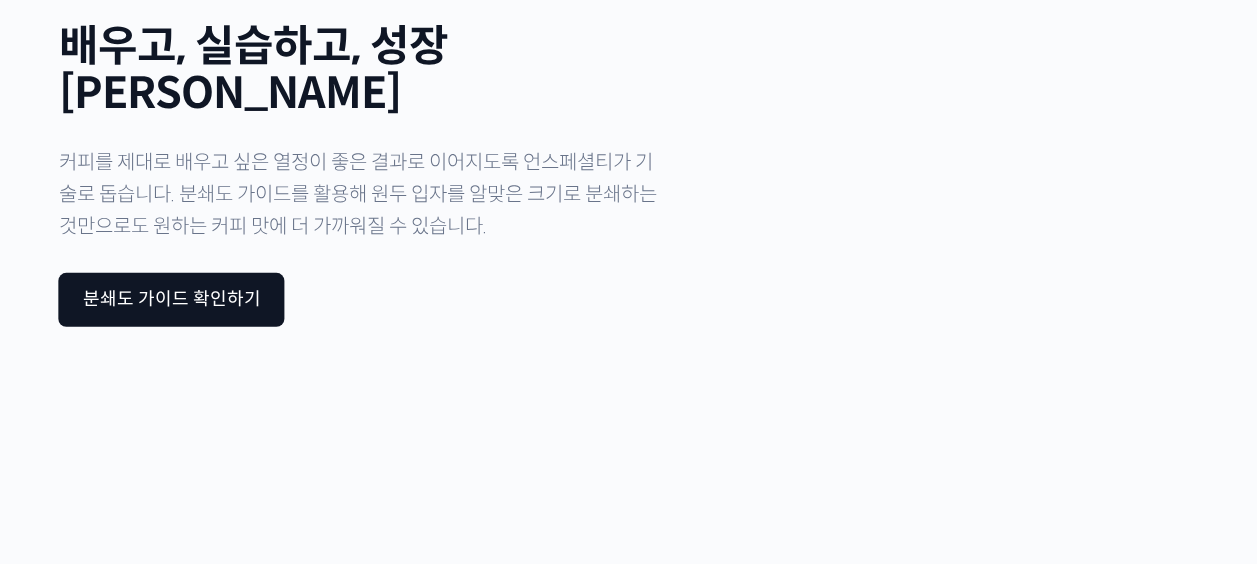 drag, startPoint x: 1152, startPoint y: 512, endPoint x: 1238, endPoint y: 512, distance: 86 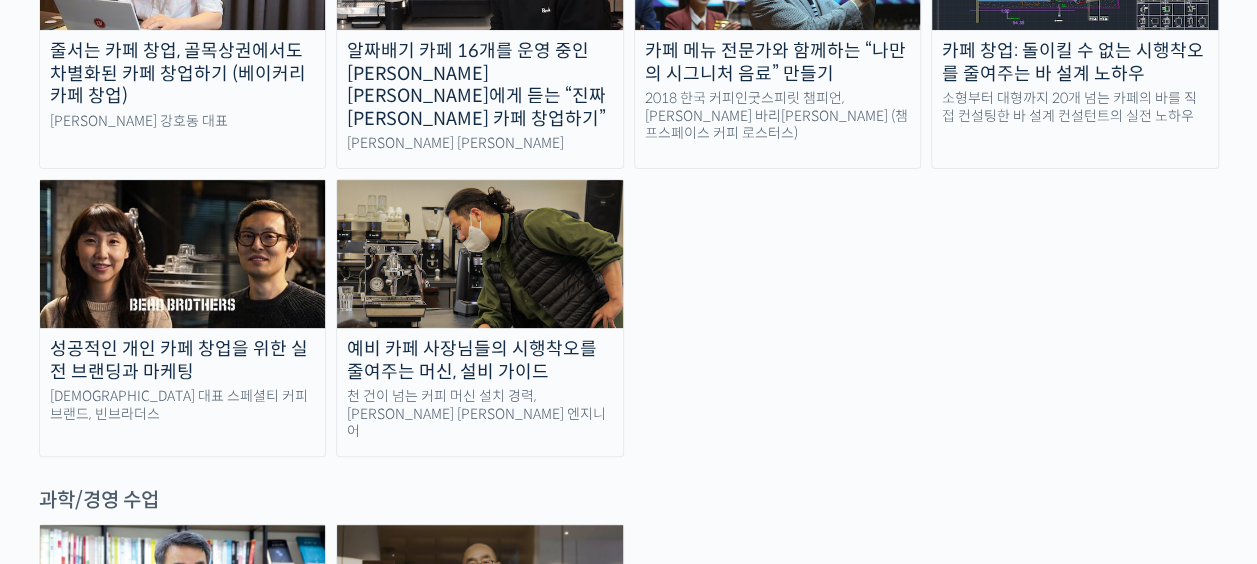 scroll, scrollTop: 0, scrollLeft: 0, axis: both 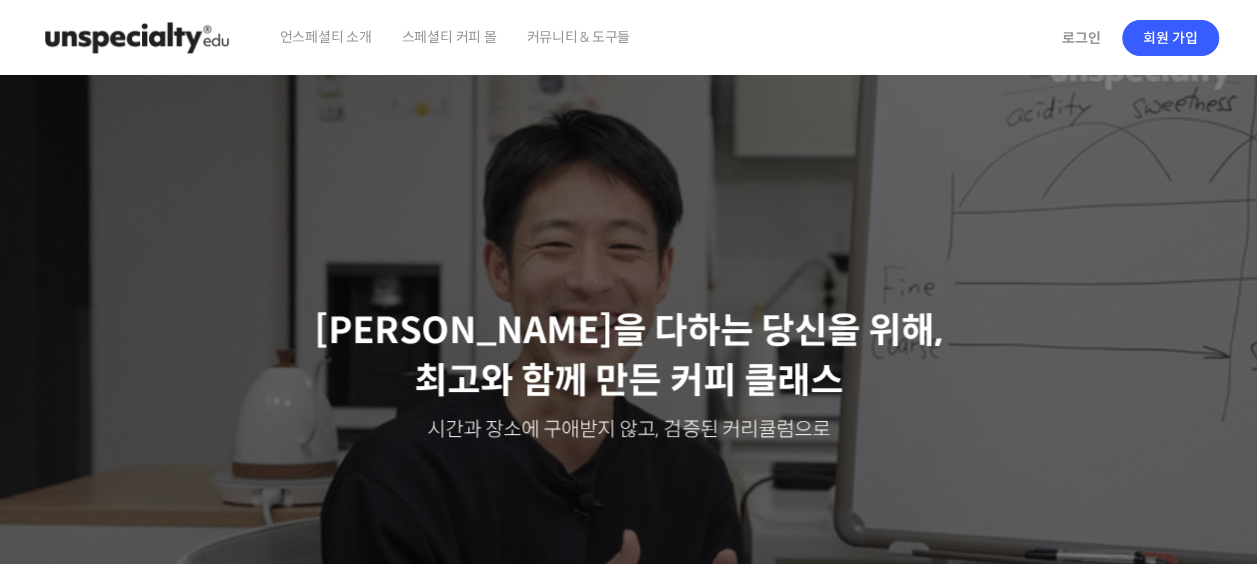 click on "스페셜티 커피 몰" at bounding box center [449, 37] 